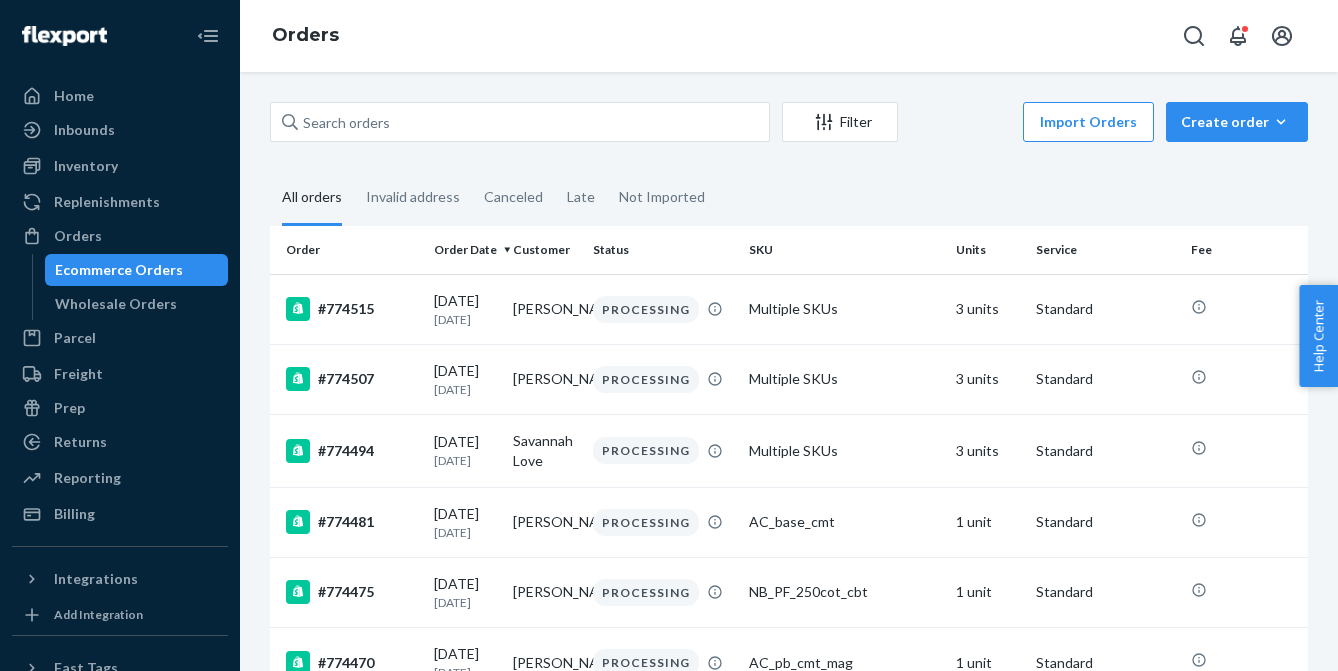 click at bounding box center [520, 122] 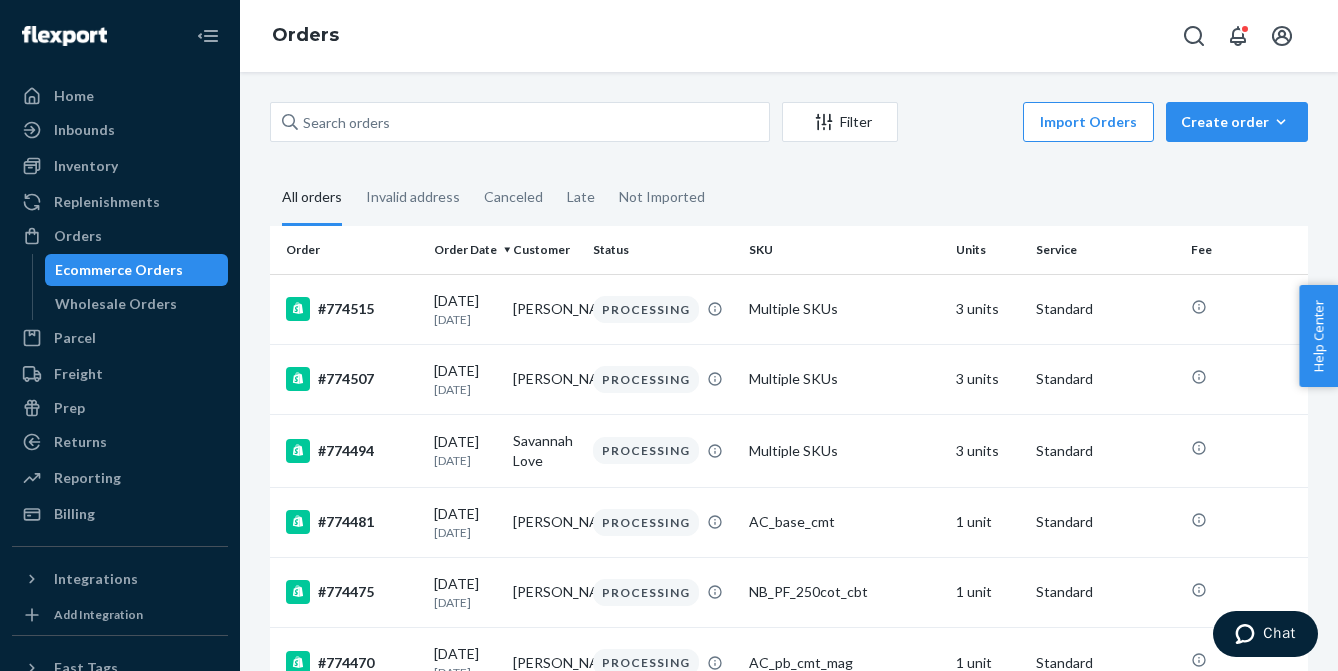 scroll, scrollTop: 0, scrollLeft: 0, axis: both 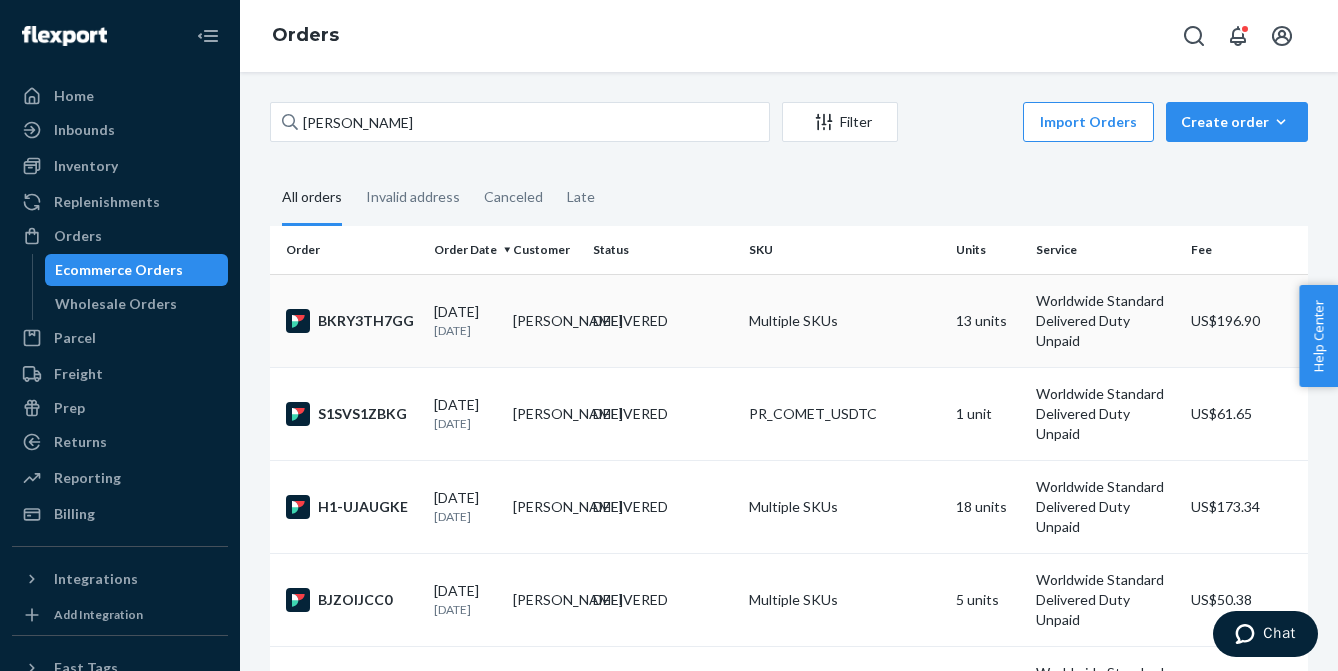 type on "[PERSON_NAME]" 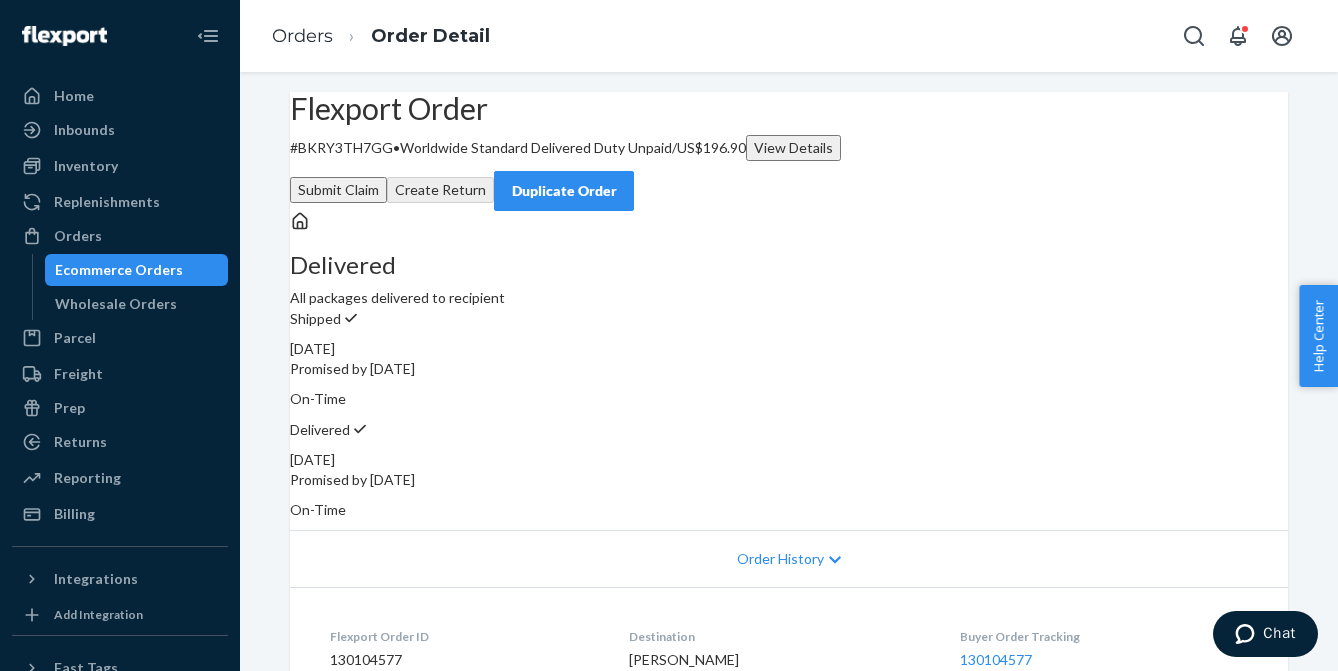 click on "Duplicate Order" at bounding box center (564, 191) 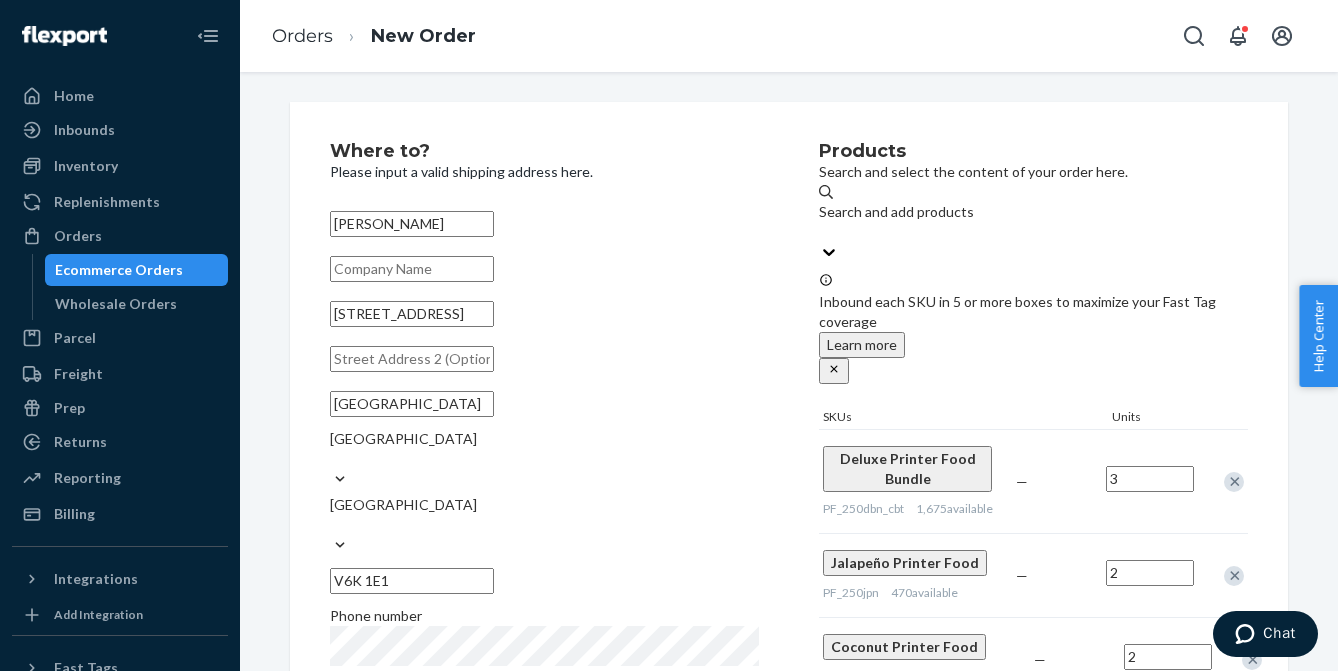 click at bounding box center [1234, 482] 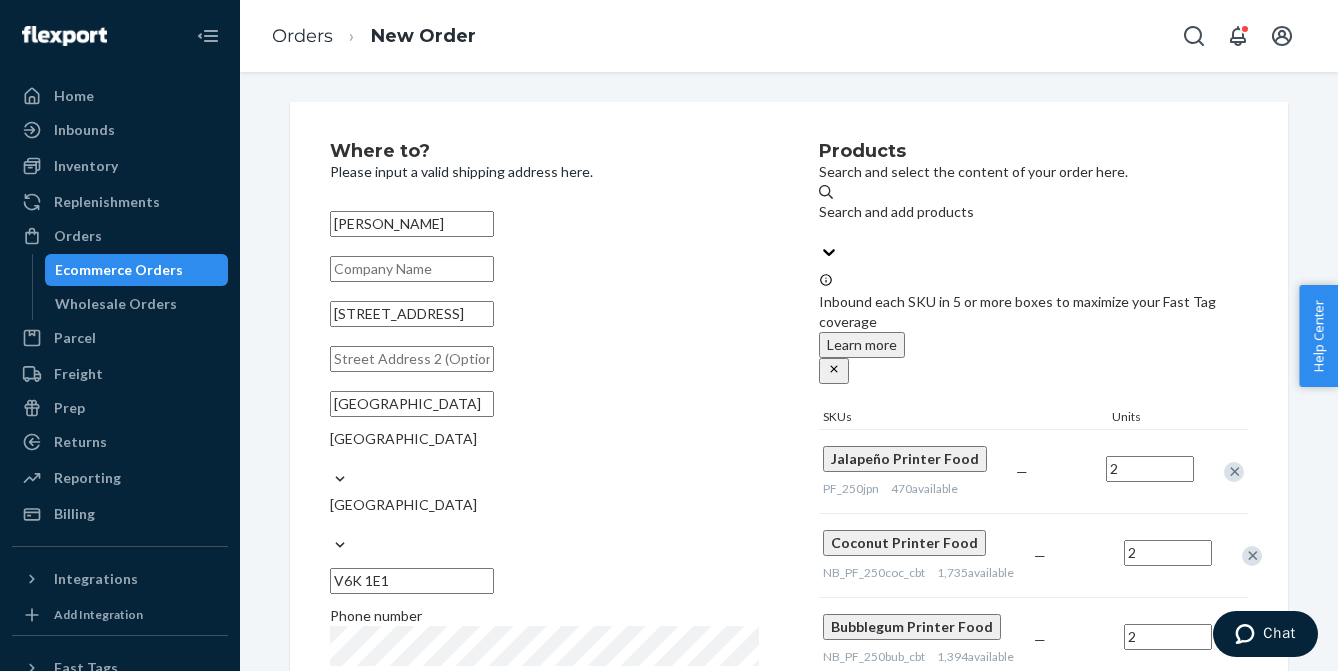 click at bounding box center [1234, 472] 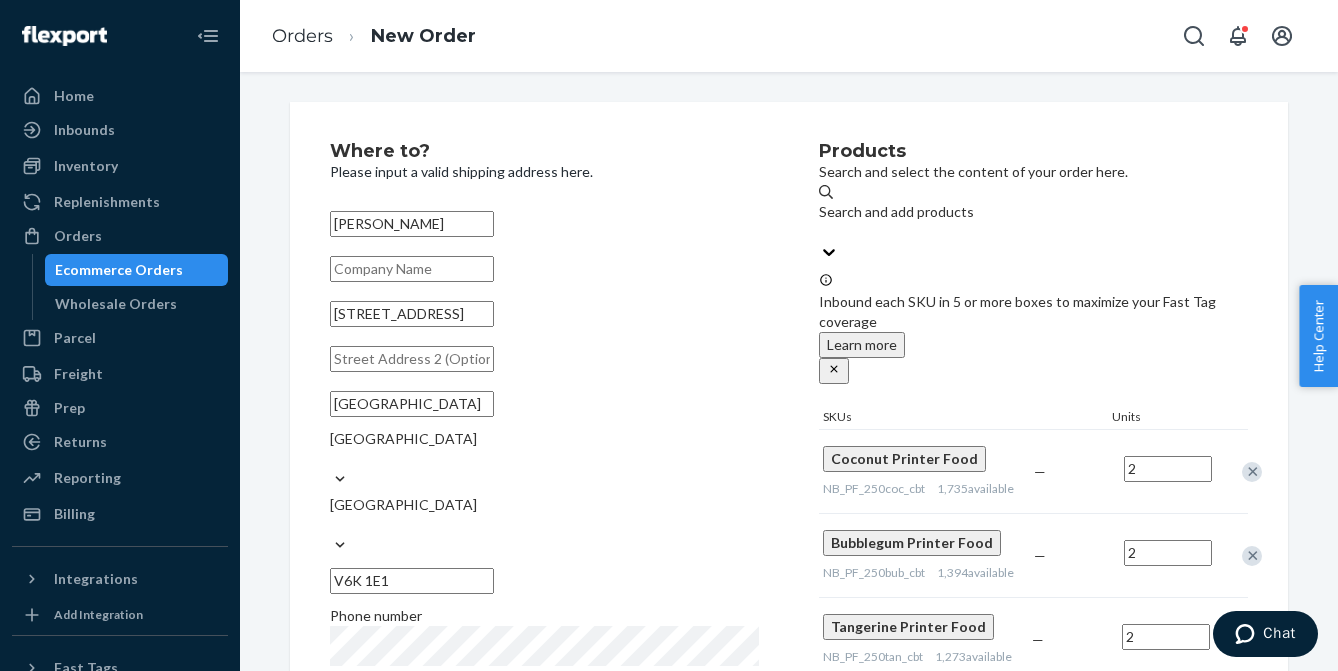 click at bounding box center [1252, 472] 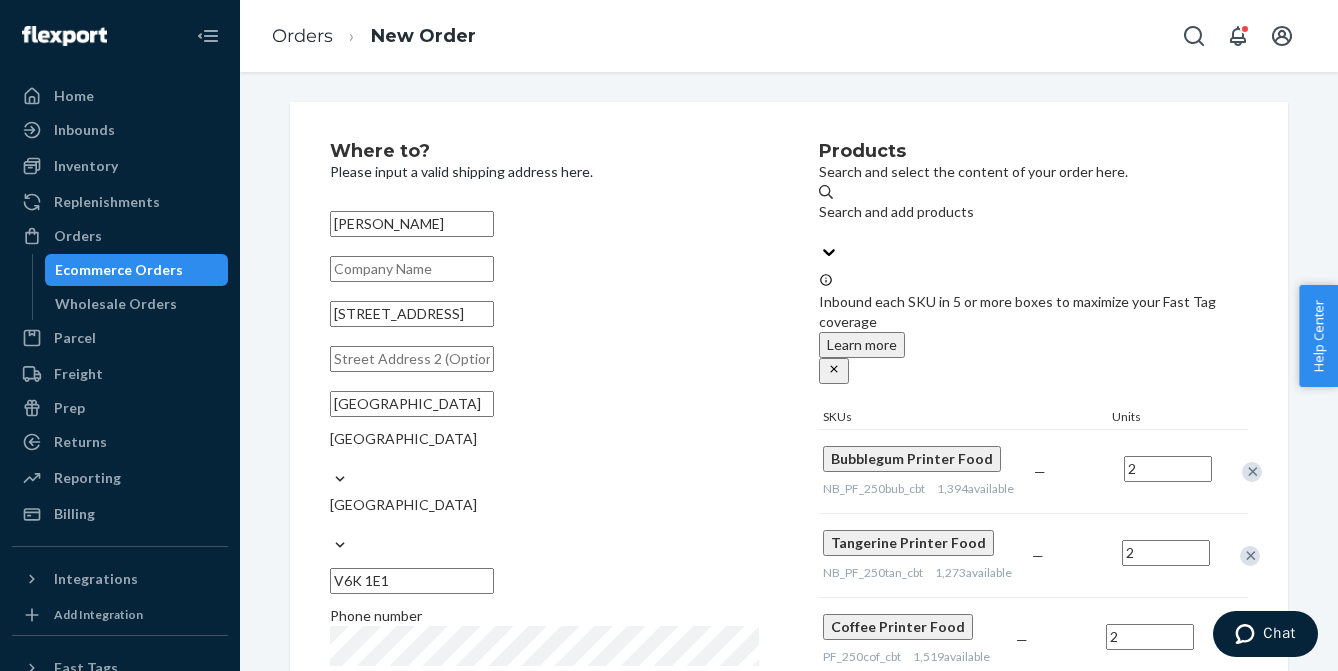 click at bounding box center [1252, 472] 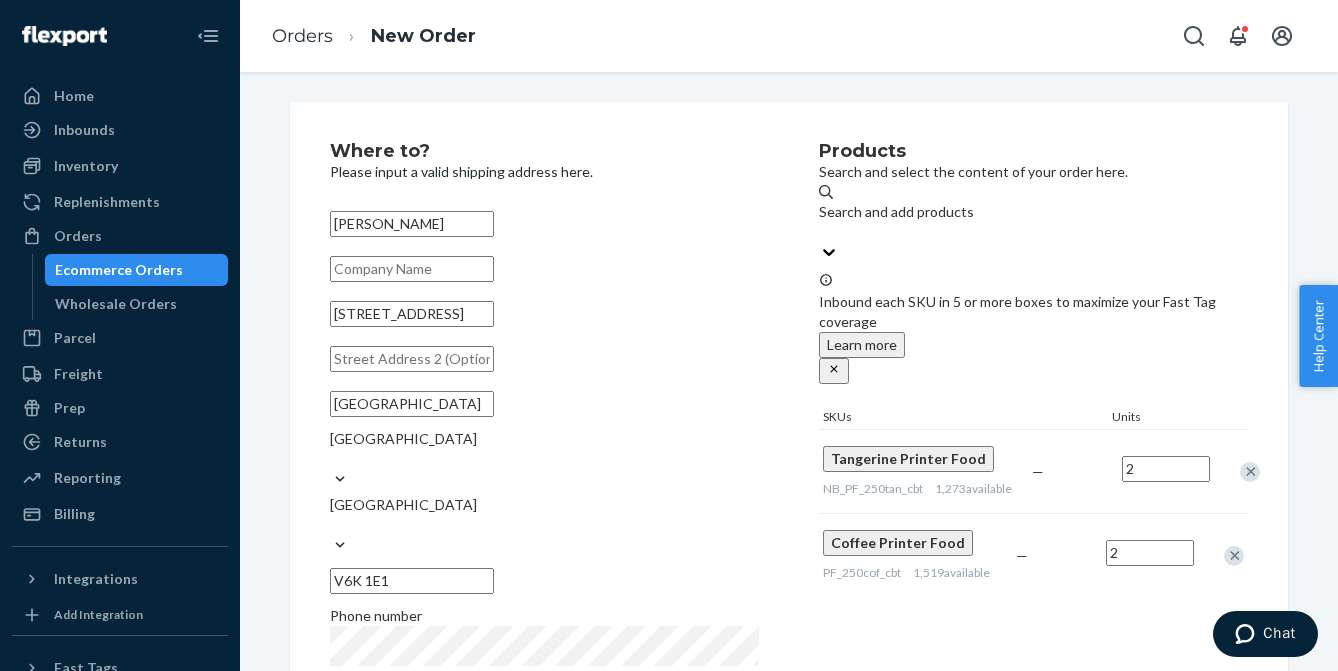 click at bounding box center (1250, 472) 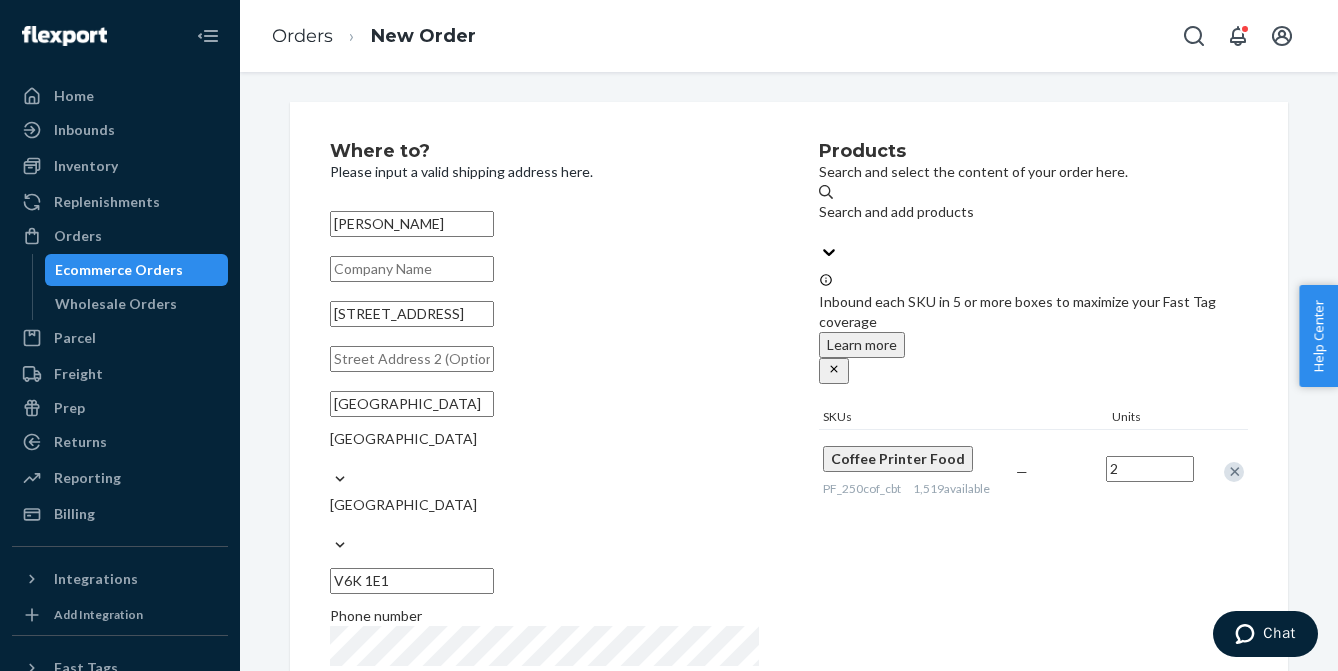 click at bounding box center [1234, 472] 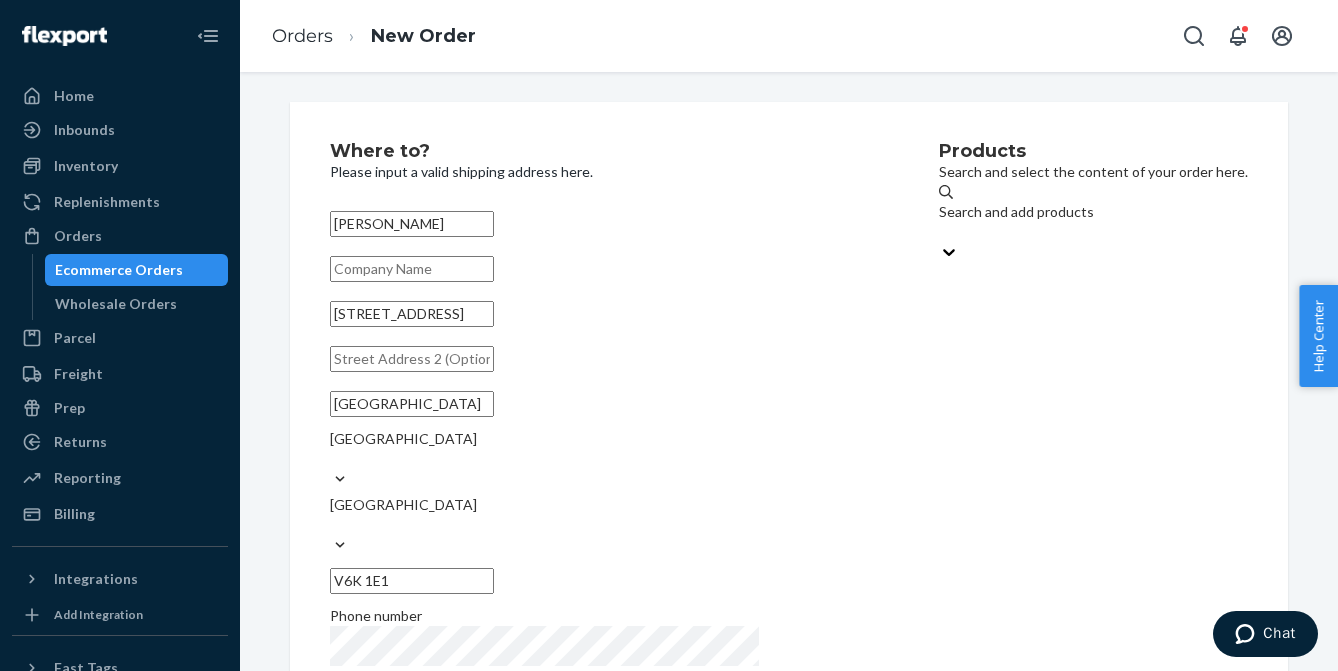 click on "Products Search and select the content of your order here. Search and add products" at bounding box center [1093, 429] 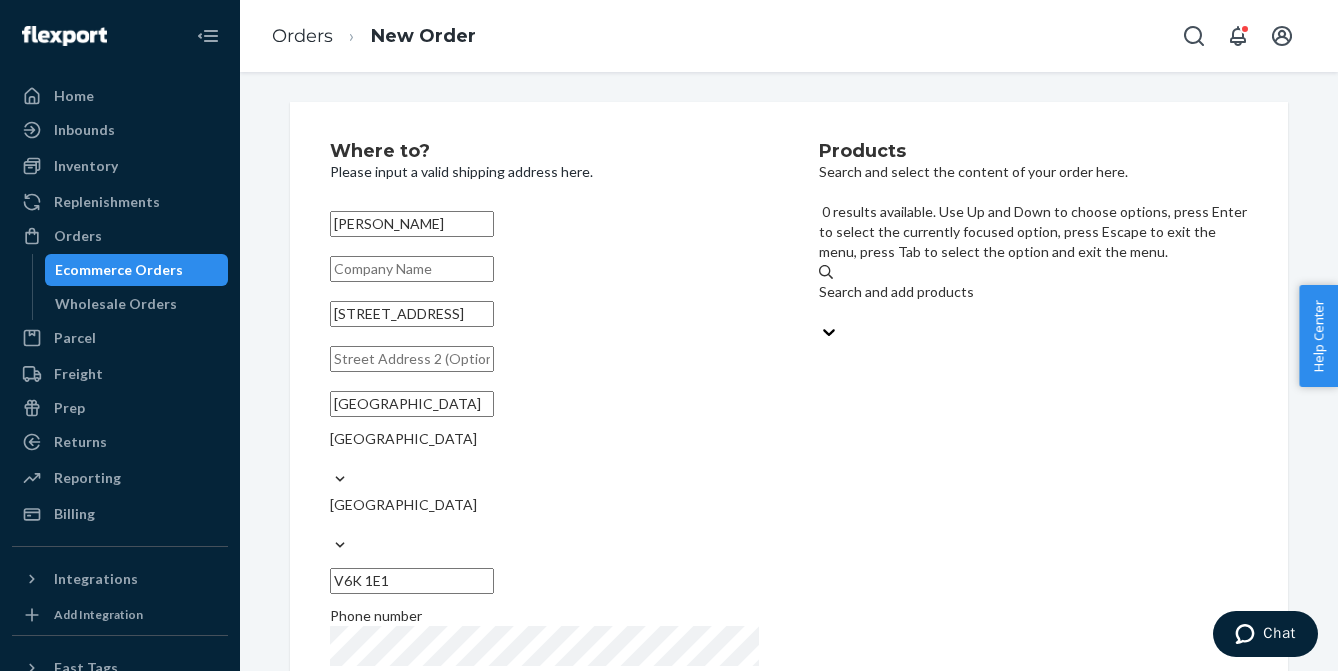 click on "Search and add products" at bounding box center (1033, 292) 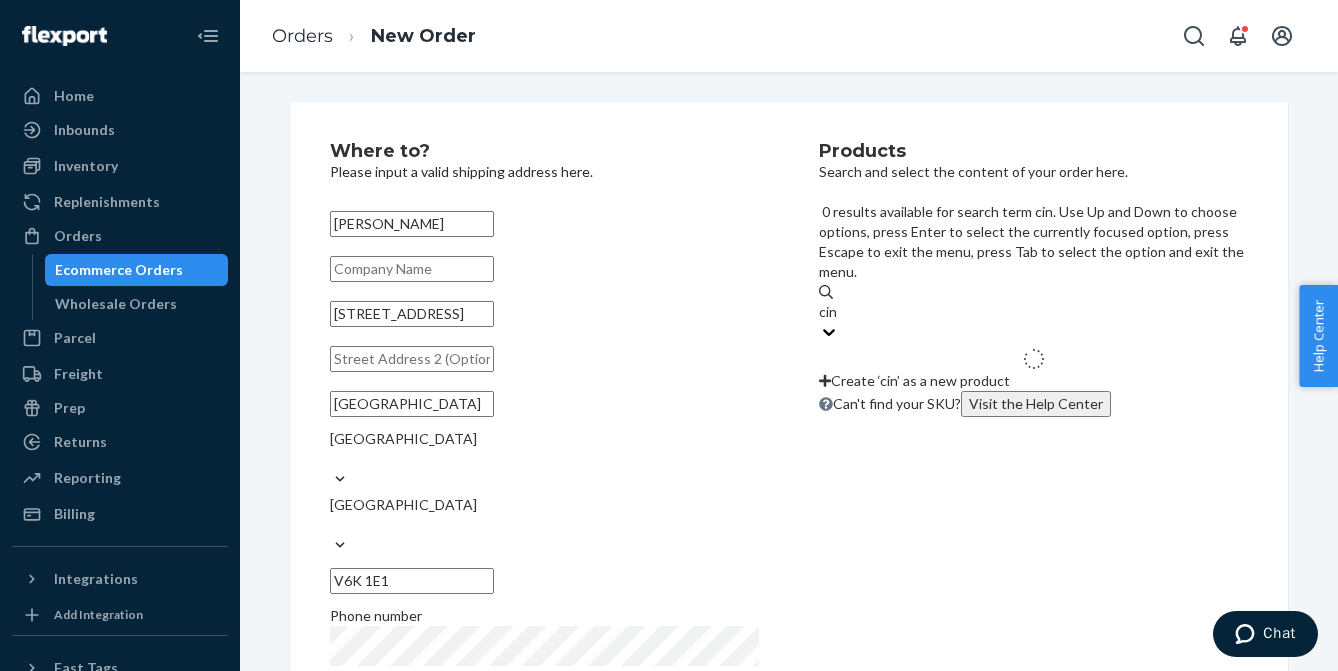type on "cina" 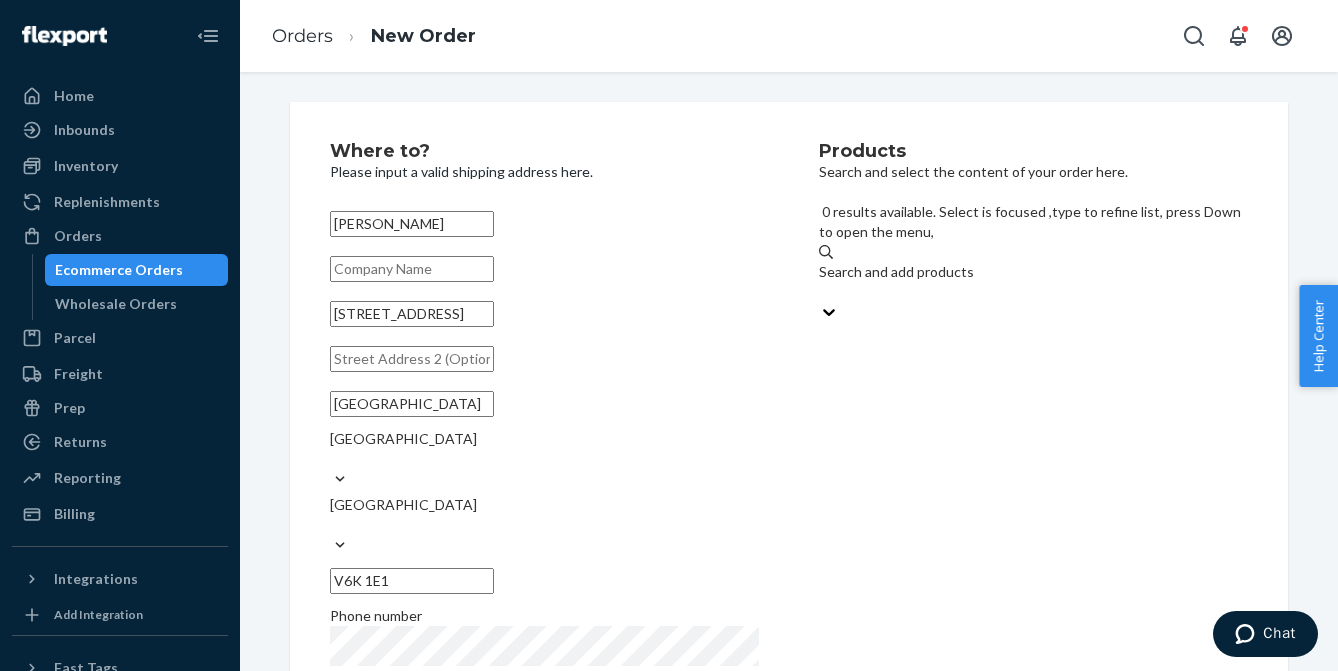 click on "Search and add products" at bounding box center (1033, 282) 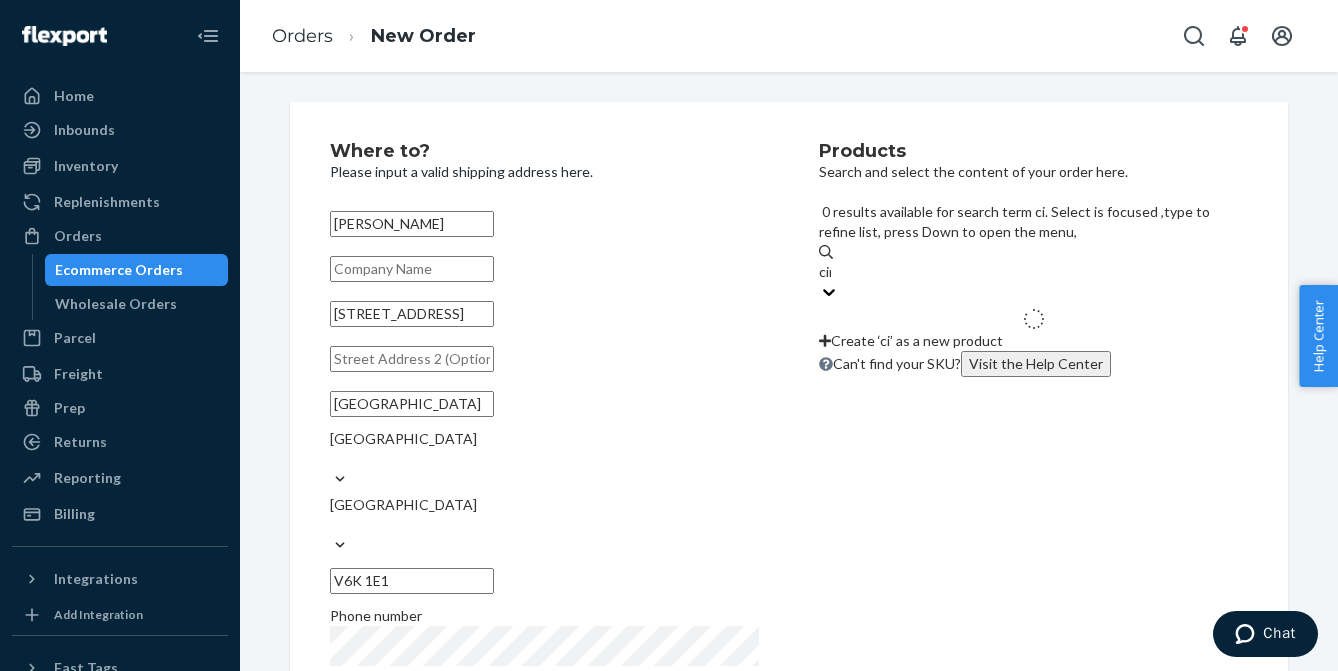 type on "cinn" 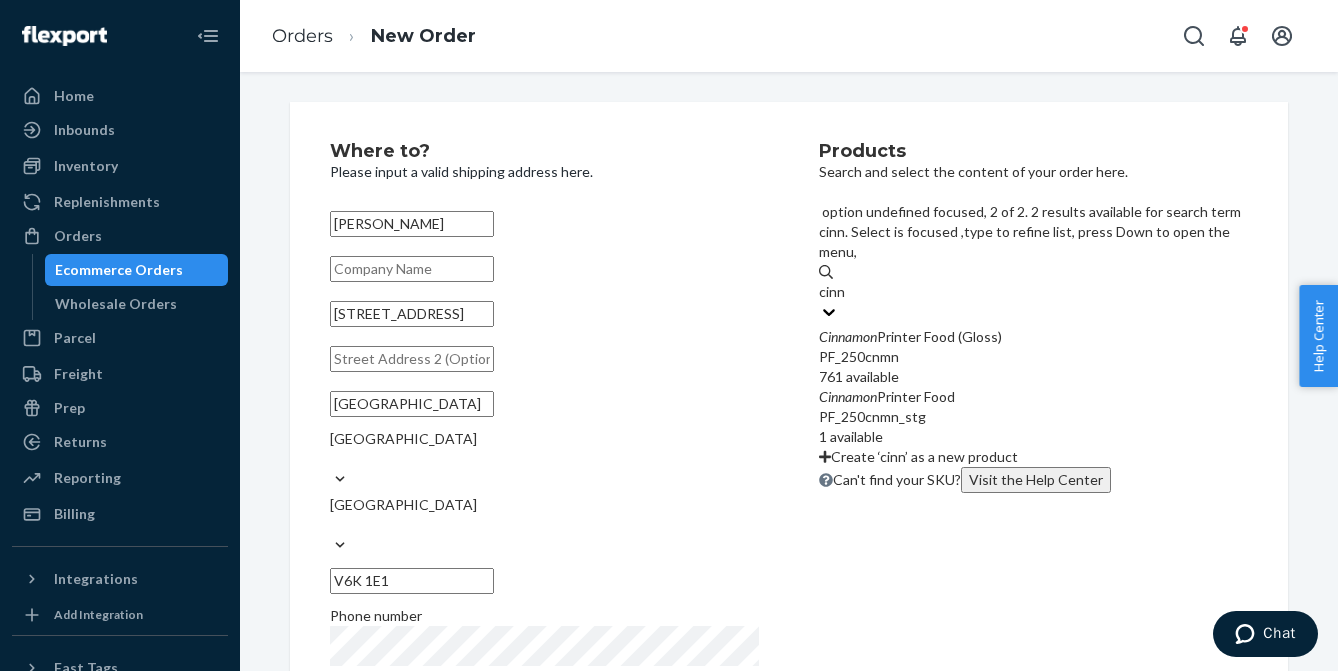 click on "Cinnamon  Printer Food" at bounding box center [1033, 397] 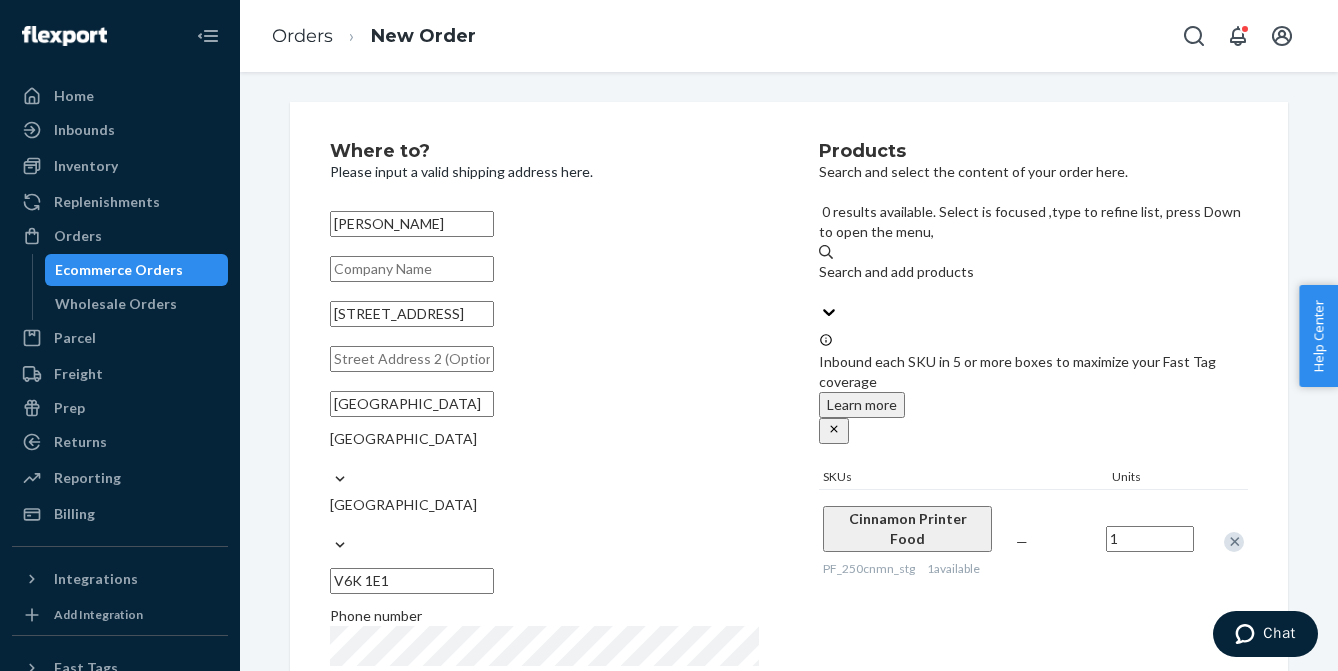 click on "Search and add products" at bounding box center (1033, 272) 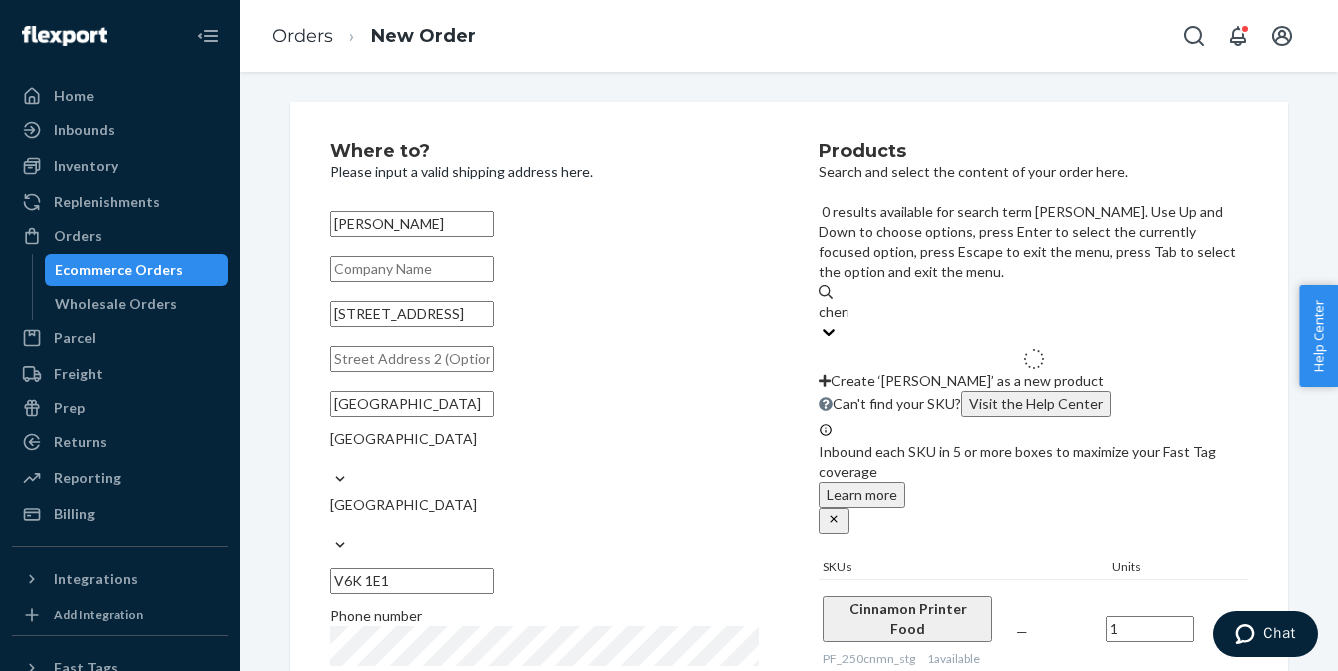 type on "cherry" 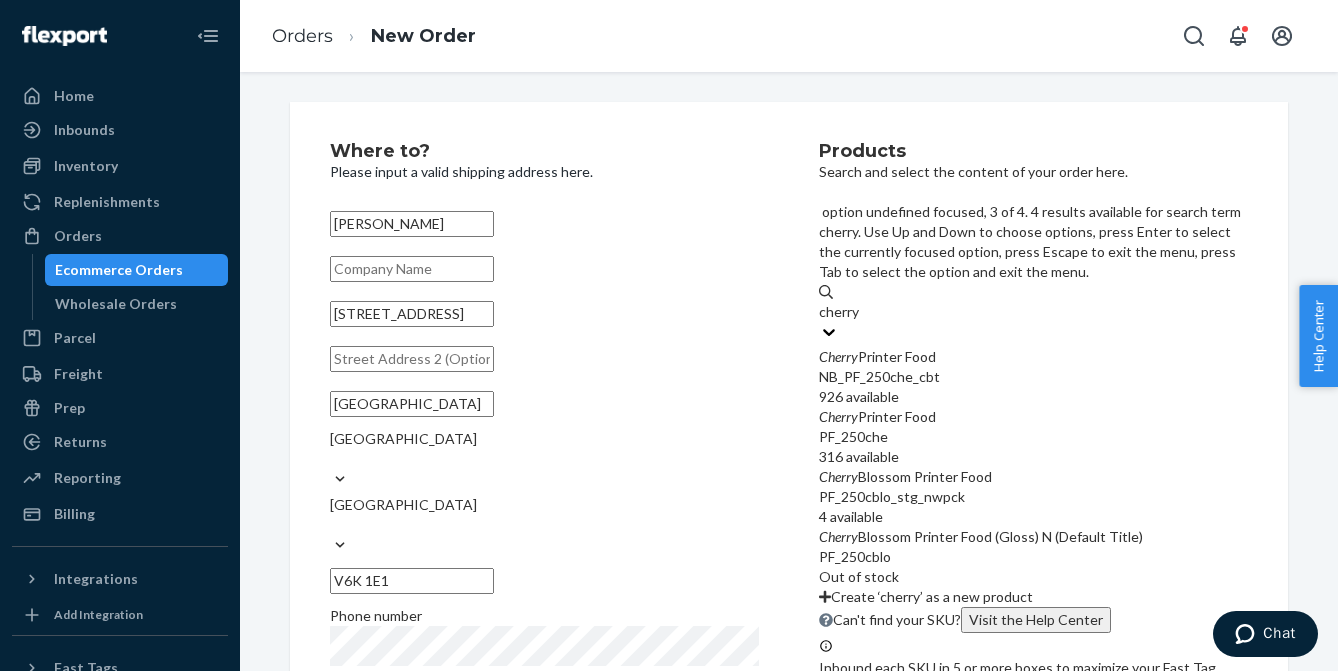 click on "Cherry  Blossom Printer Food" at bounding box center (1033, 477) 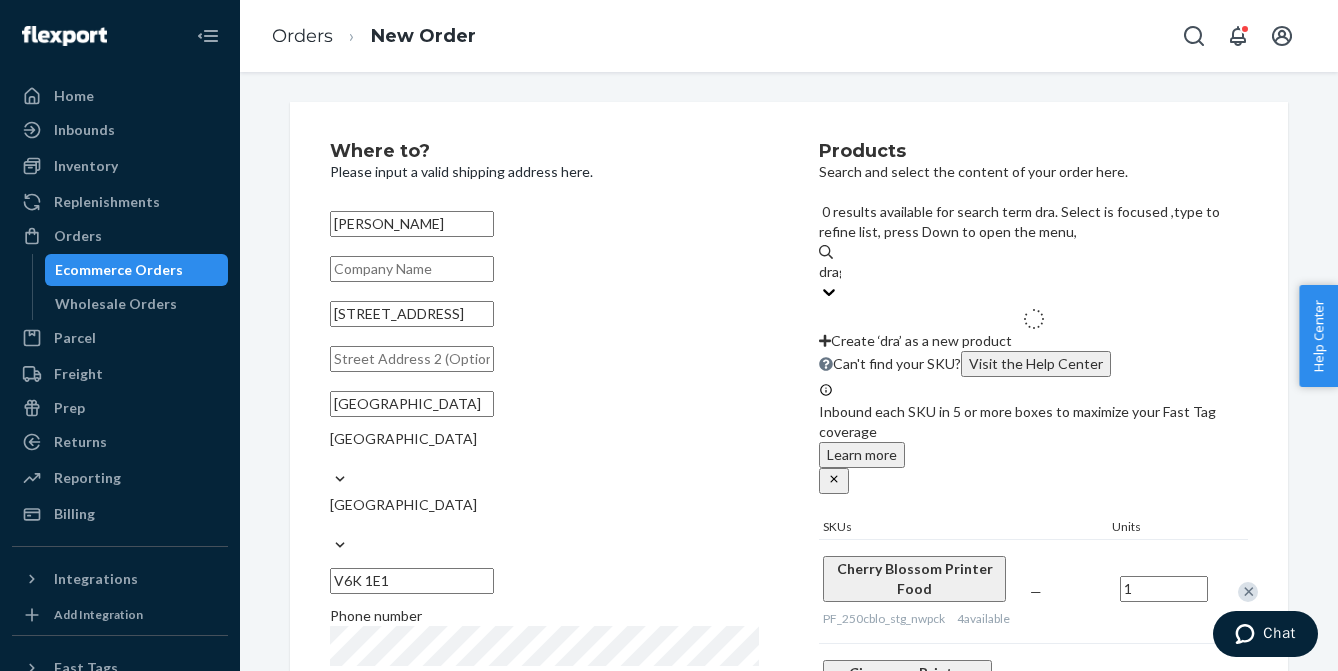 type on "drago" 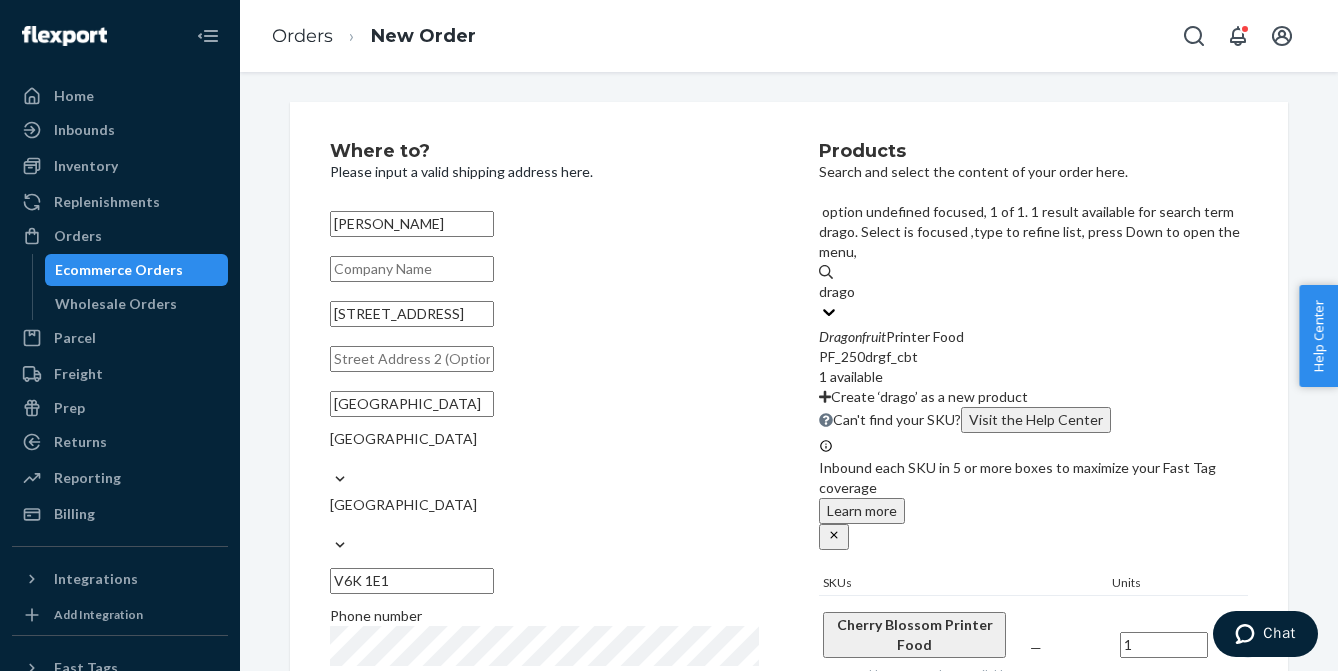 click on "Dragonfruit  Printer Food" at bounding box center [1033, 337] 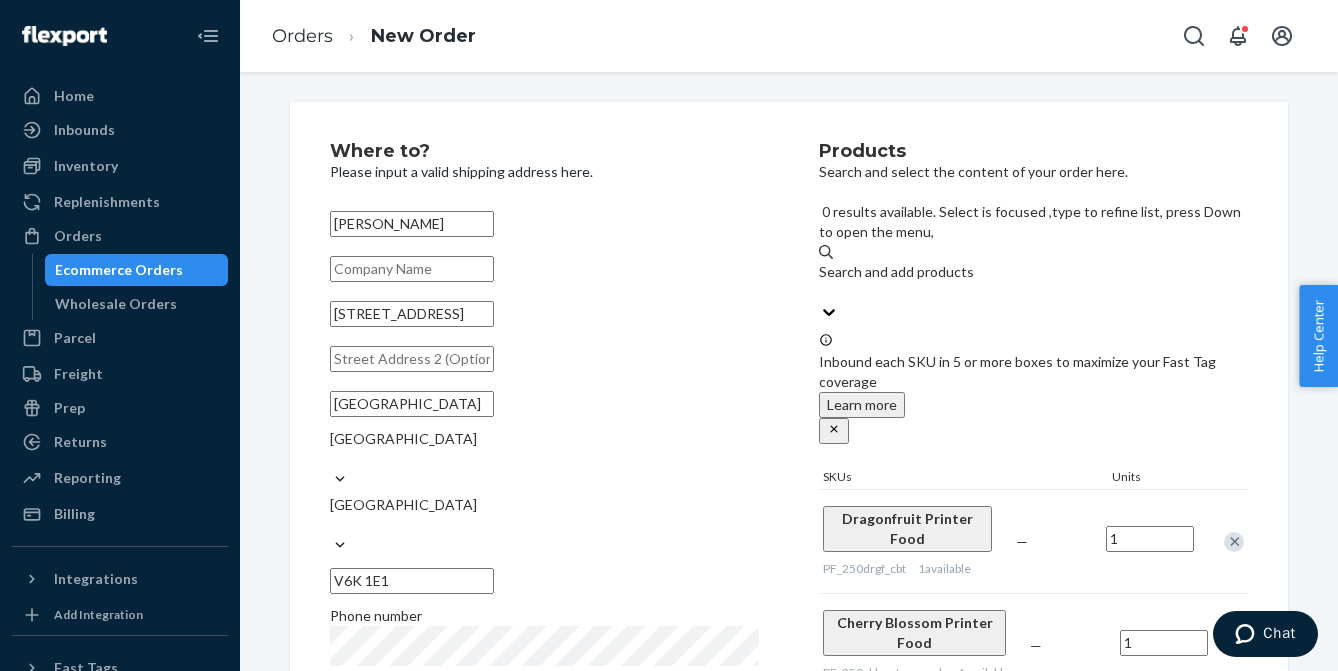 click on "Search and add products" at bounding box center (1033, 272) 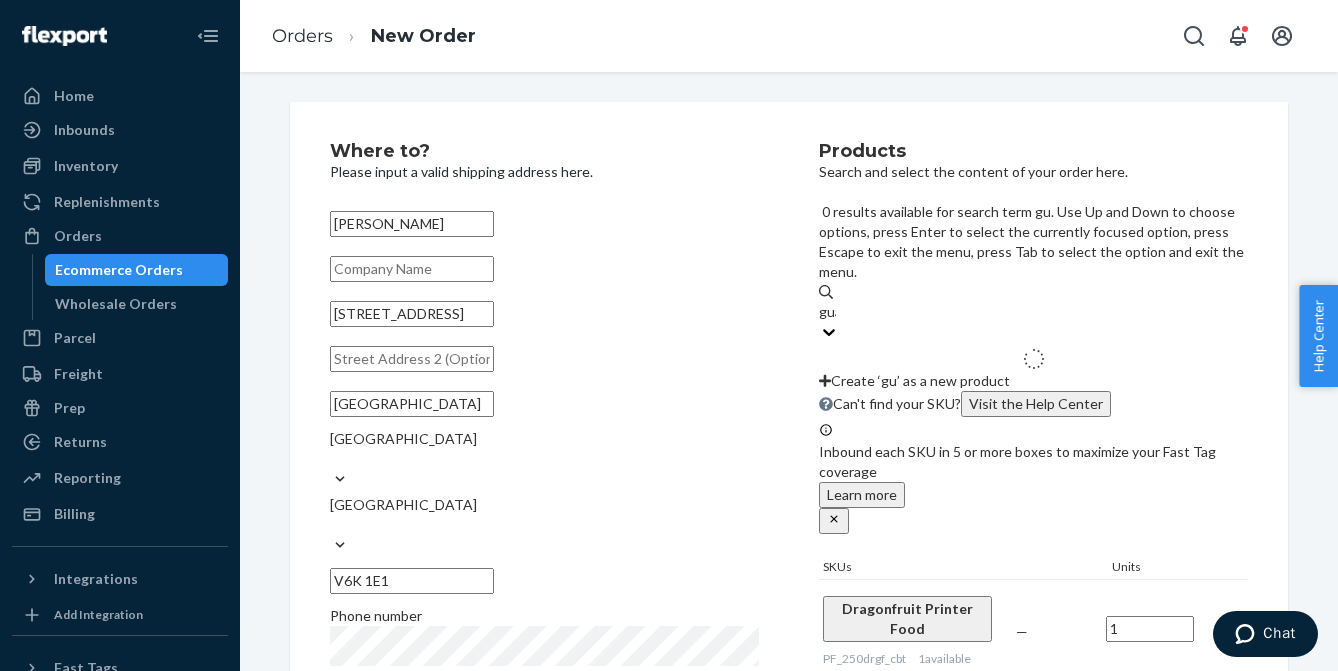 type on "guava" 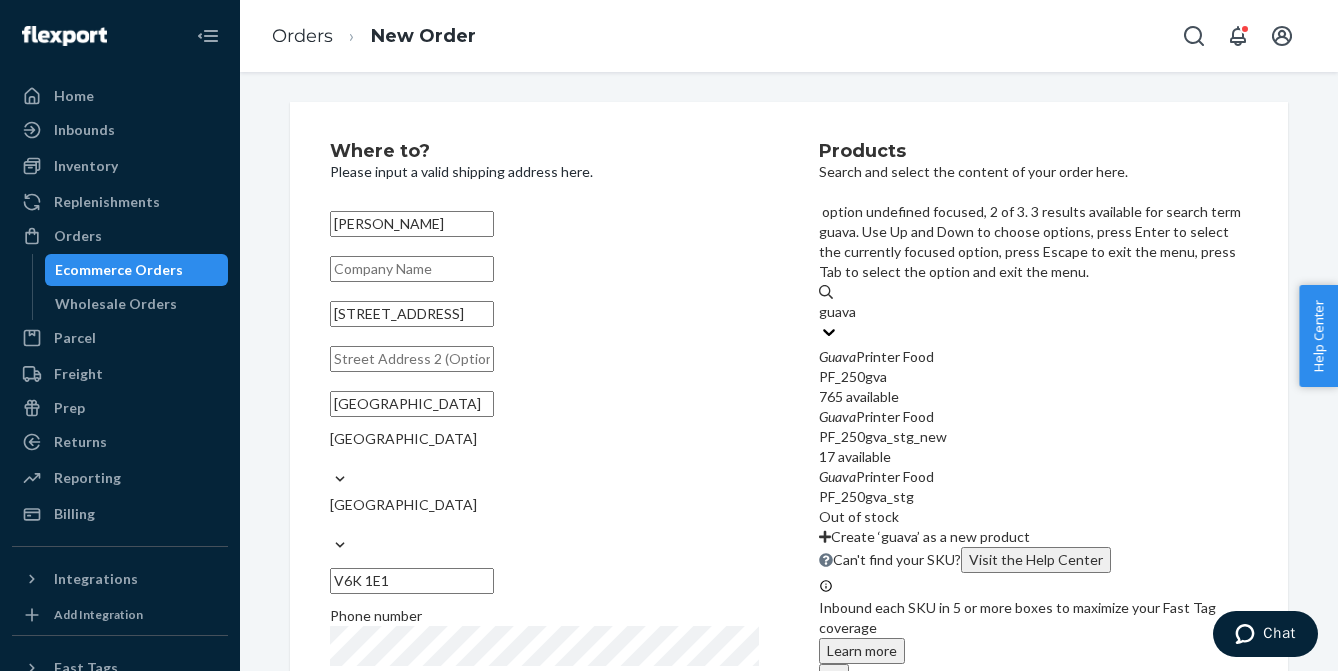 click on "Guava  Printer Food PF_250gva_stg_new 17 available" at bounding box center [1033, 437] 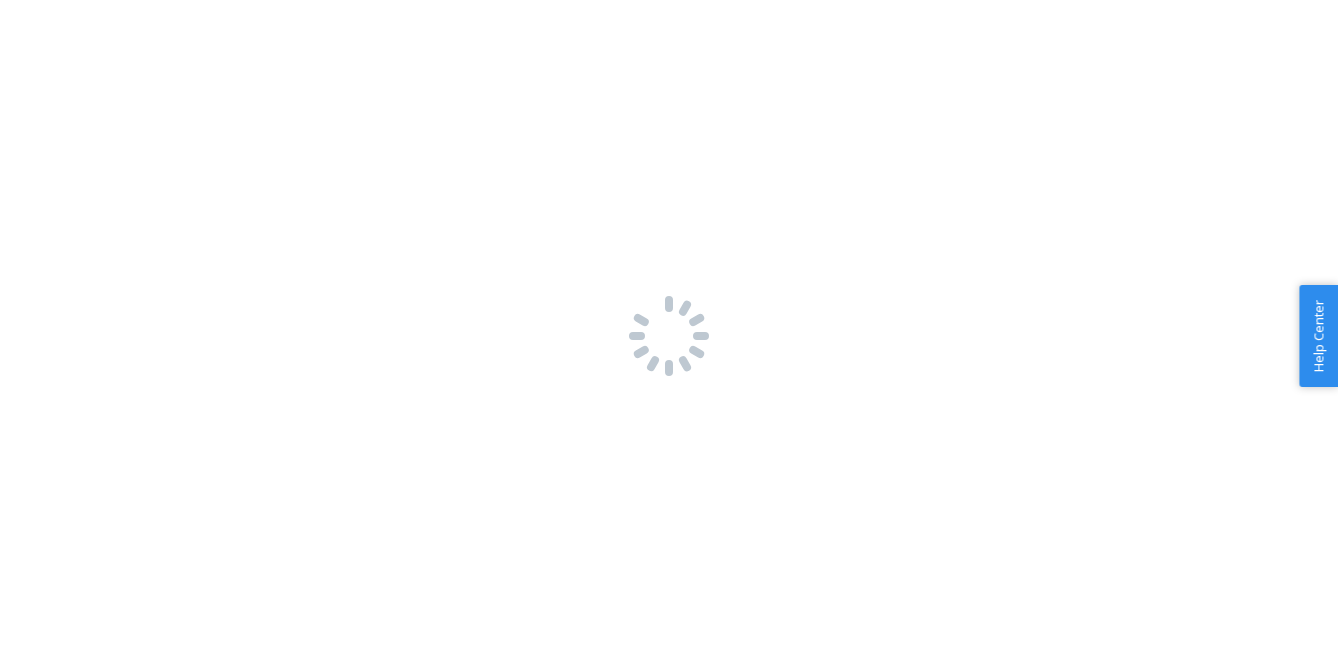 scroll, scrollTop: 0, scrollLeft: 0, axis: both 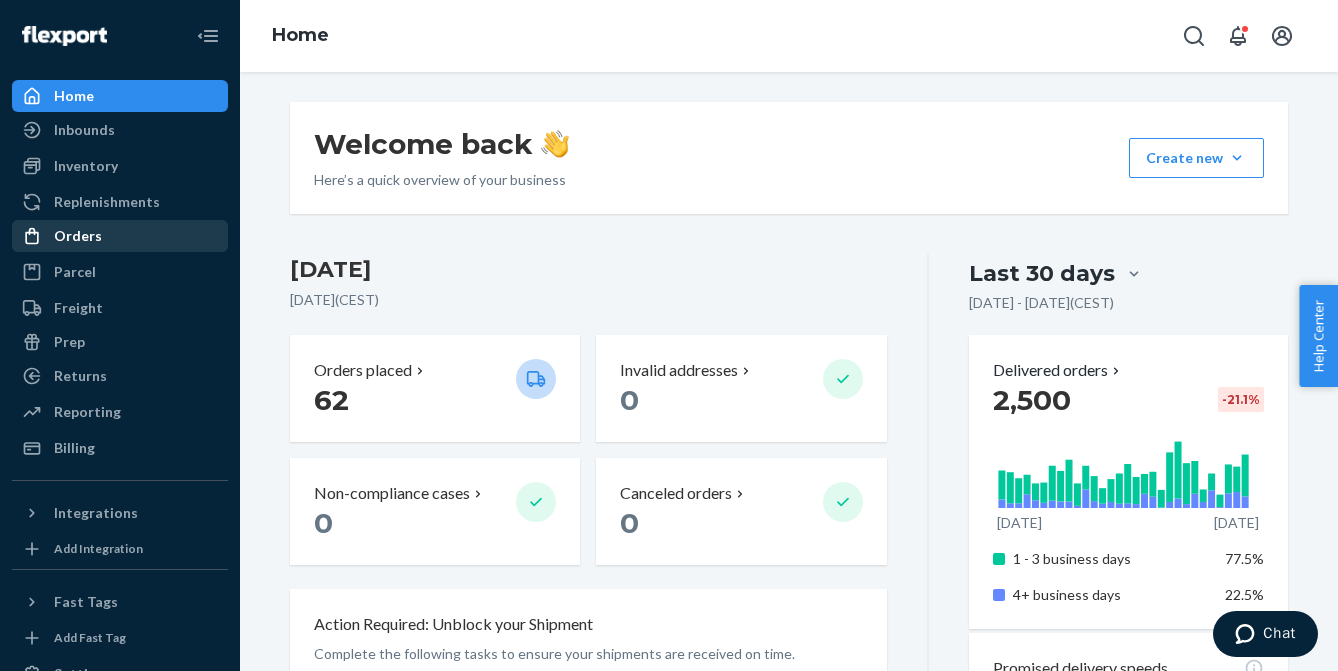click on "Orders" at bounding box center (78, 236) 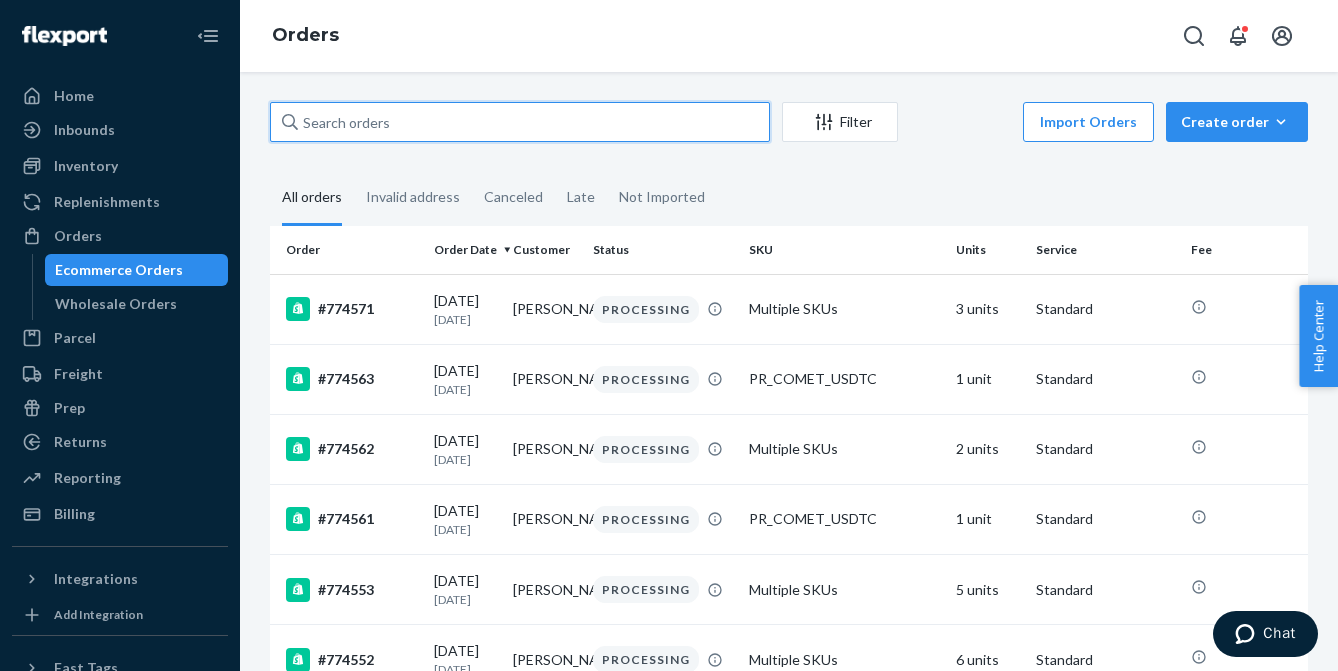 click at bounding box center [520, 122] 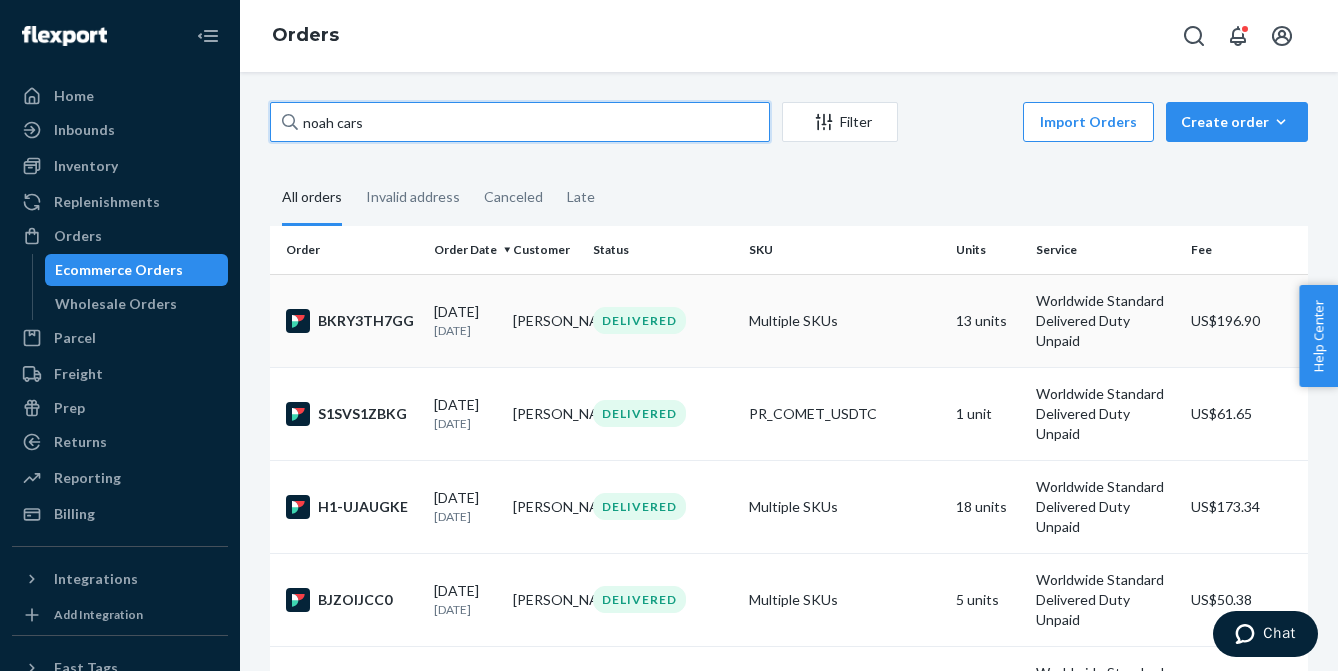 type on "noah cars" 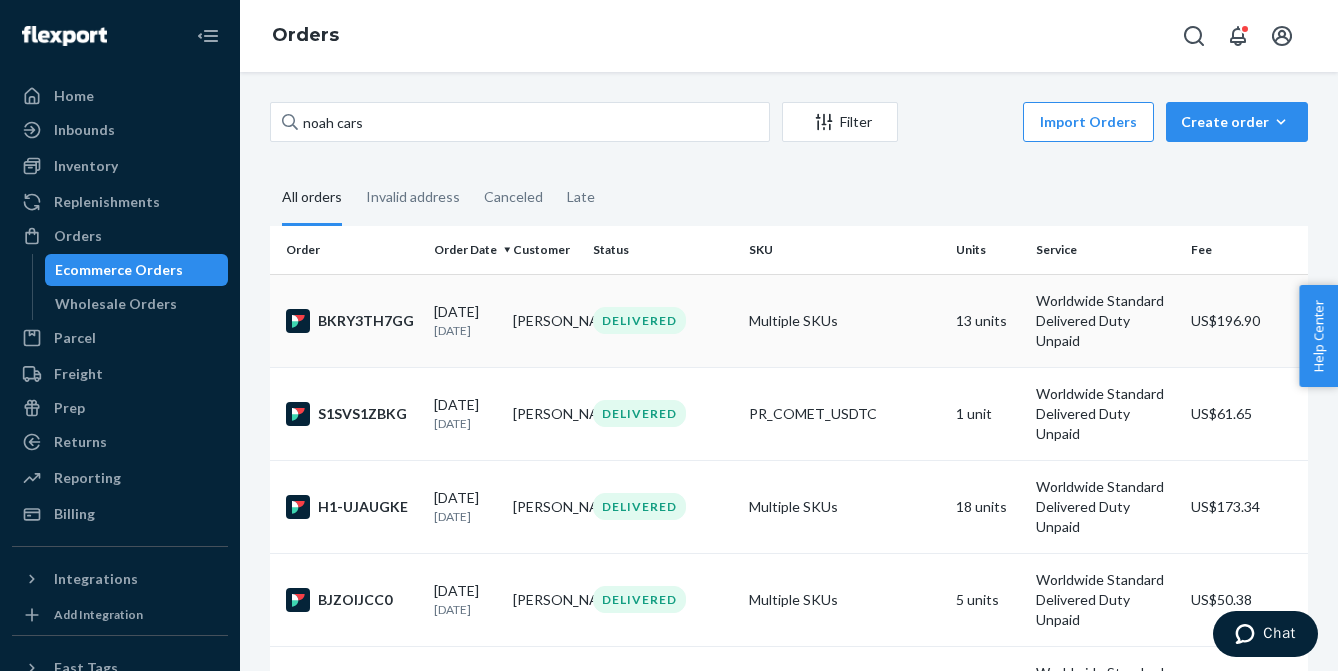 click on "[PERSON_NAME]" at bounding box center (545, 320) 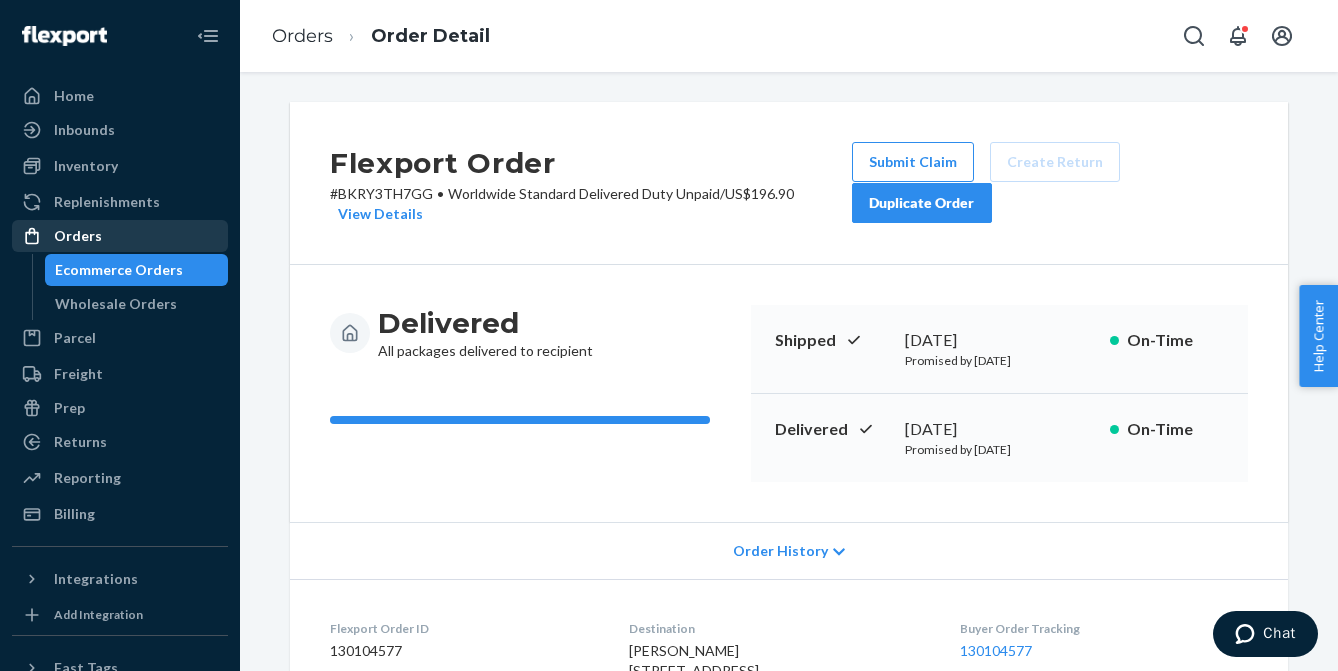 click on "Orders" at bounding box center (78, 236) 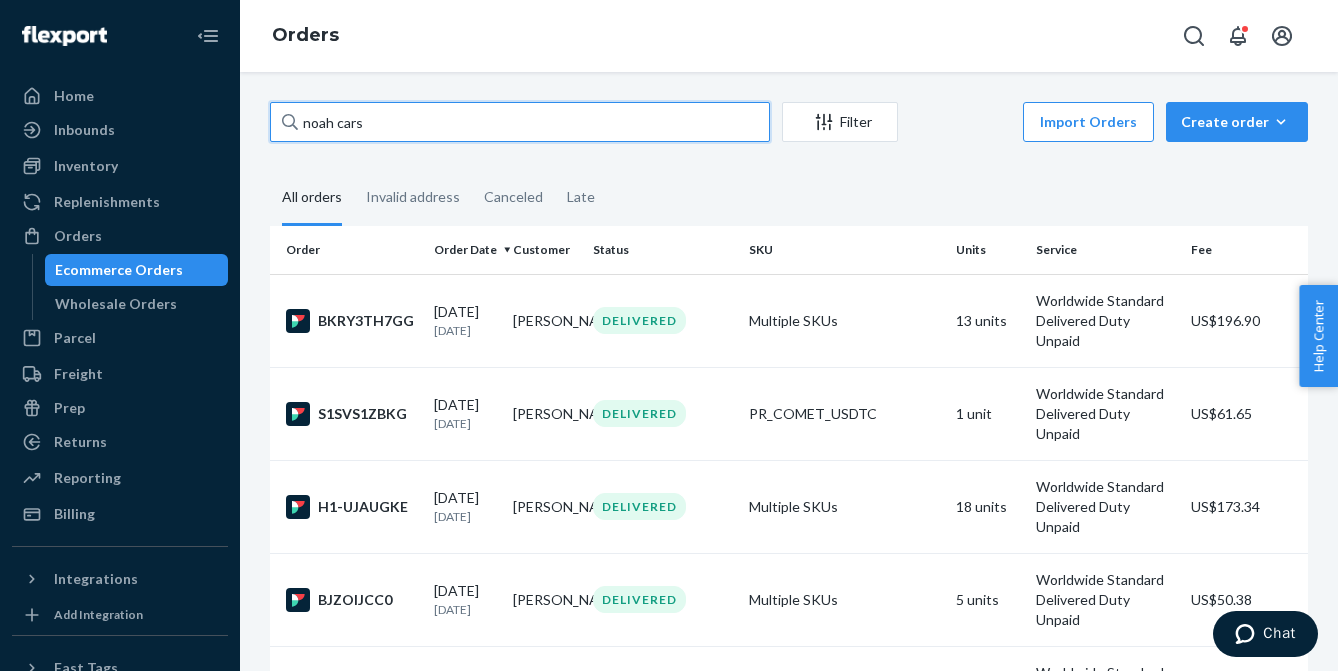 click on "noah cars" at bounding box center [520, 122] 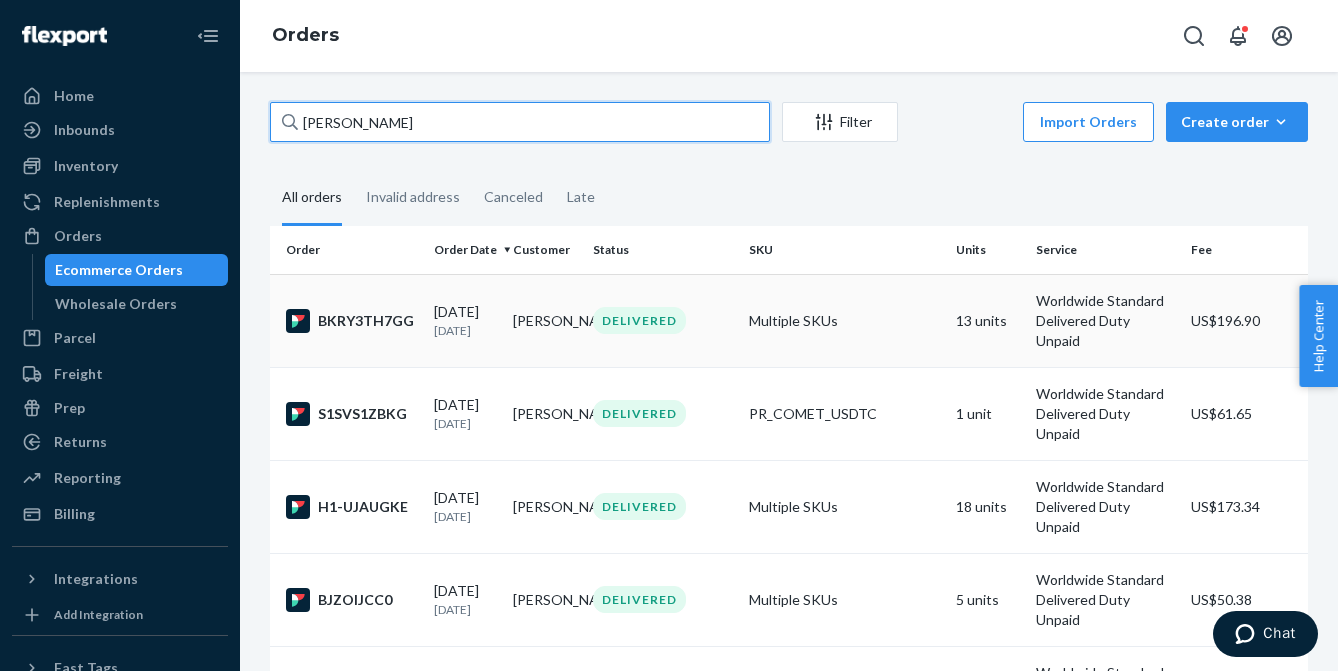 type on "[PERSON_NAME]" 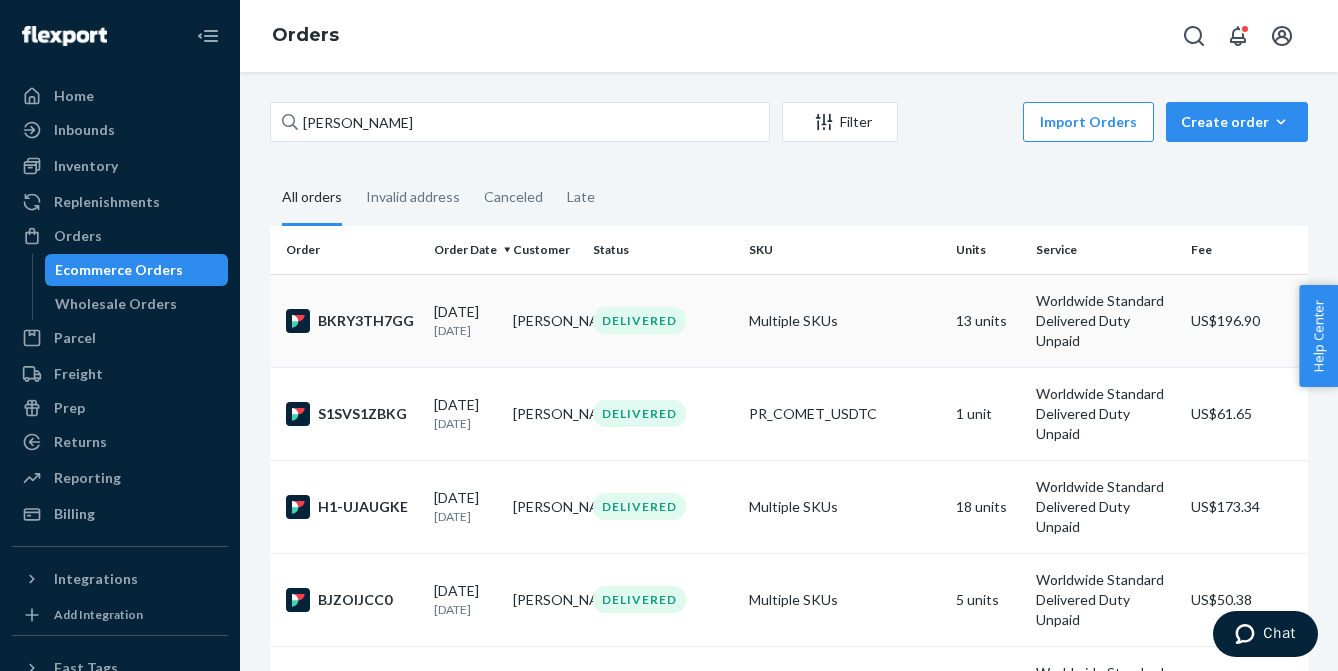 click on "[DATE]" at bounding box center [466, 330] 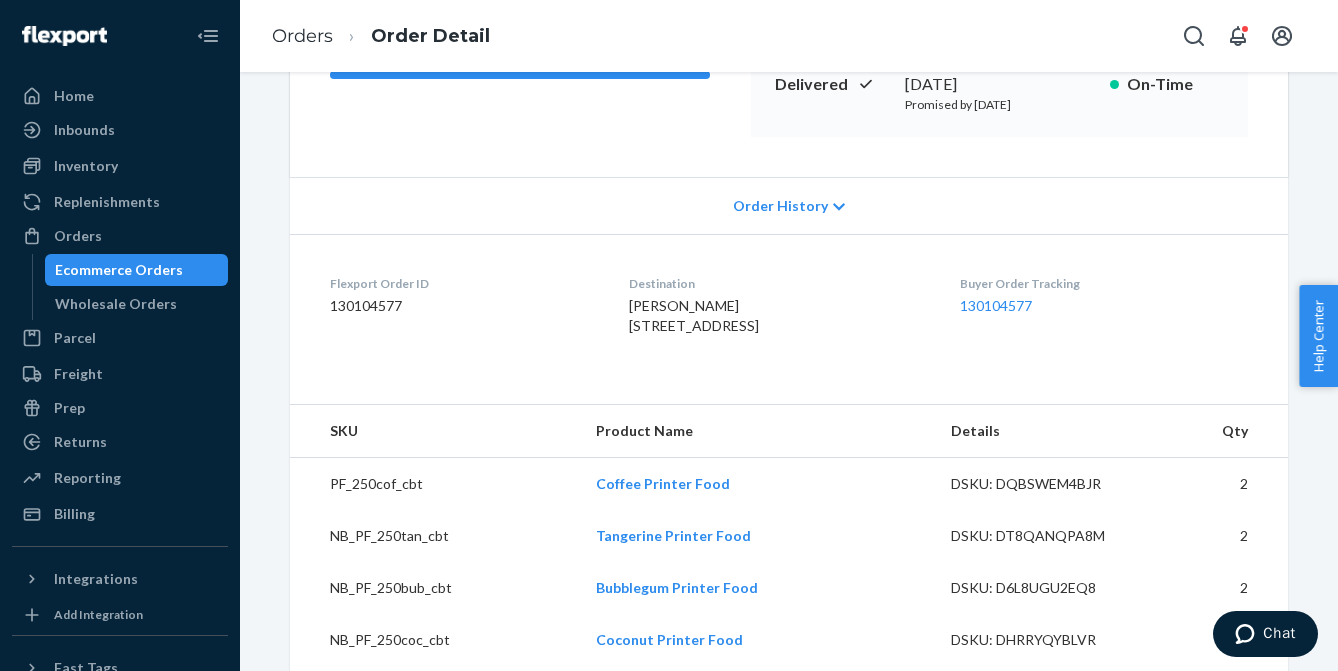 scroll, scrollTop: 0, scrollLeft: 0, axis: both 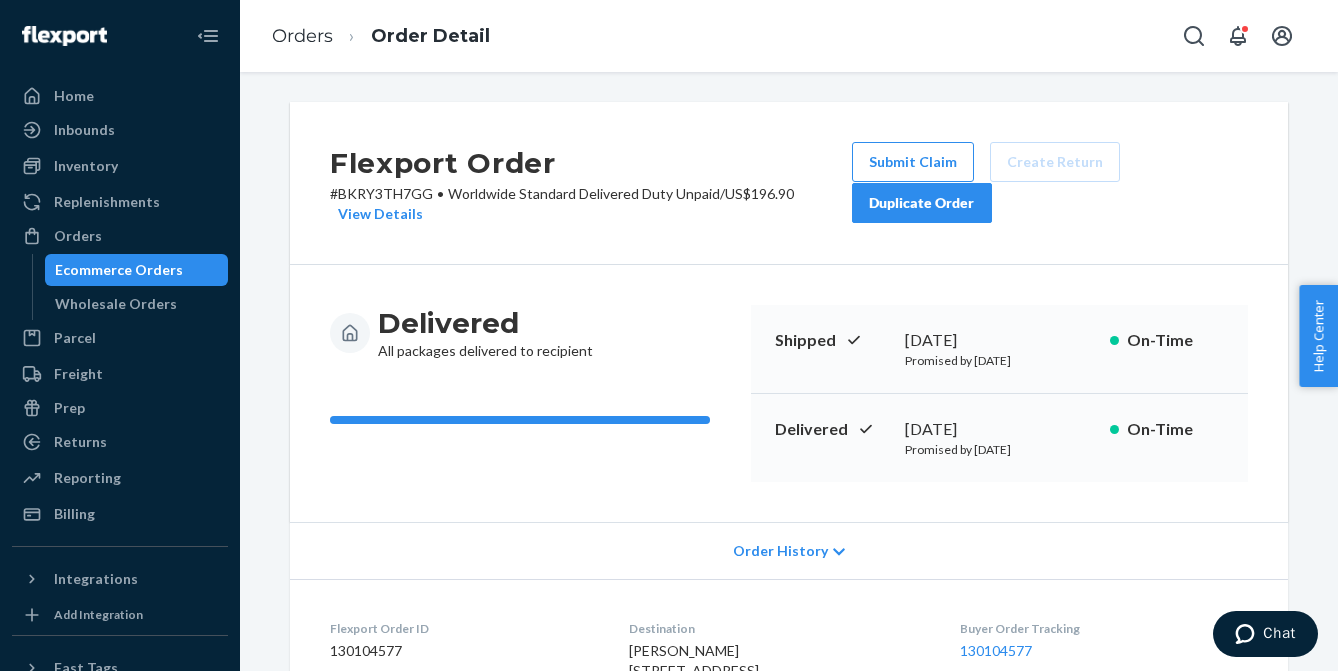 click on "Duplicate Order" at bounding box center (922, 203) 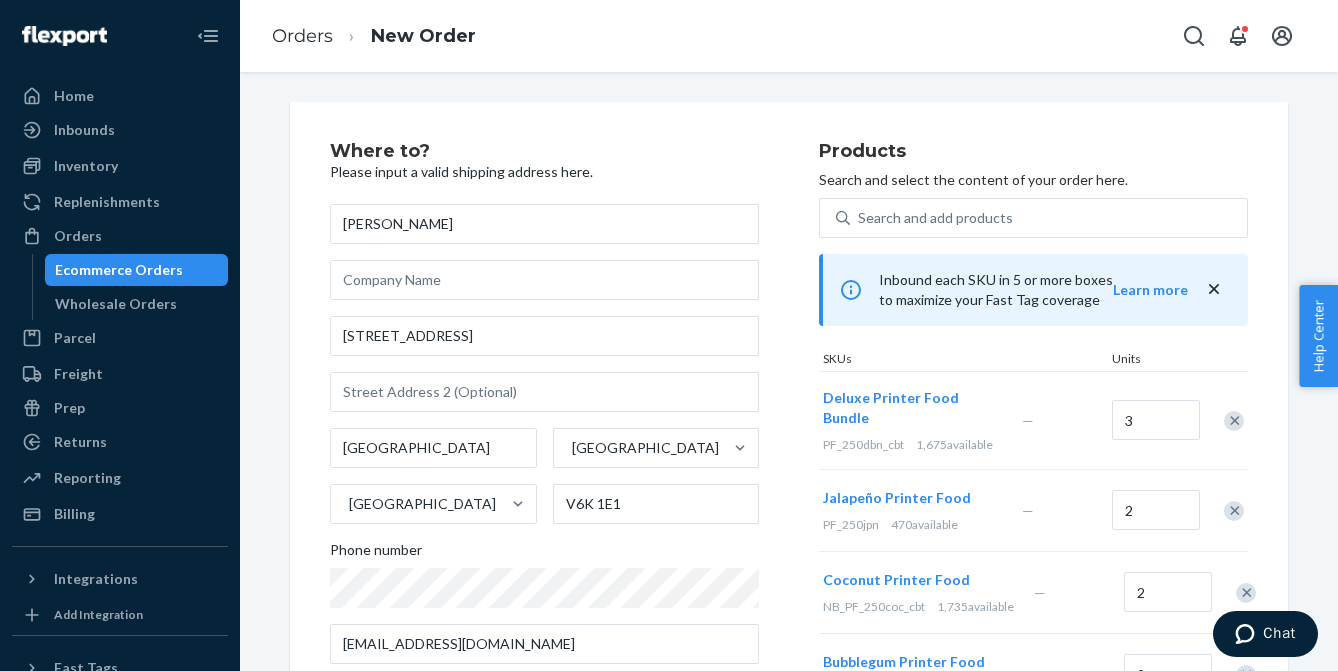click at bounding box center [1234, 421] 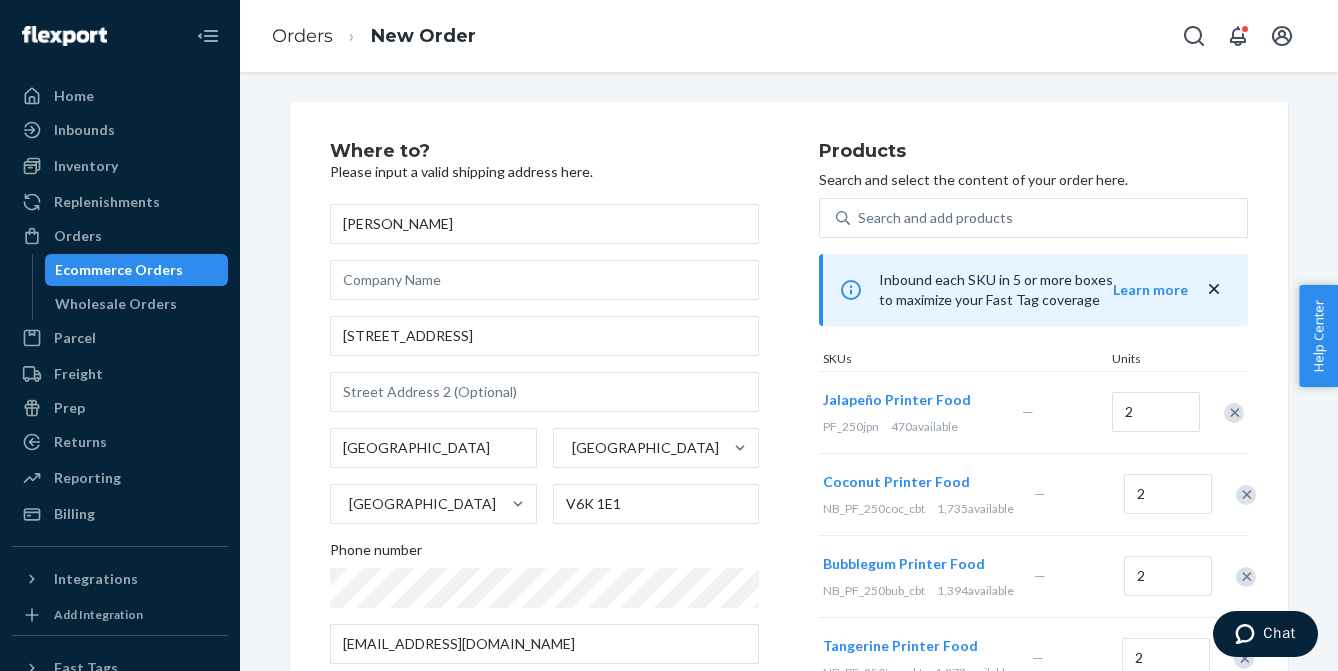 click at bounding box center (1234, 413) 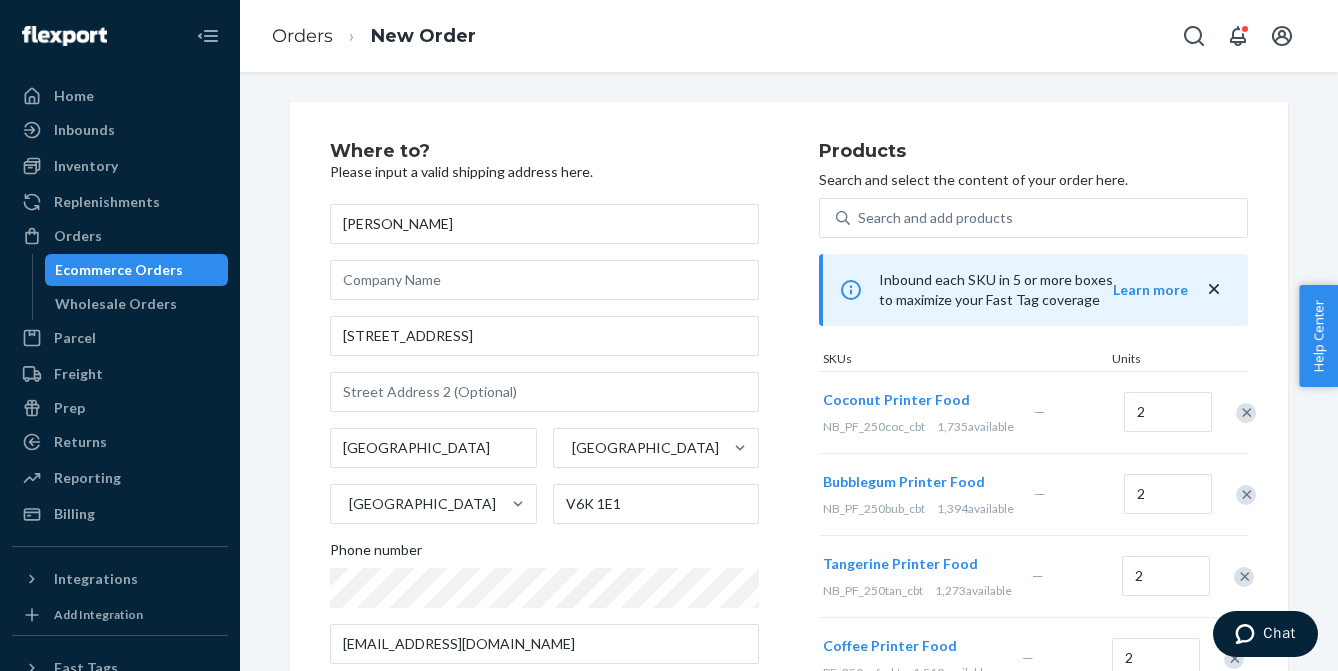 click at bounding box center (1246, 413) 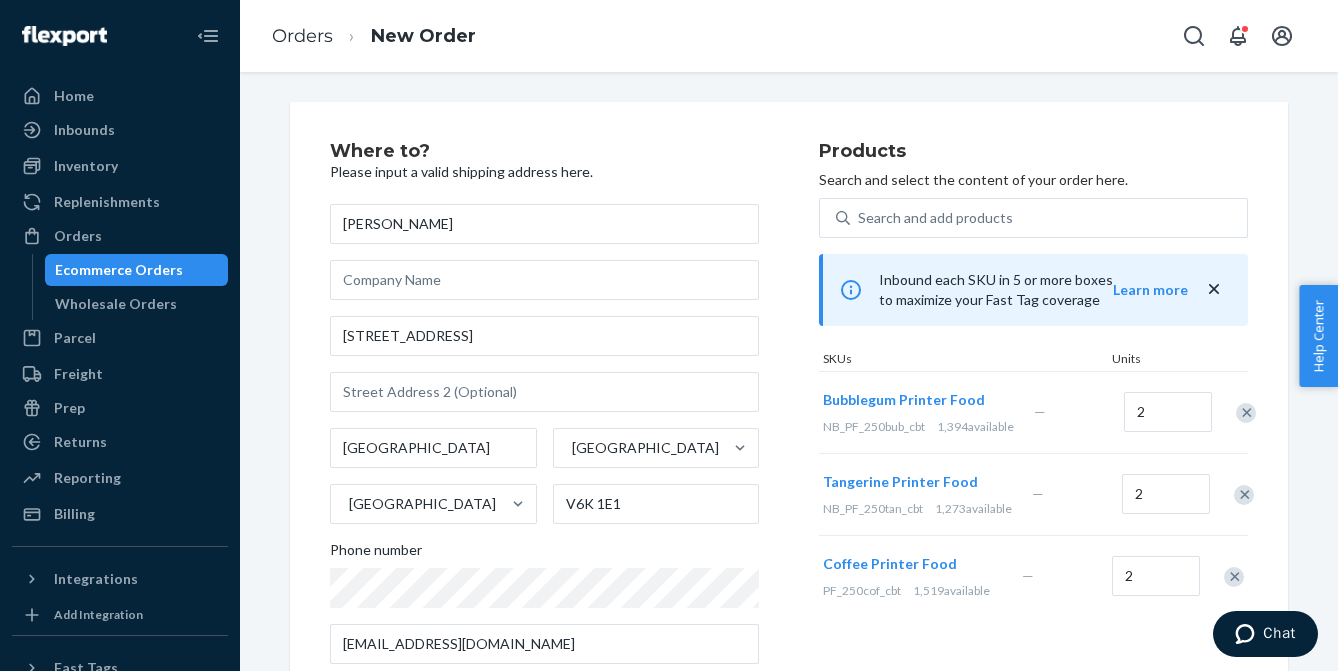 click at bounding box center (1246, 413) 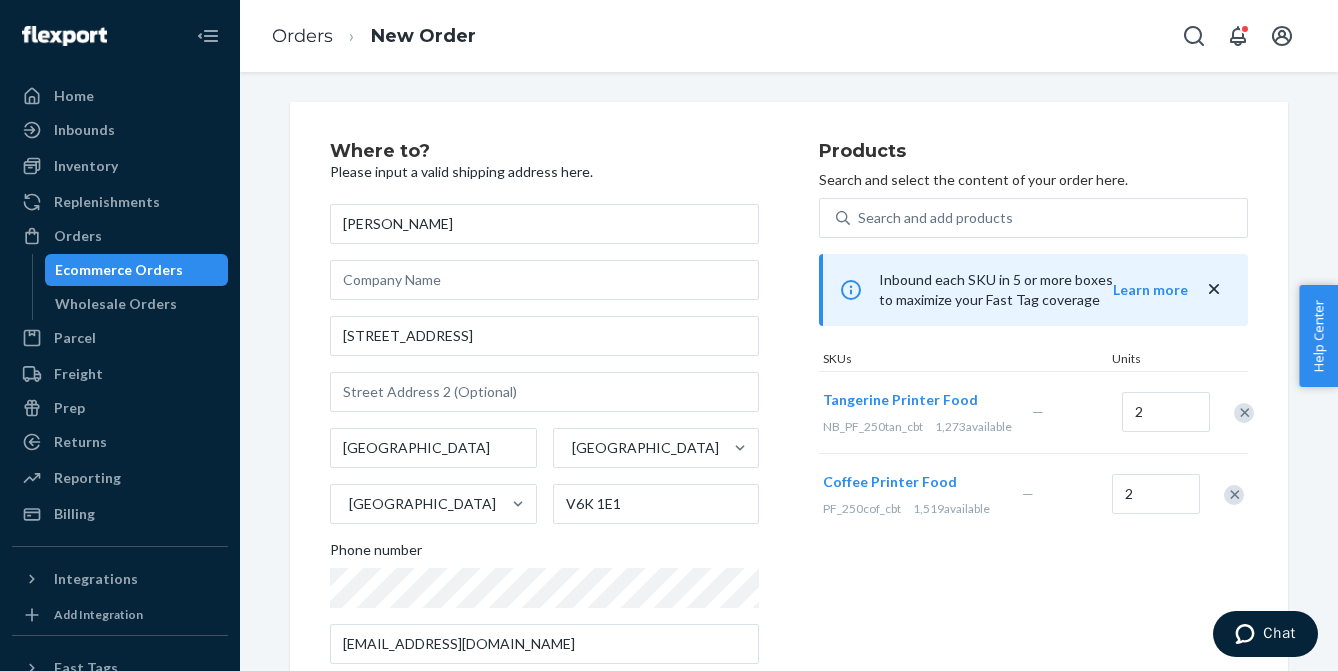 click at bounding box center [1244, 413] 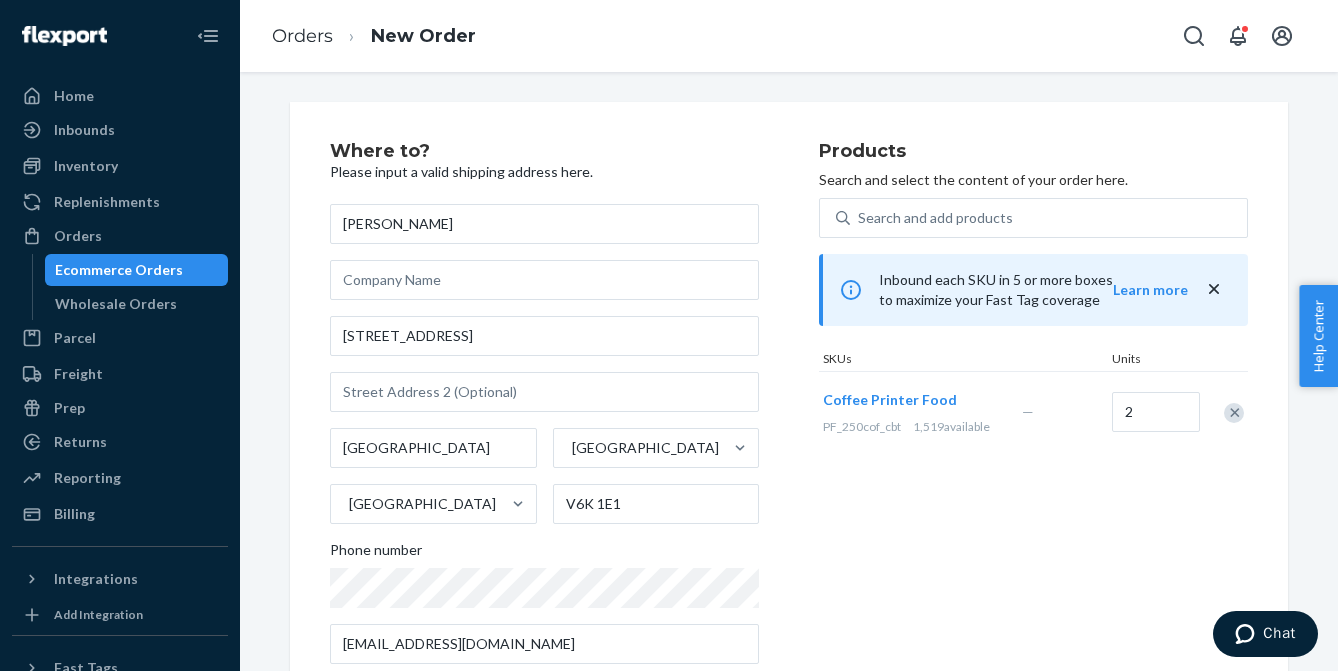 click at bounding box center [1234, 413] 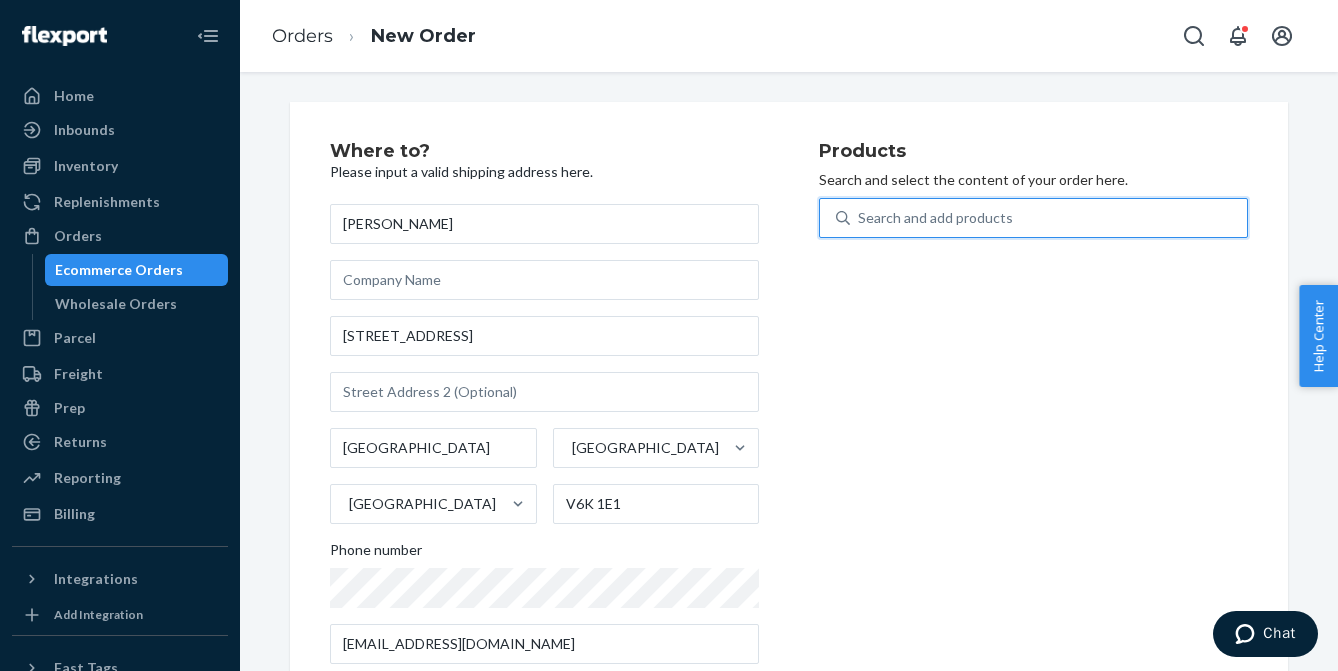click on "Search and add products" at bounding box center (935, 218) 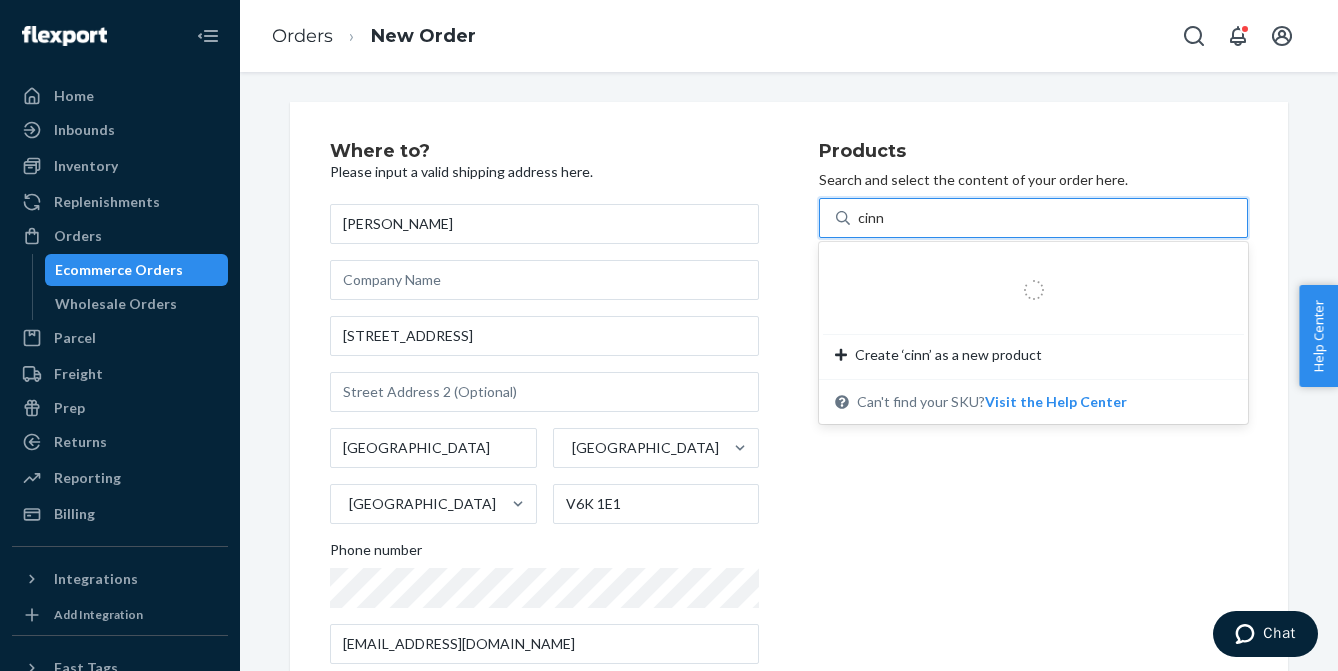 type on "cinna" 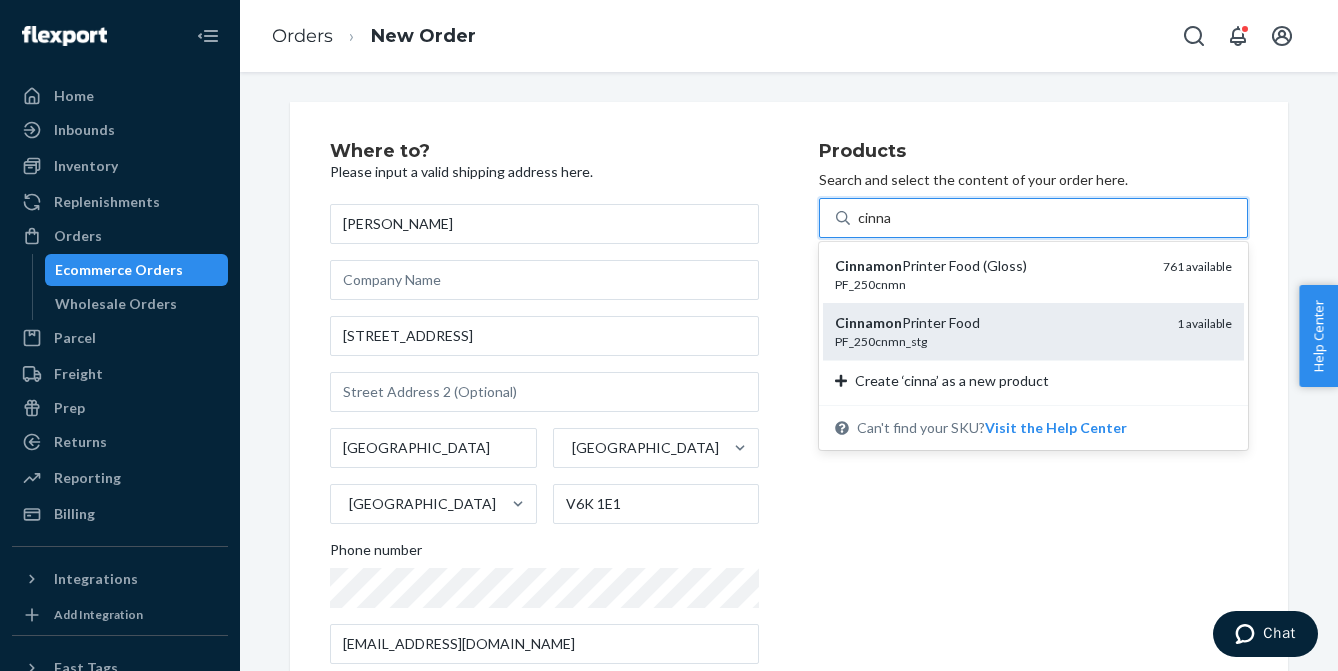 click on "Cinnamon  Printer Food" at bounding box center [998, 323] 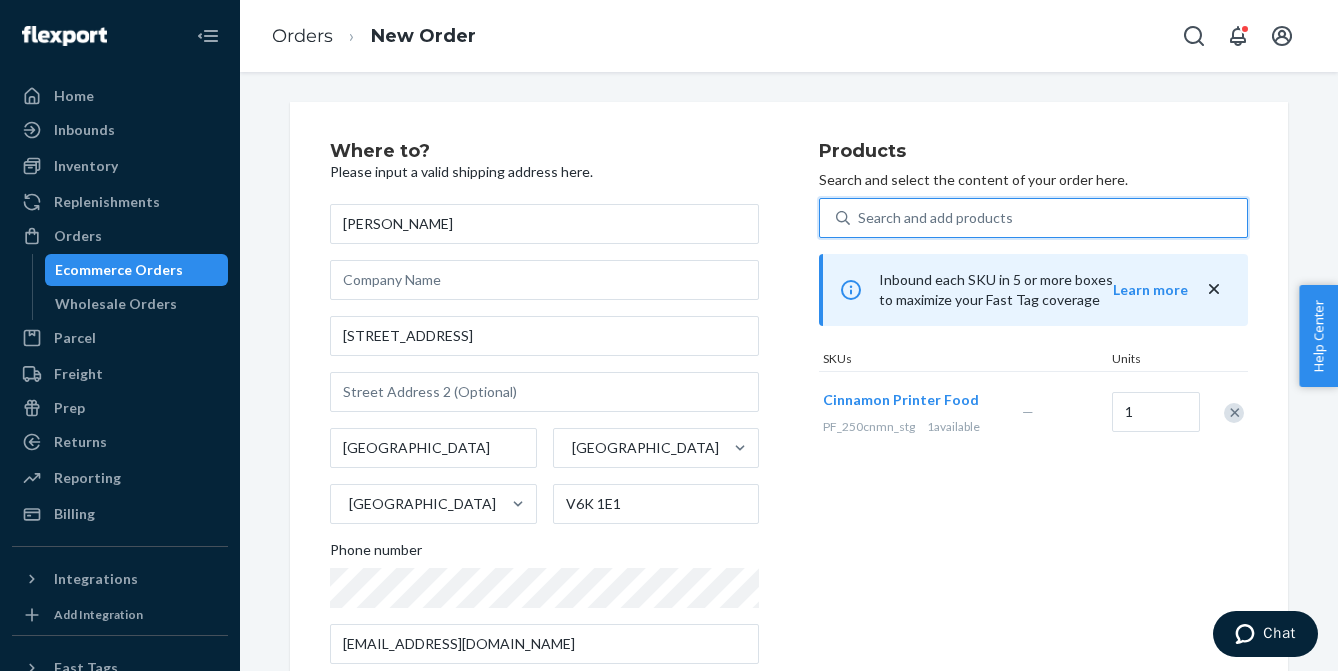 click on "Search and add products" at bounding box center [935, 218] 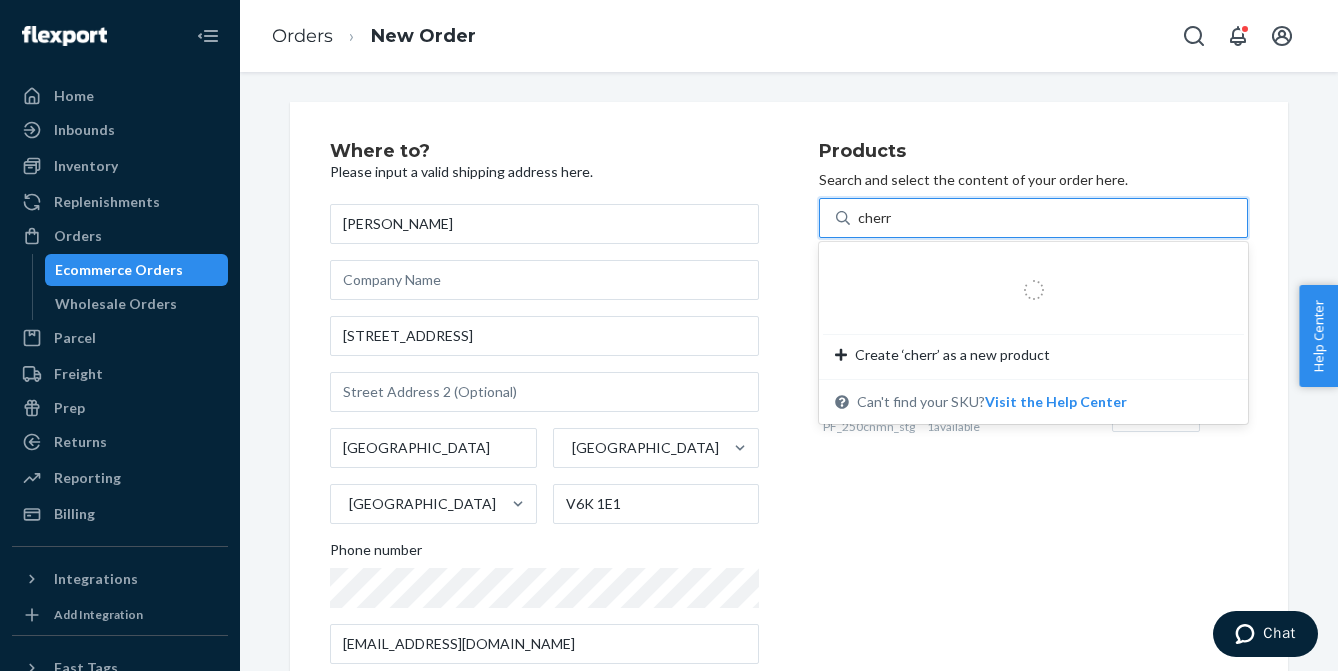 type on "cherry" 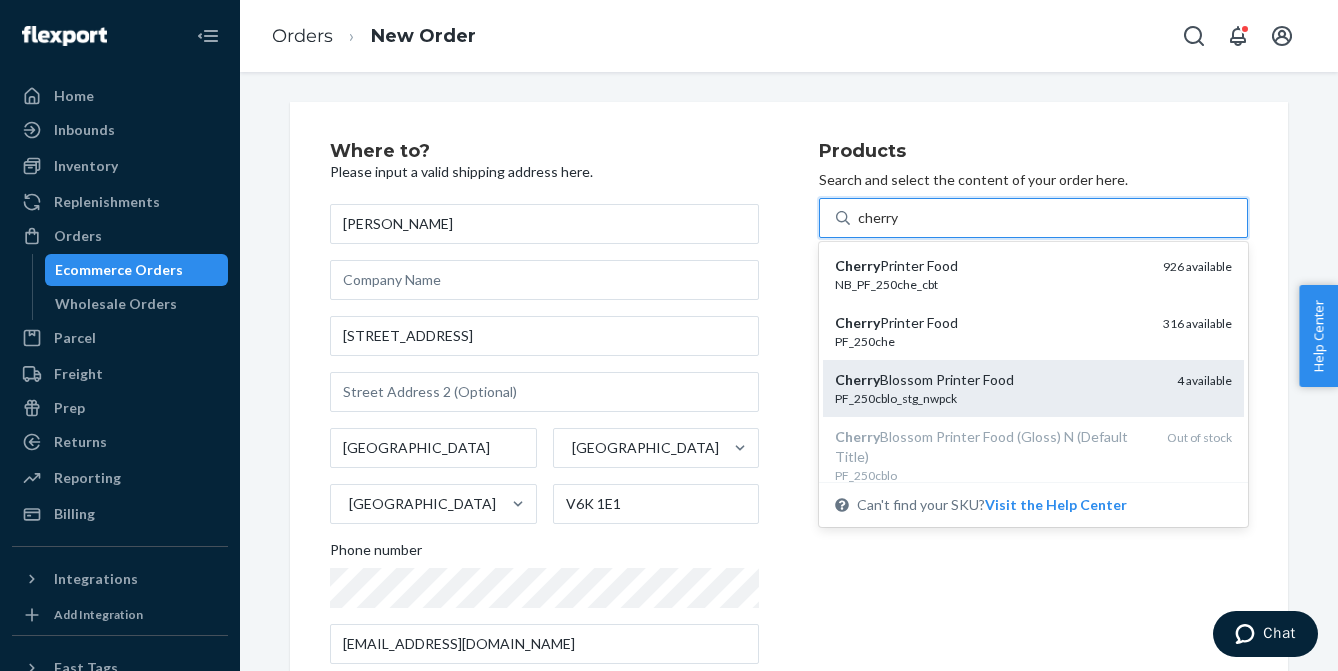 click on "Cherry  Blossom Printer Food" at bounding box center [998, 380] 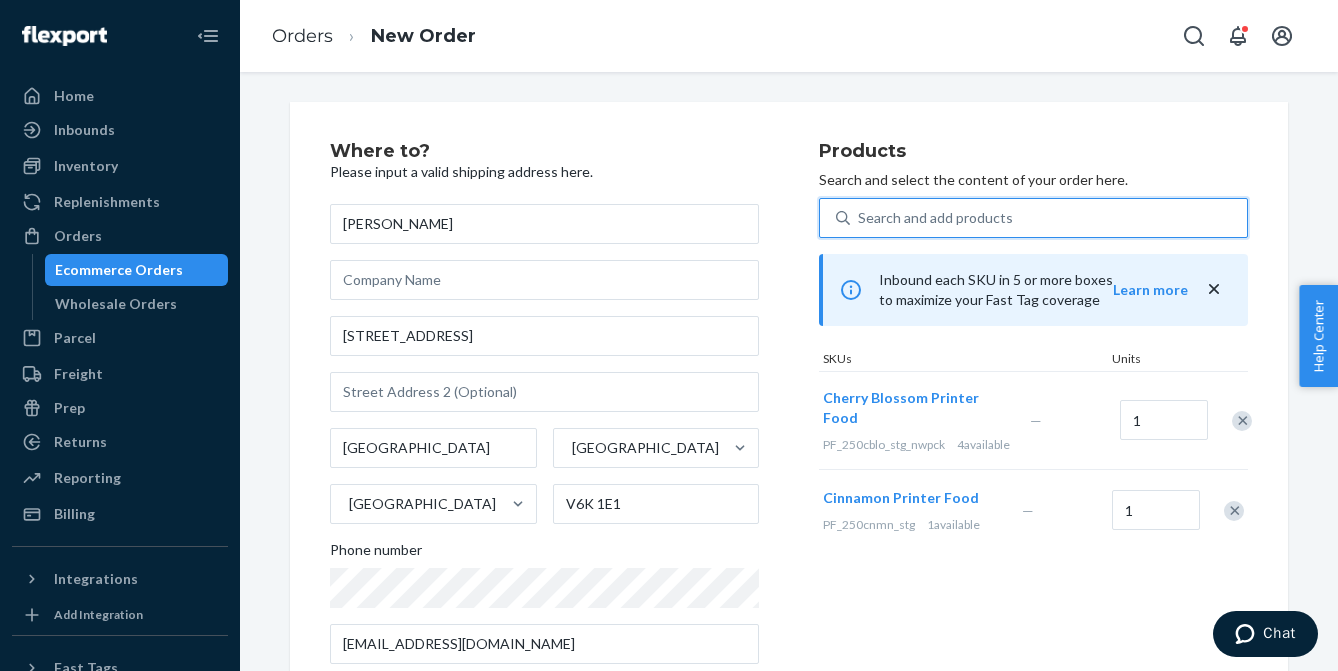 click on "Search and add products" at bounding box center (935, 218) 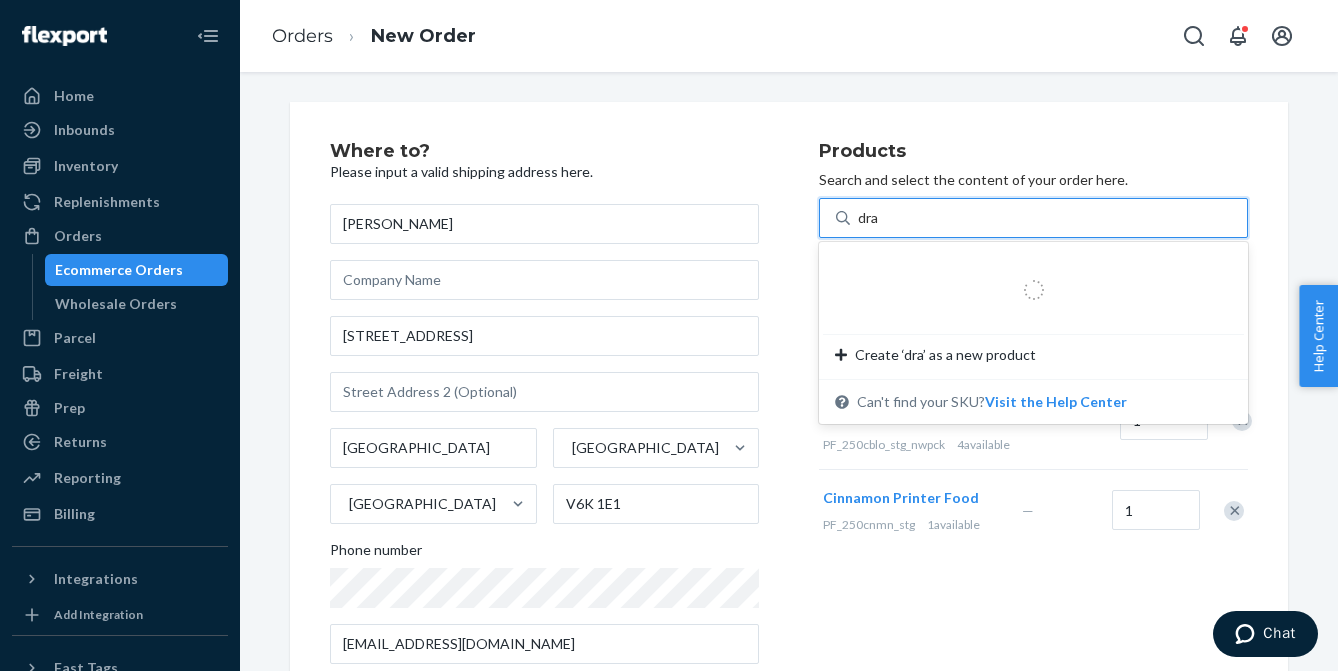 type on "drag" 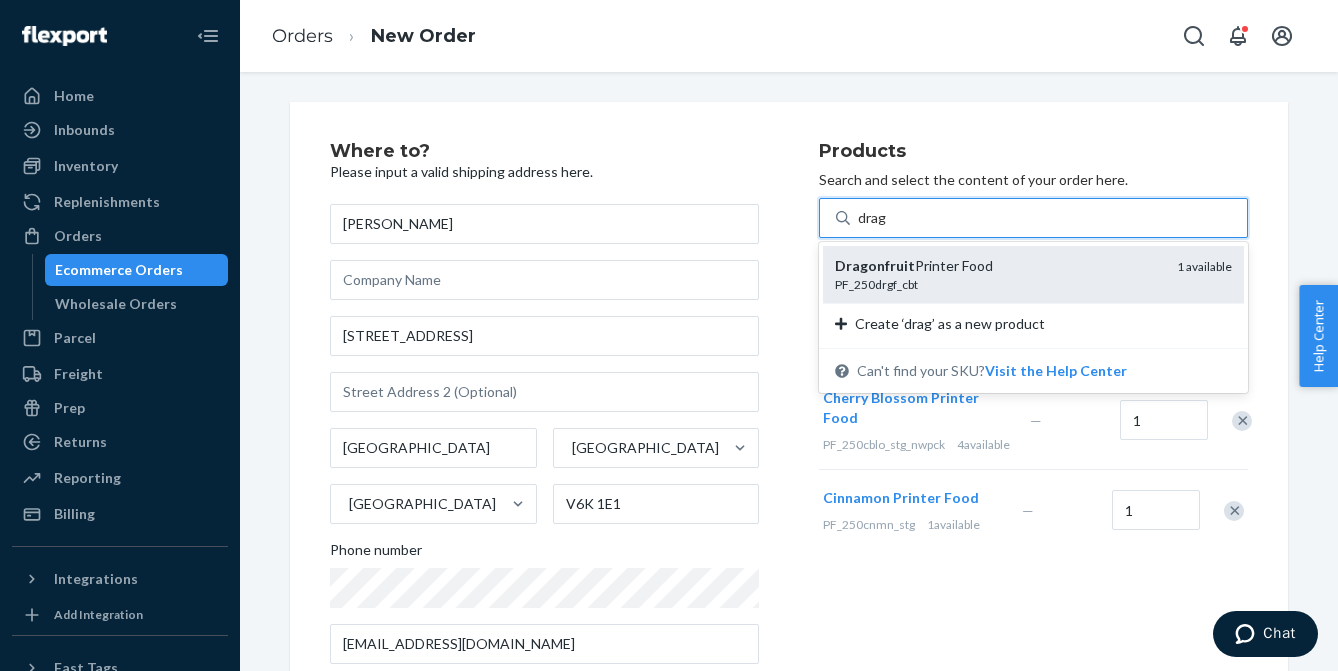 click on "PF_250drgf_cbt" at bounding box center (998, 284) 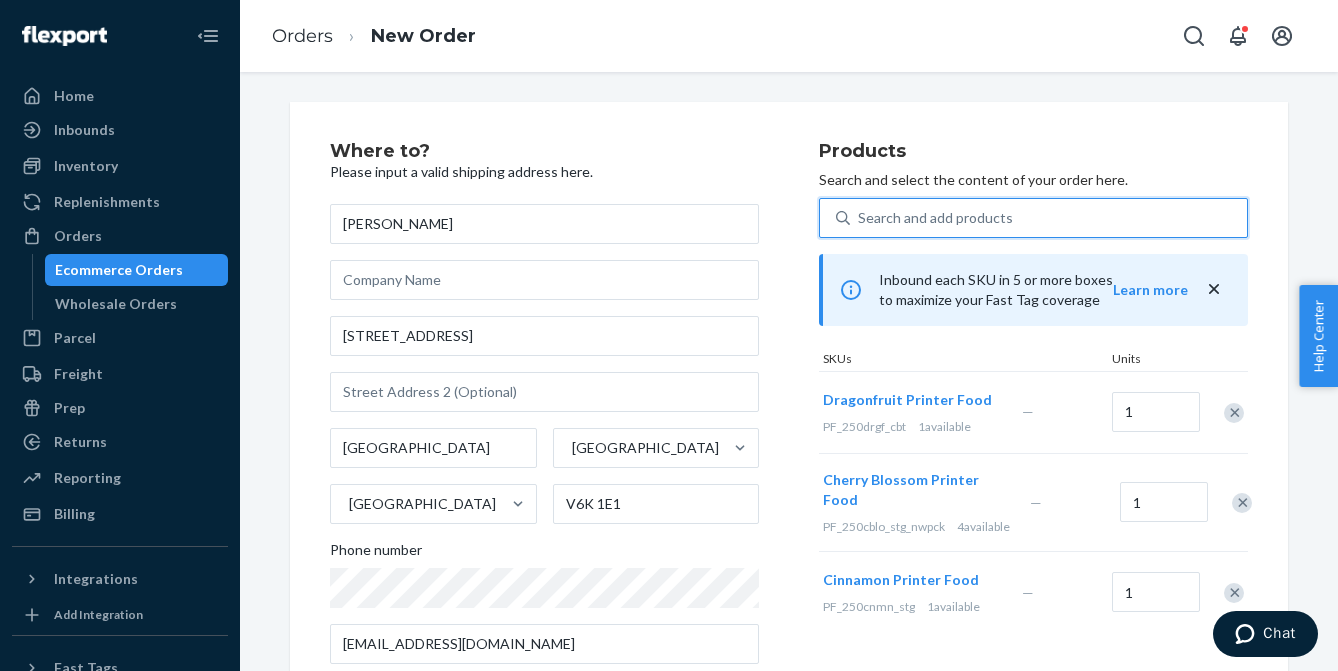 click on "Search and add products" at bounding box center (935, 218) 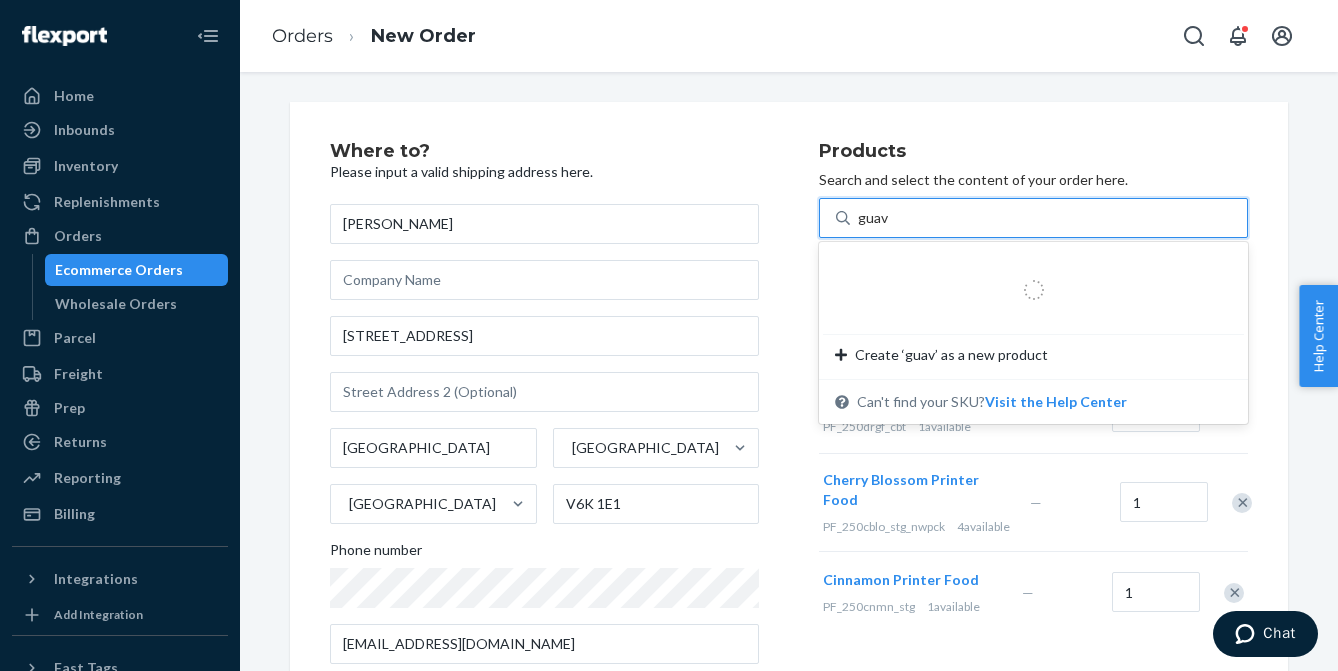 type on "guava" 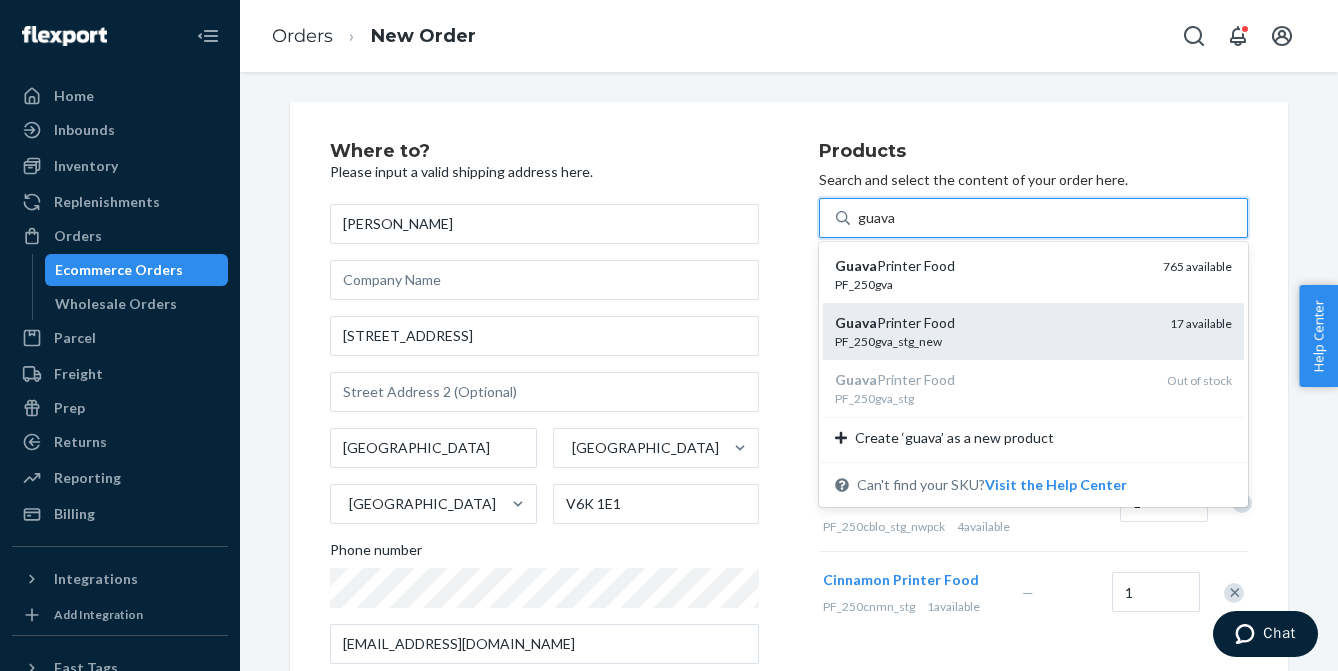 click on "Guava  Printer Food" at bounding box center (994, 323) 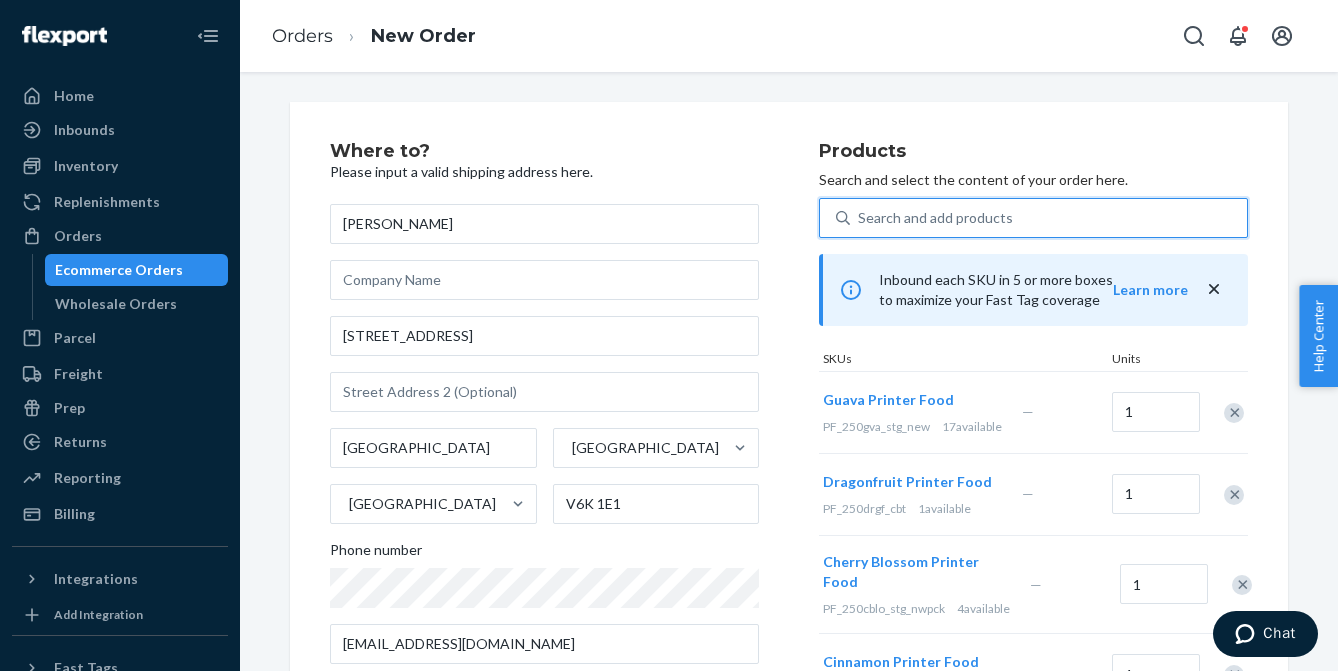 click on "Search and add products" at bounding box center [935, 218] 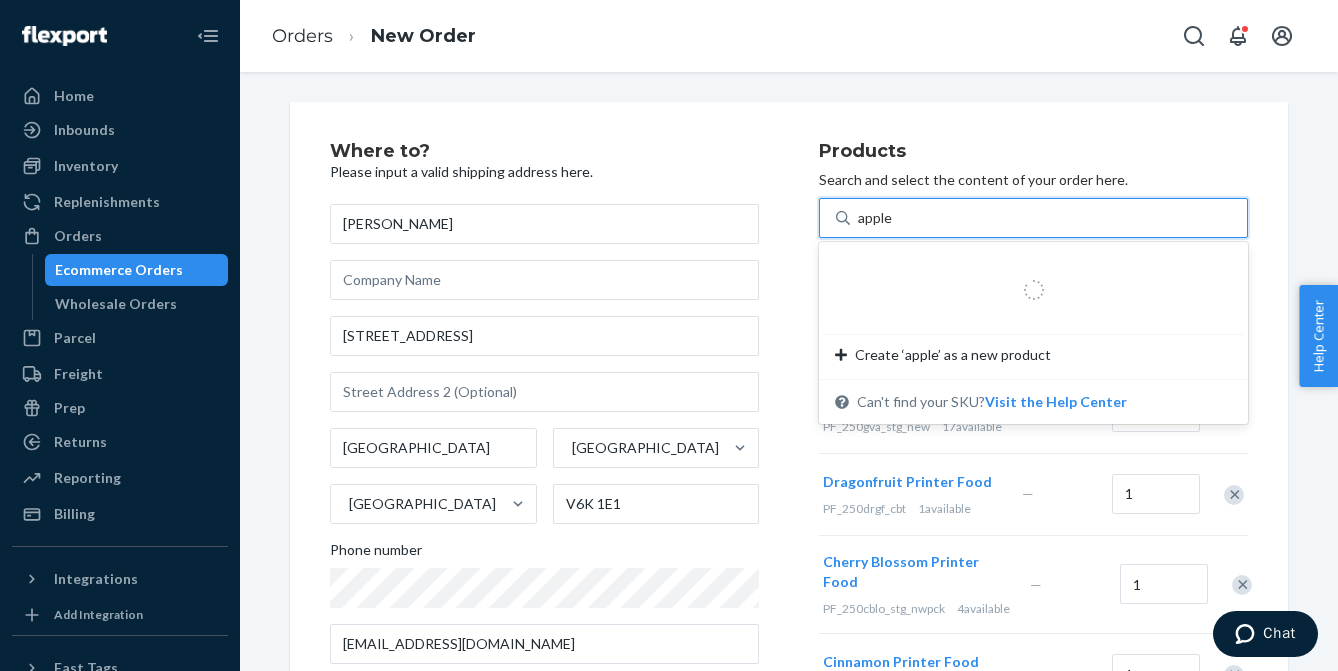 type on "apple b" 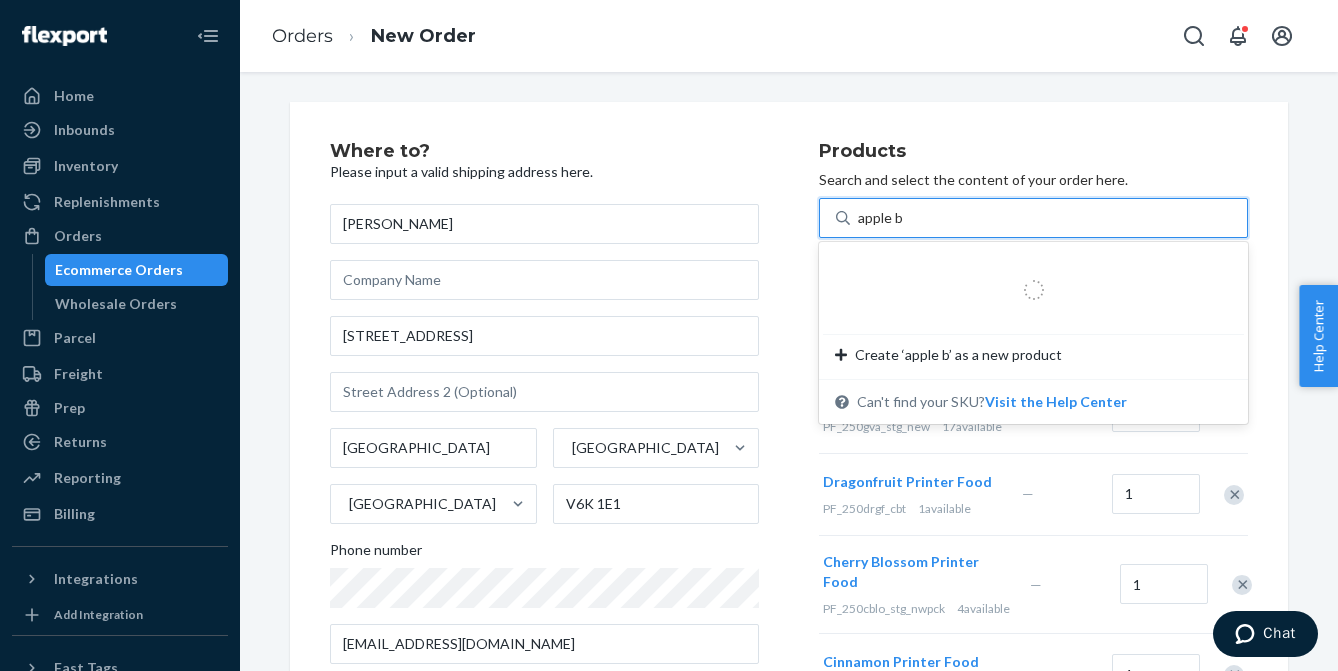 click on "apple b" at bounding box center (881, 218) 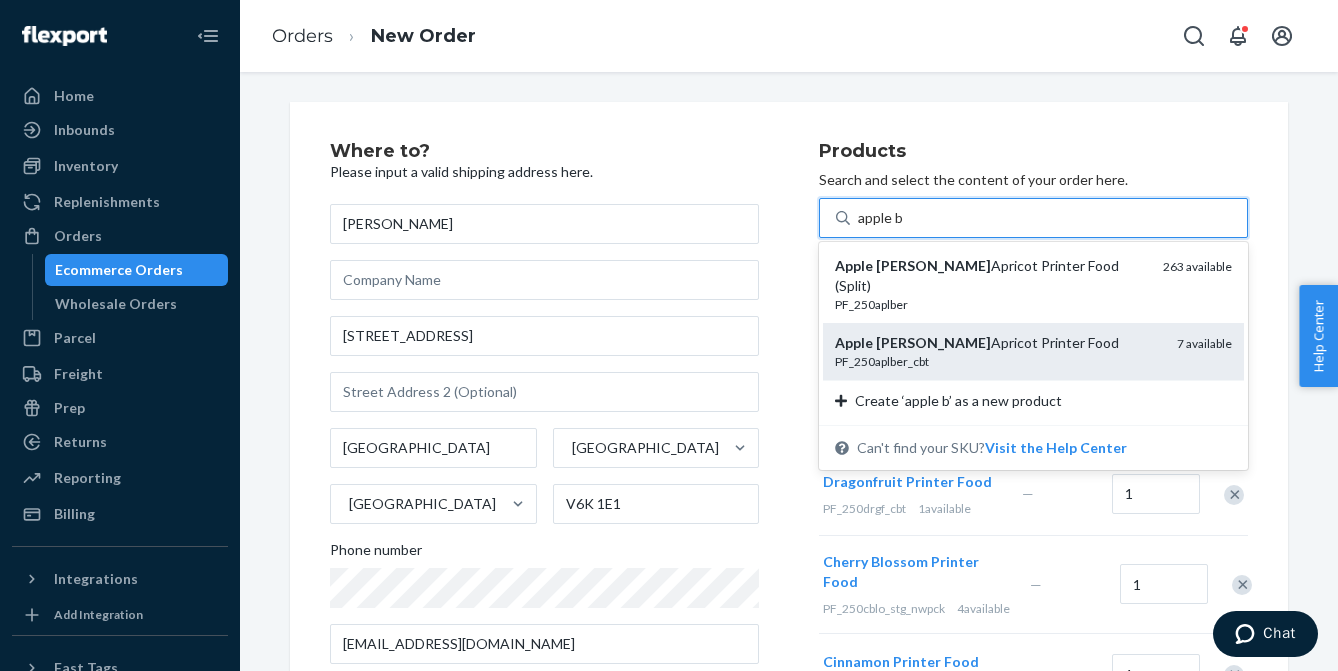 click on "PF_250aplber_cbt" at bounding box center (998, 361) 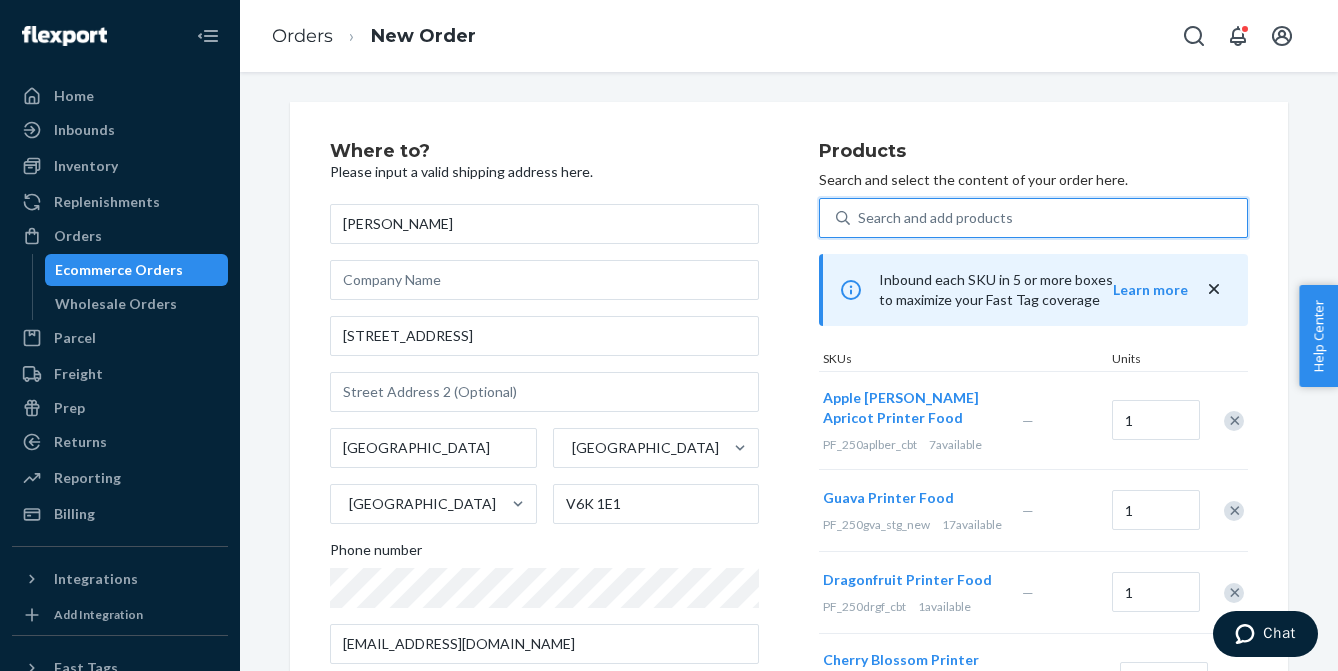 click on "Search and add products" at bounding box center [935, 218] 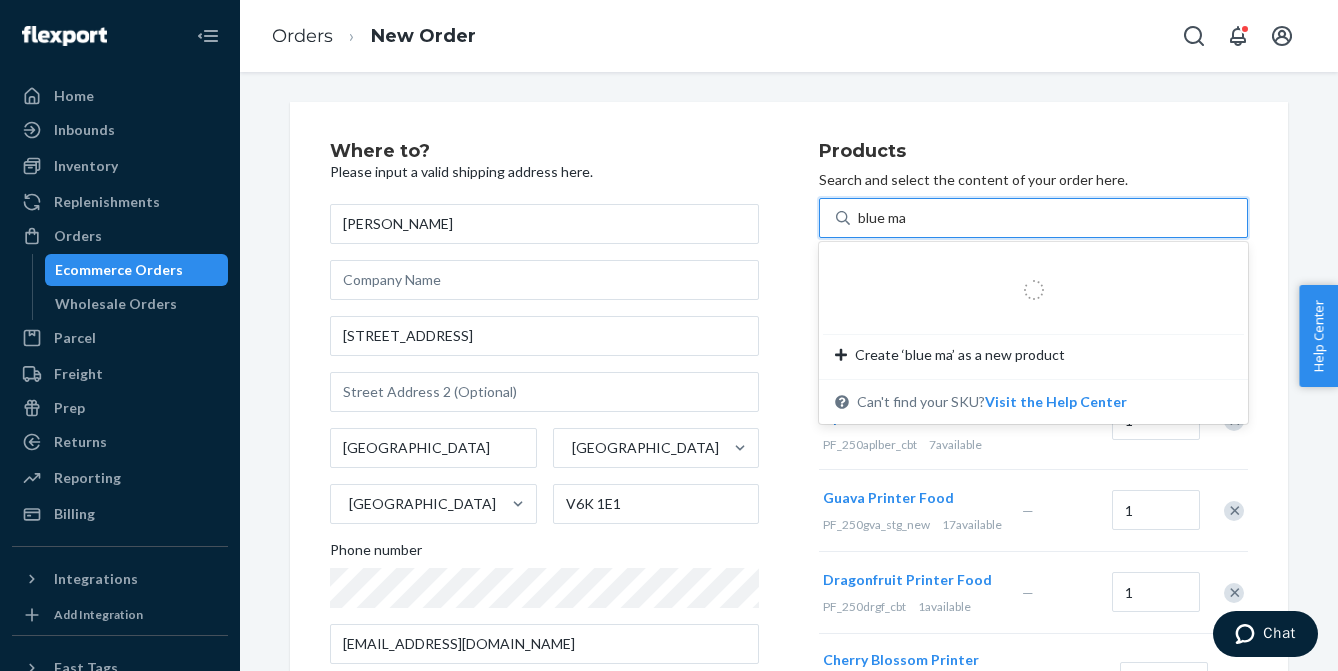 type on "blue mat" 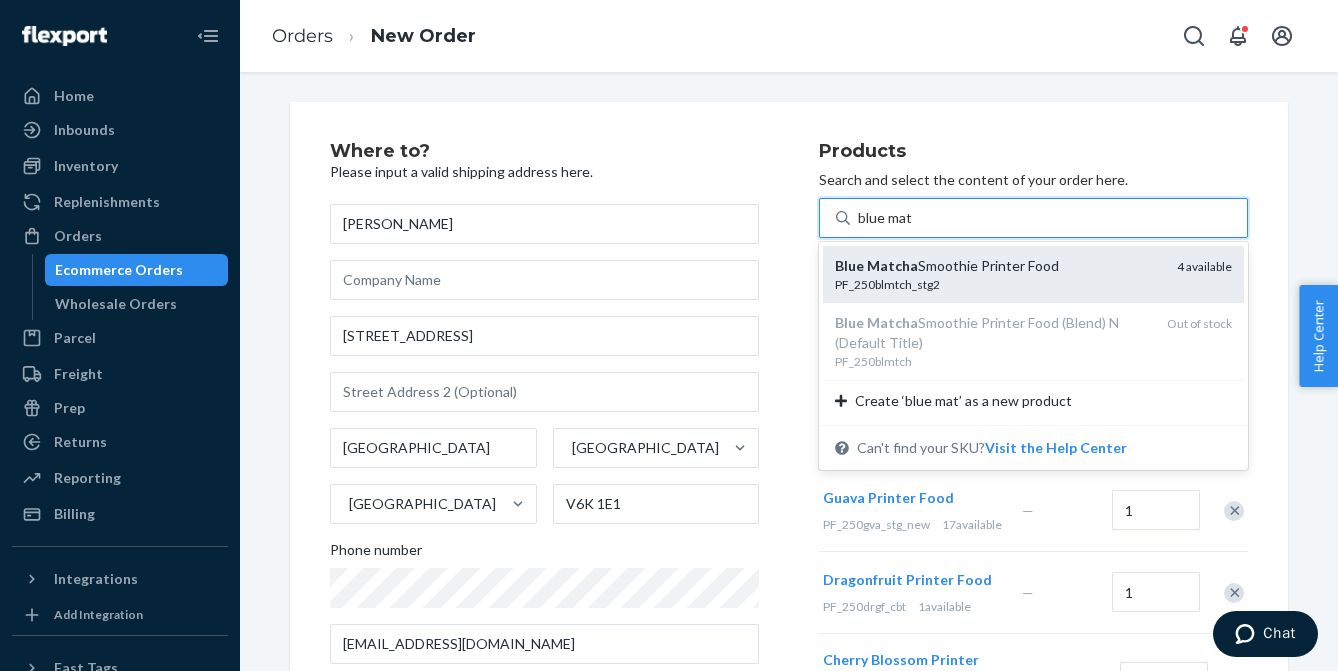 click on "PF_250blmtch_stg2" at bounding box center [998, 284] 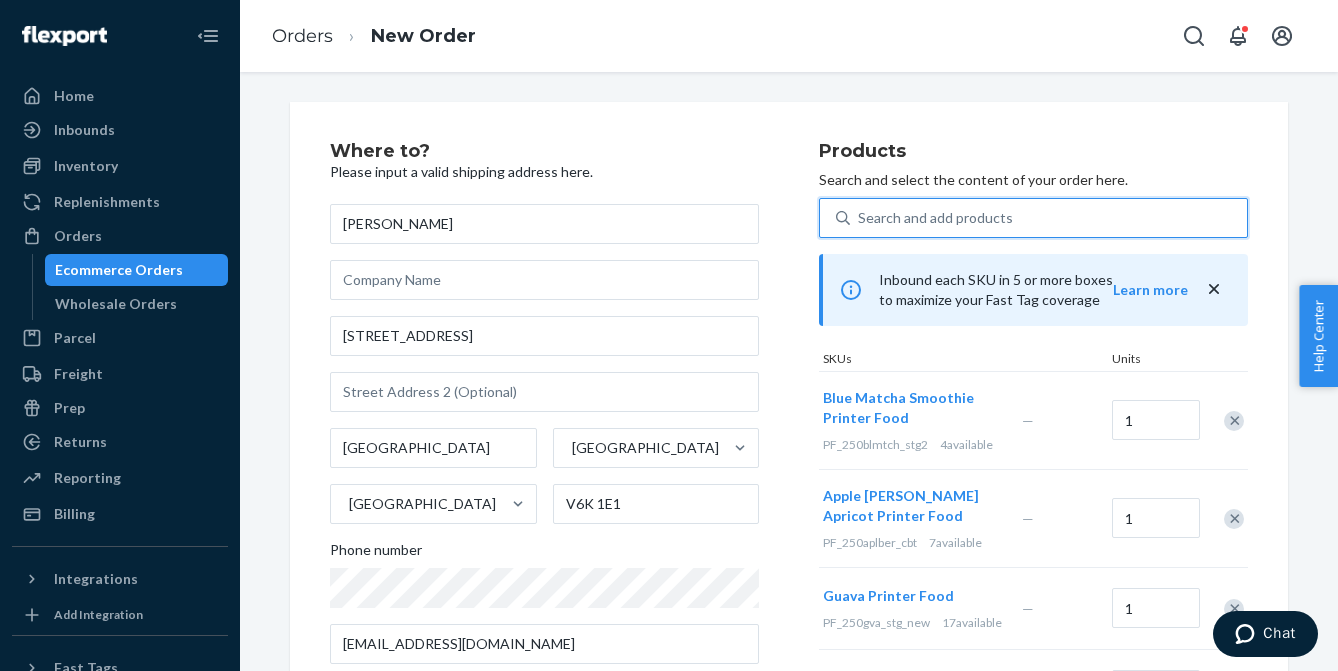 click on "Search and add products" at bounding box center (1048, 218) 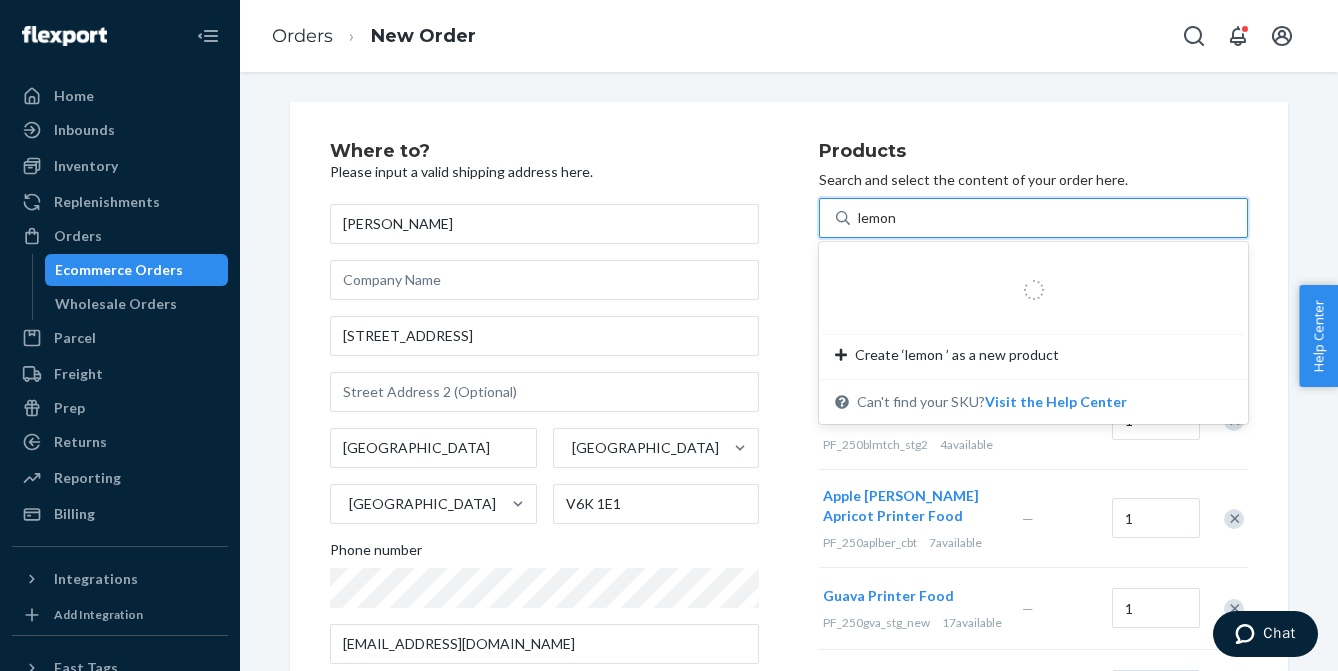 type on "lemon t" 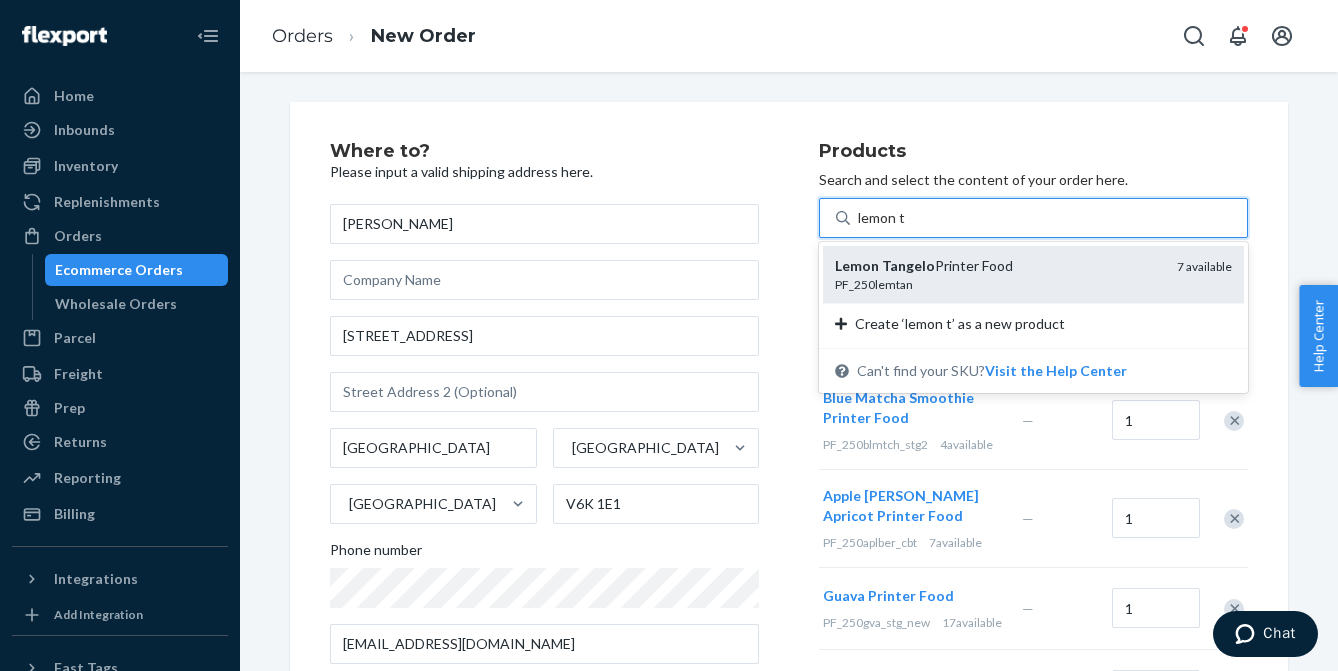 click on "Lemon   Tangelo  Printer Food" at bounding box center (998, 266) 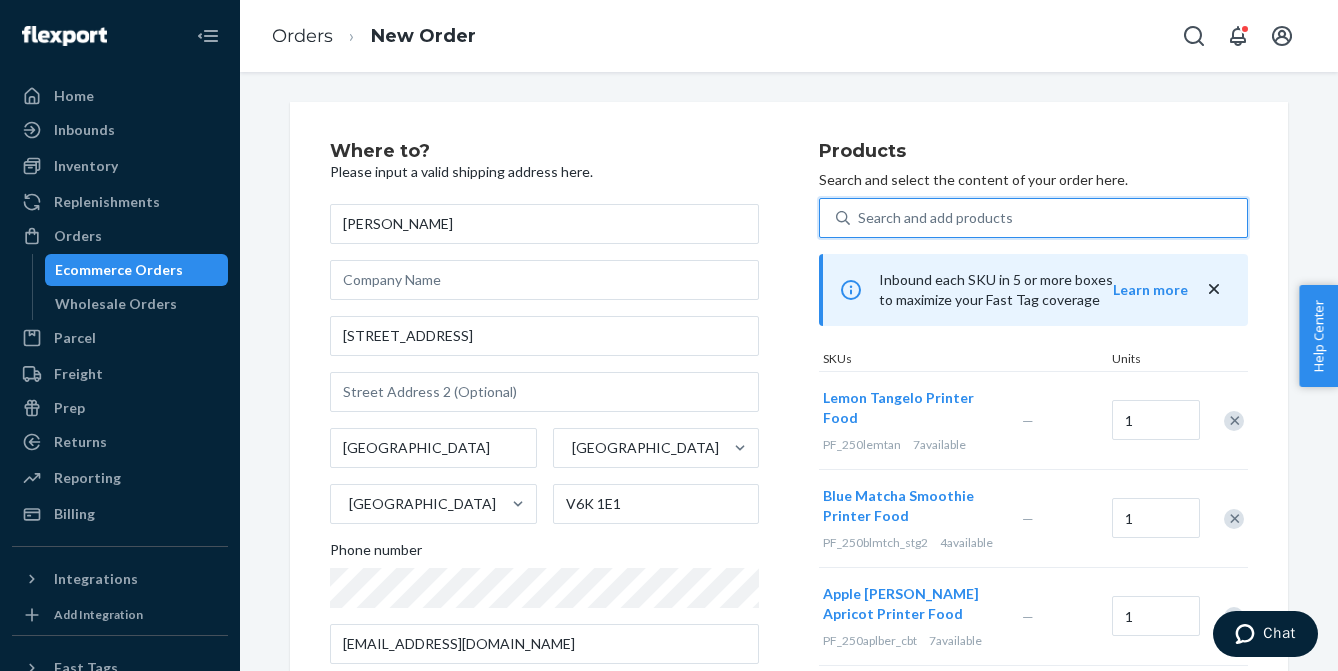 click on "Search and add products" at bounding box center [935, 218] 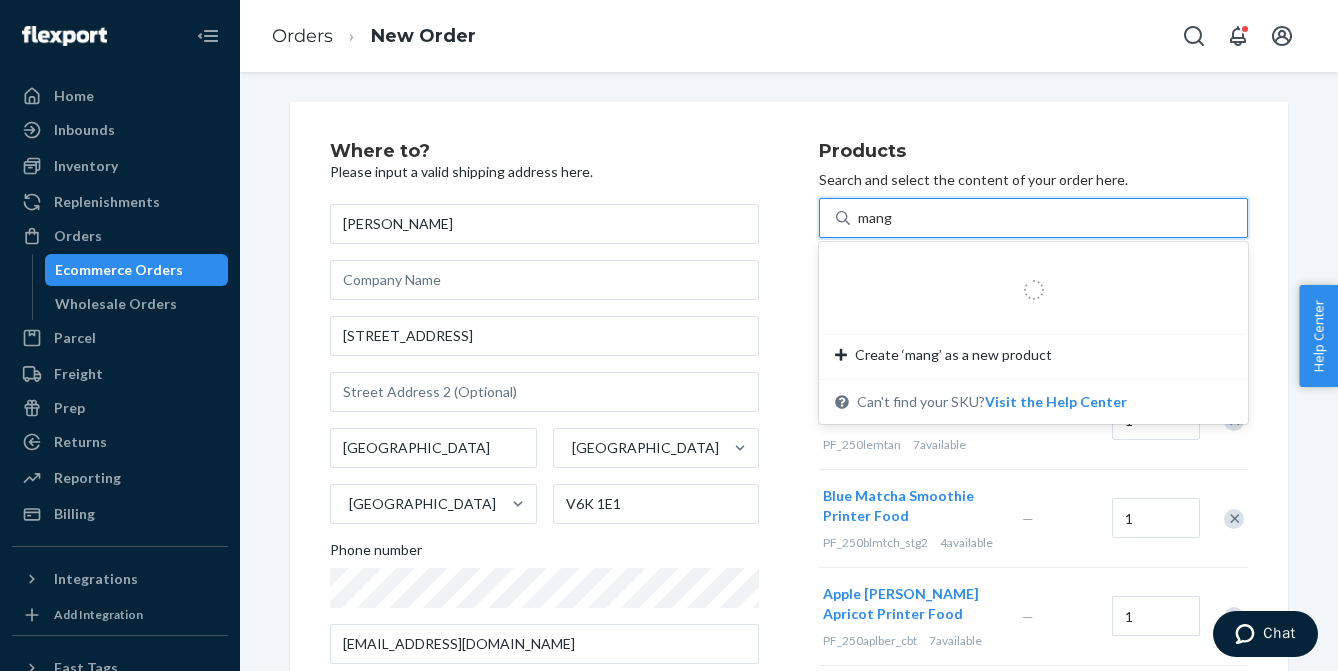type on "mango" 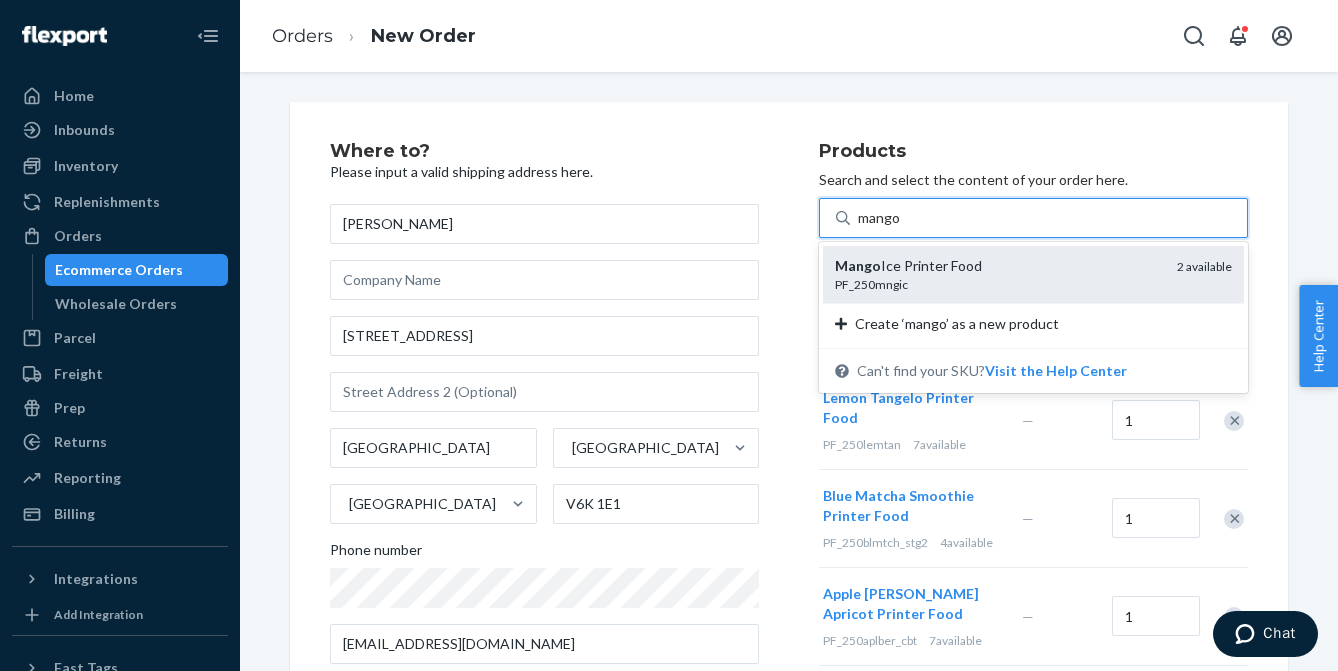 click on "PF_250mngic" at bounding box center (998, 284) 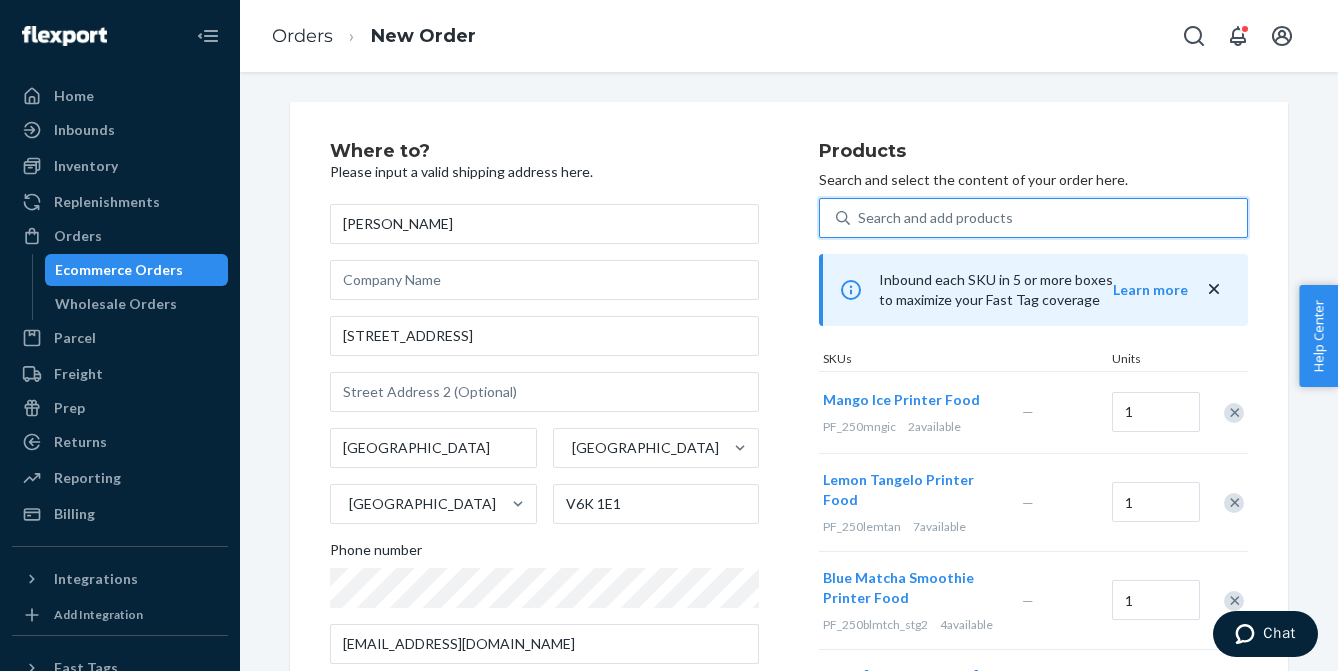 click on "Search and add products" at bounding box center (935, 218) 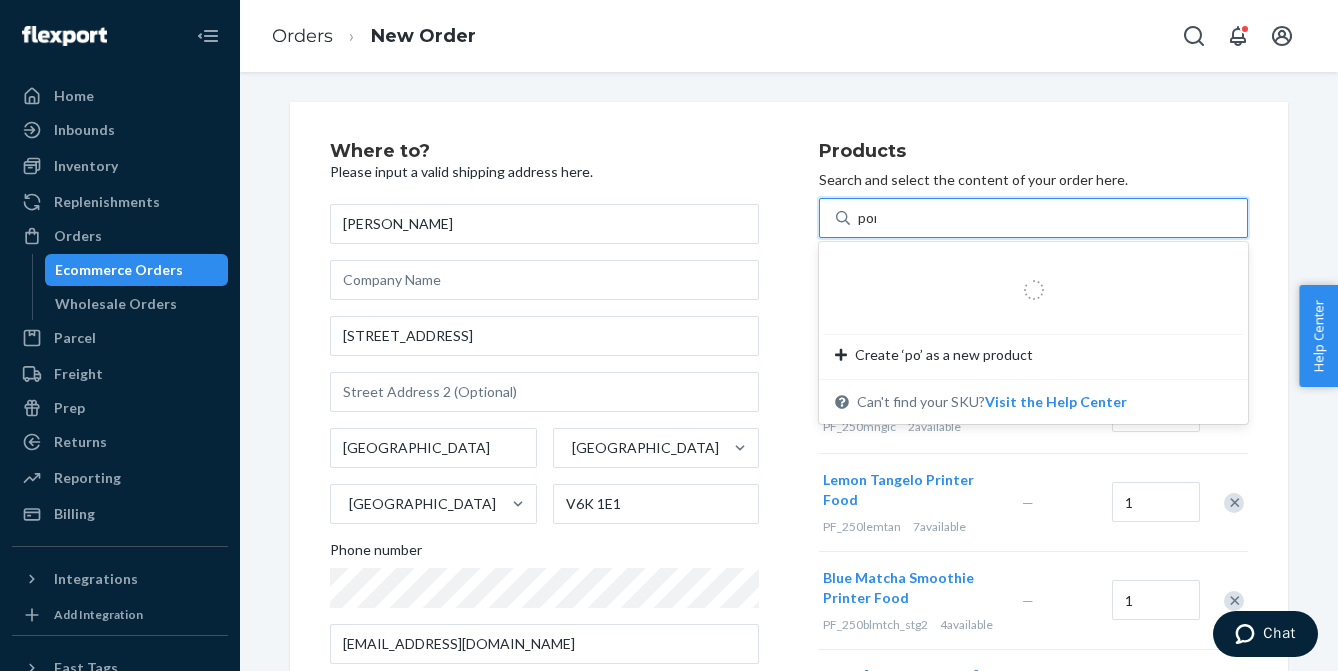 type on "pome" 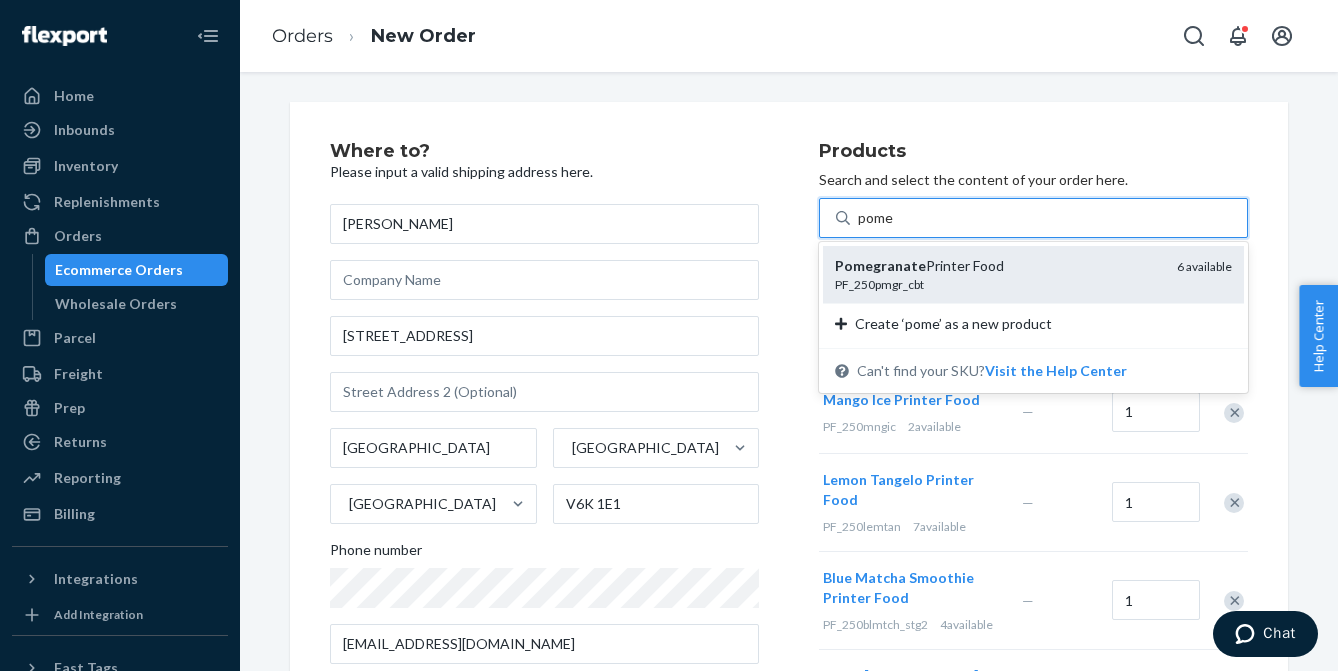 click on "Pomegranate  Printer Food" at bounding box center [998, 266] 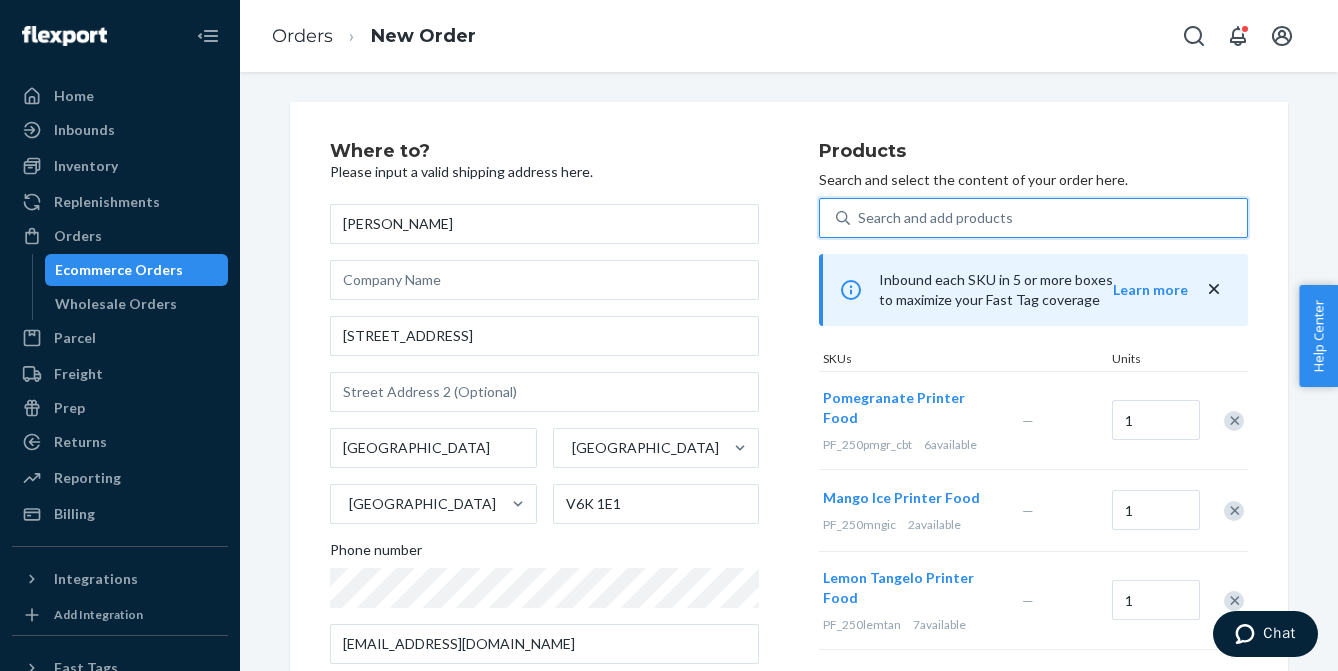 click on "Search and add products" at bounding box center (935, 218) 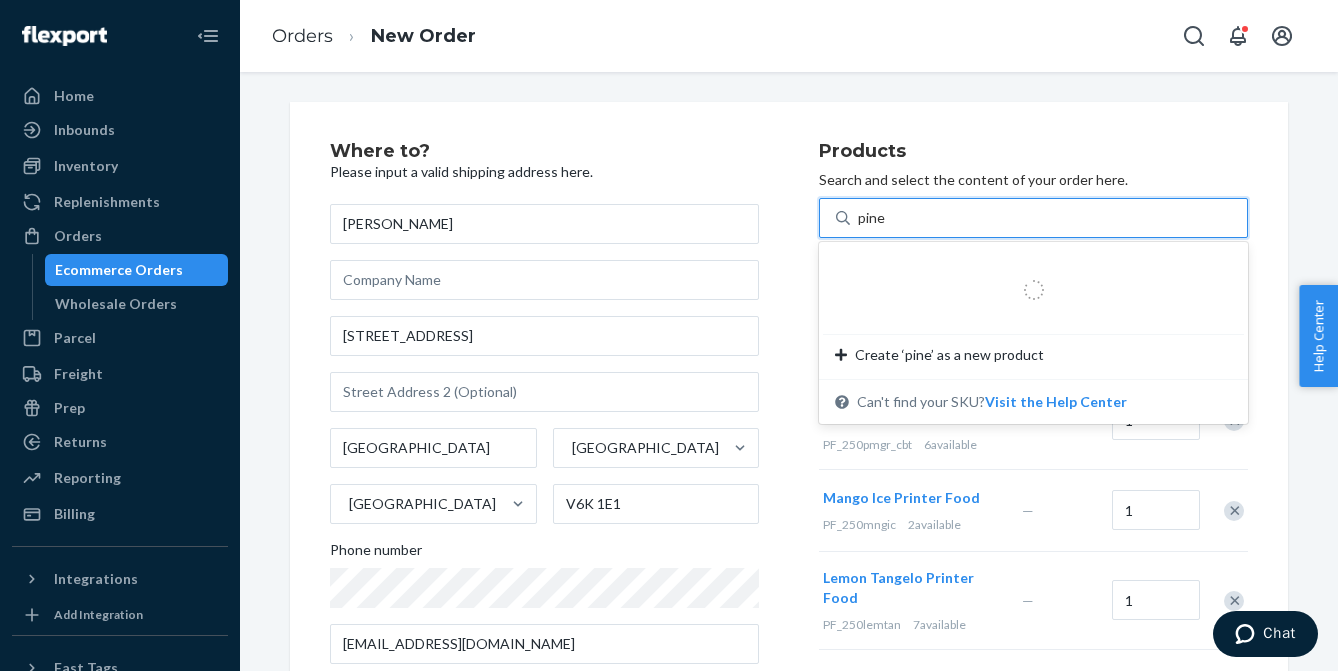 type on "pinea" 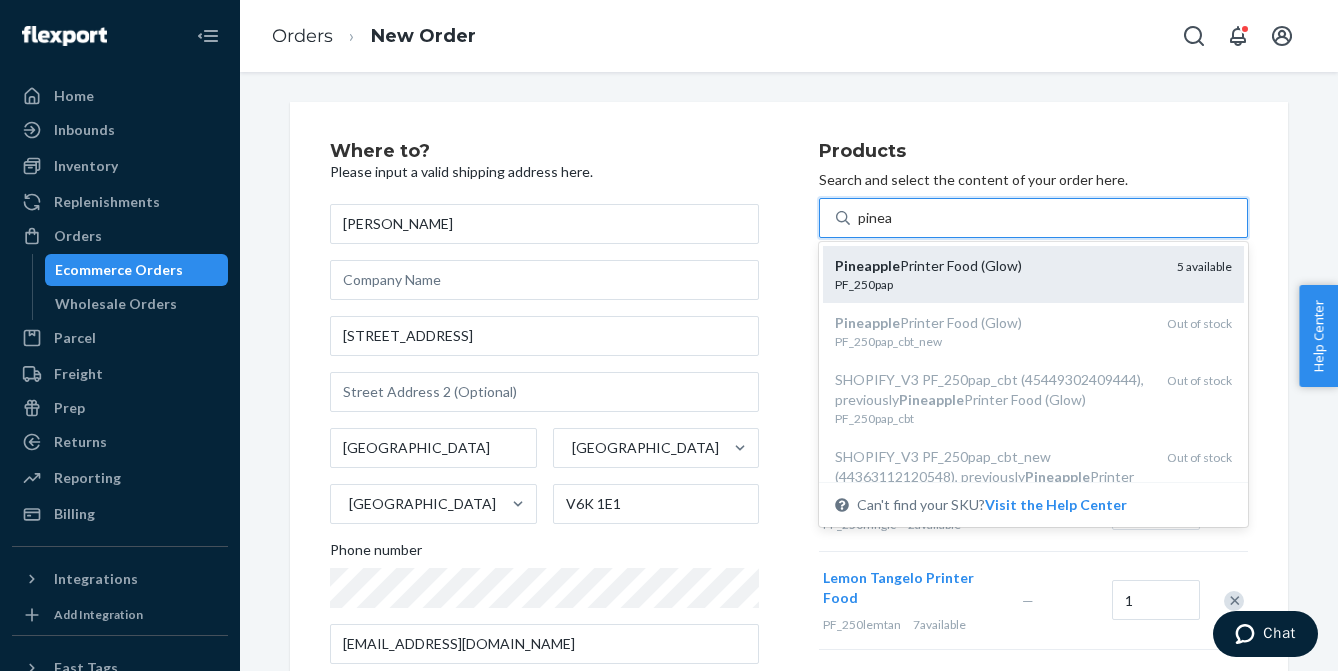 click on "PF_250pap" at bounding box center (998, 284) 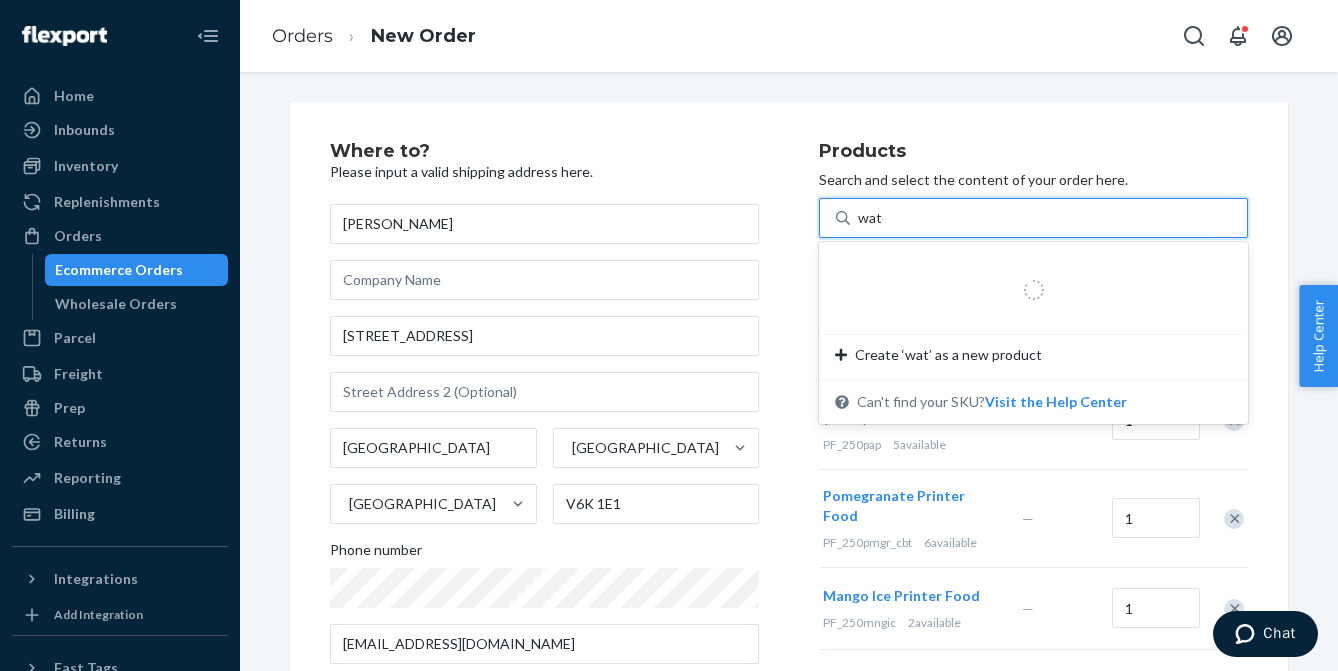type on "water" 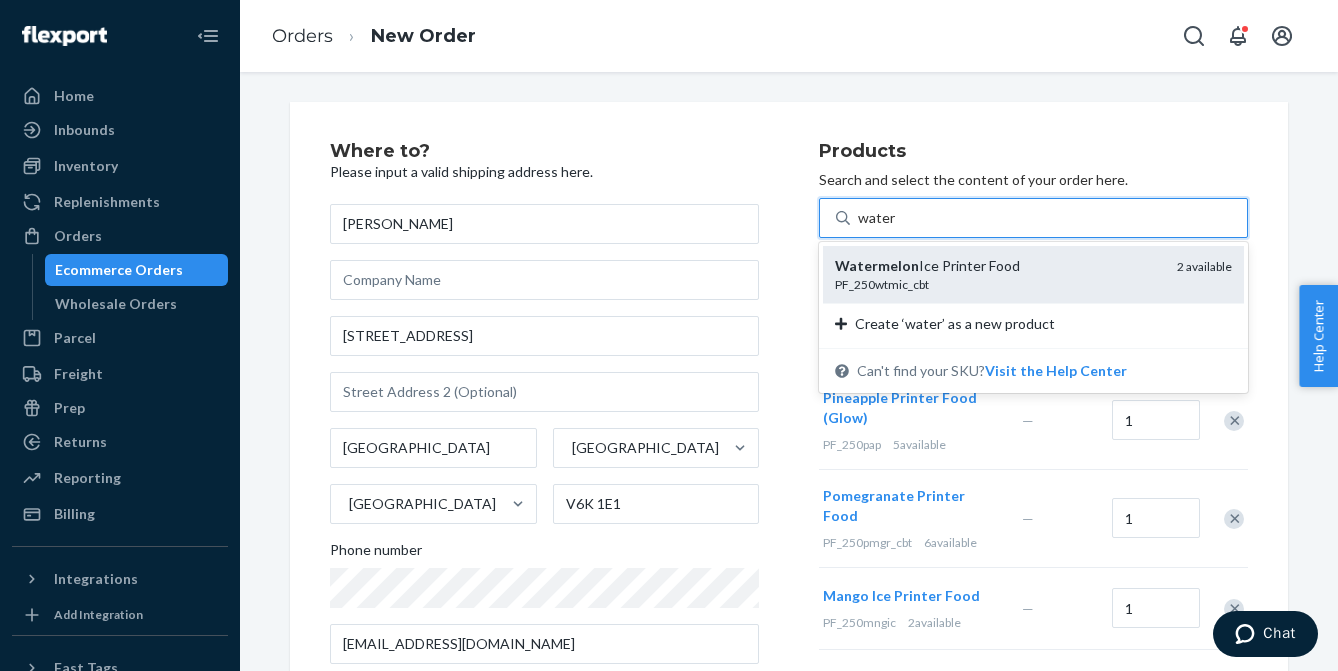 click on "Watermelon  Ice Printer Food PF_250wtmic_cbt 2 available" at bounding box center (1033, 274) 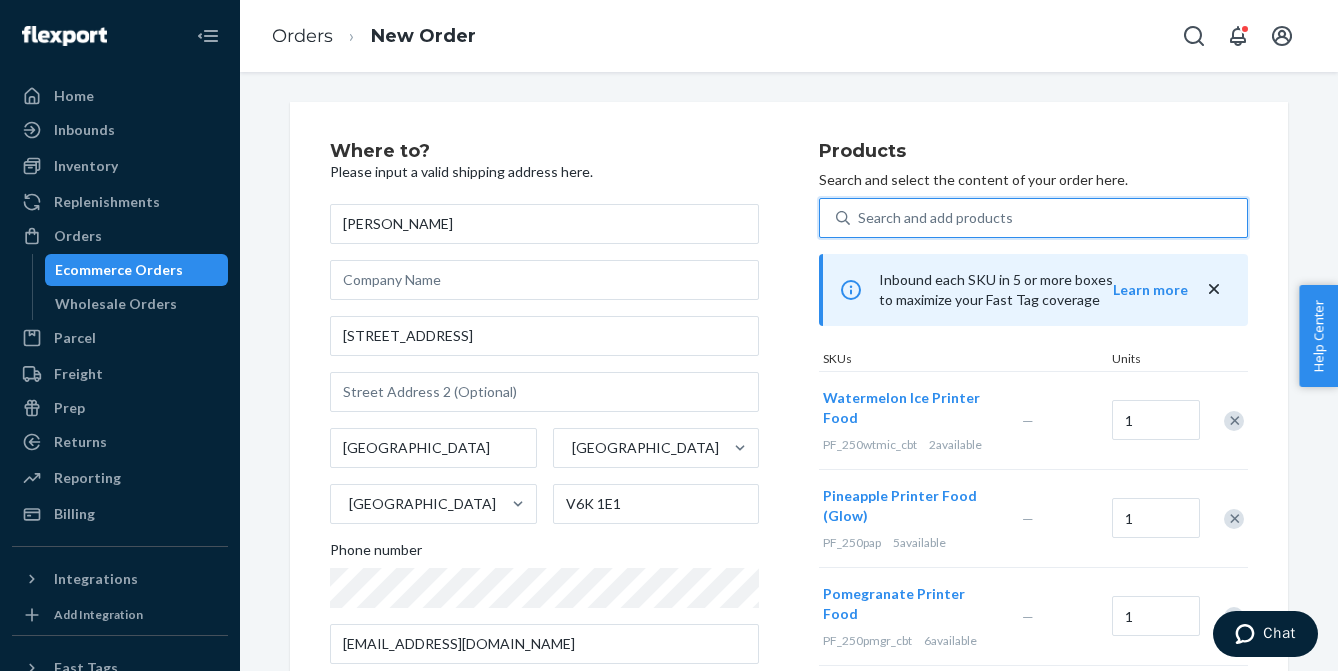 click on "Search and add products" at bounding box center [935, 218] 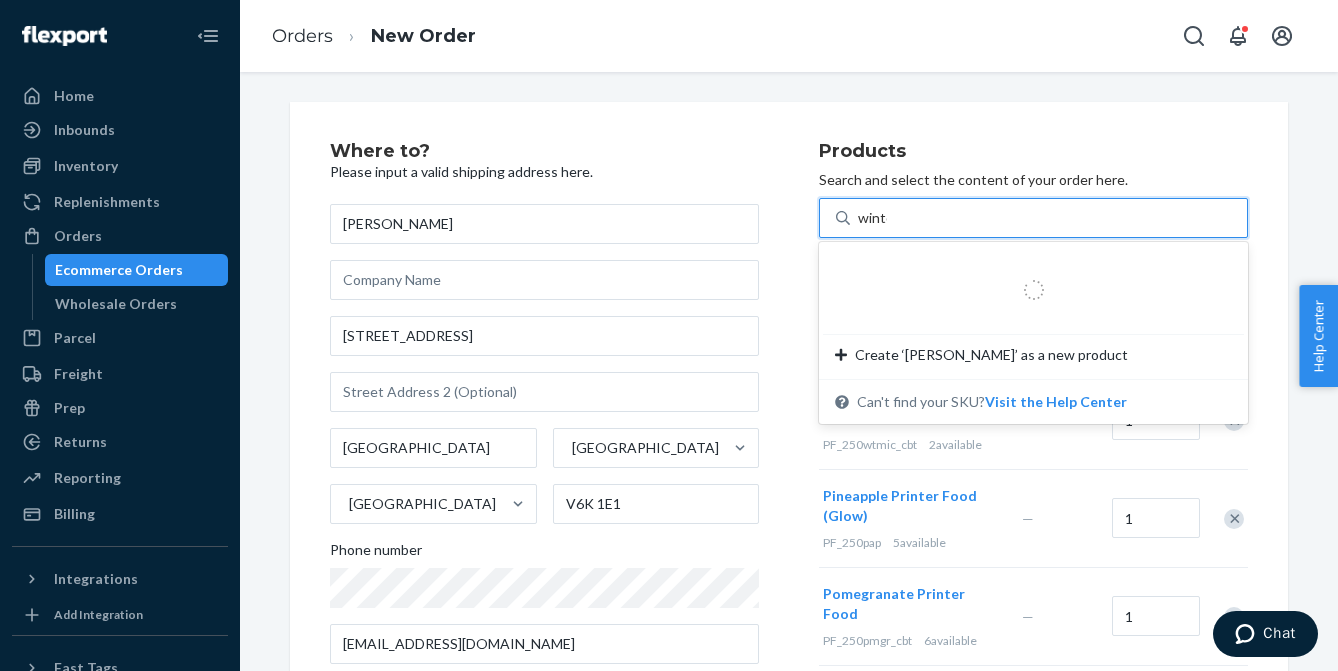 type on "winter" 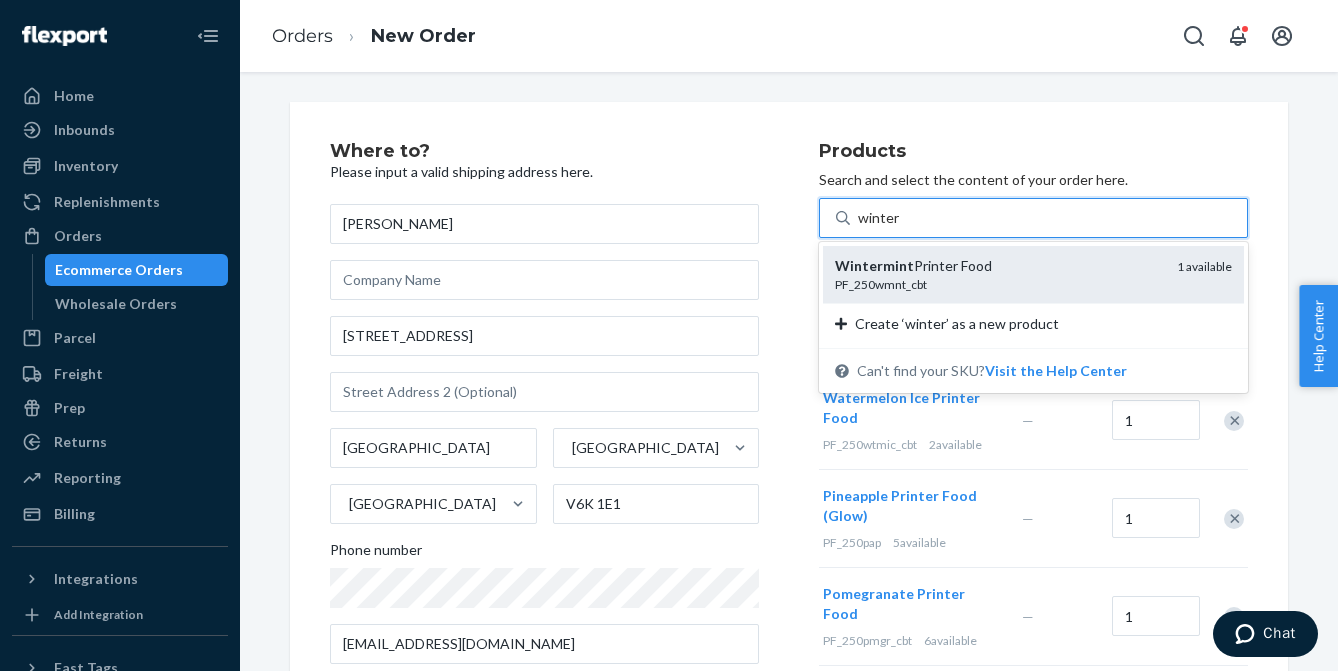 click on "Wintermint  Printer Food" at bounding box center [998, 266] 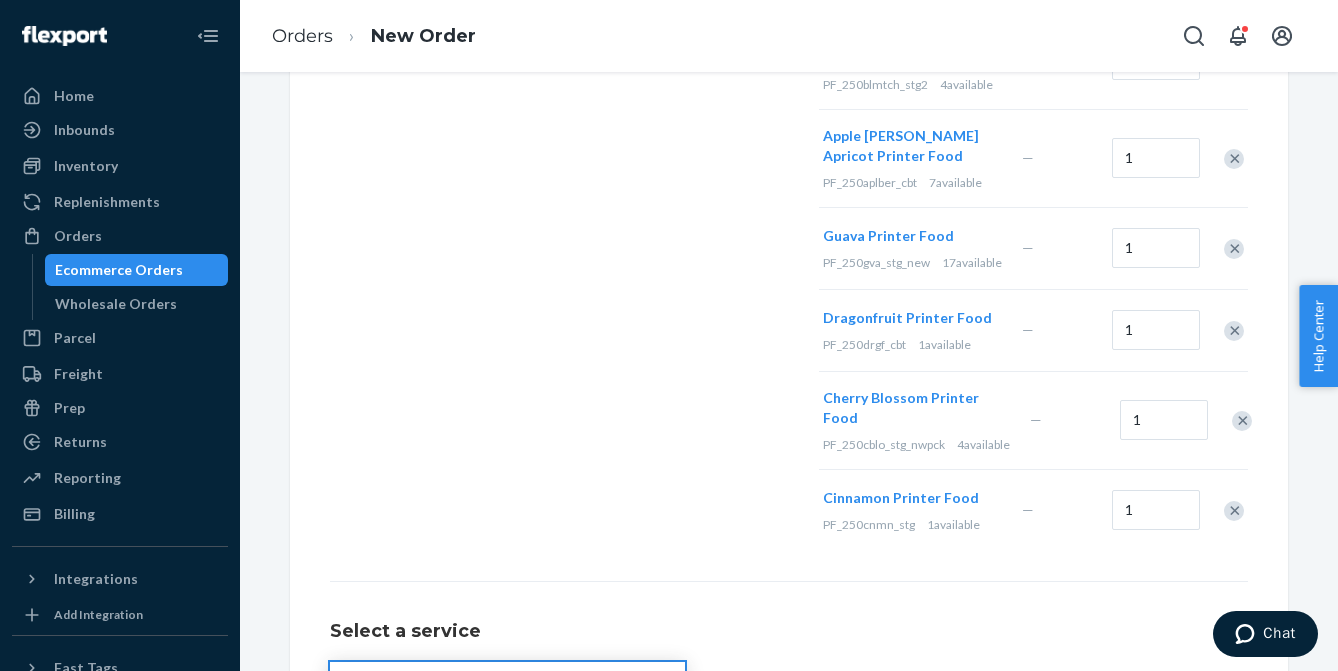 scroll, scrollTop: 914, scrollLeft: 0, axis: vertical 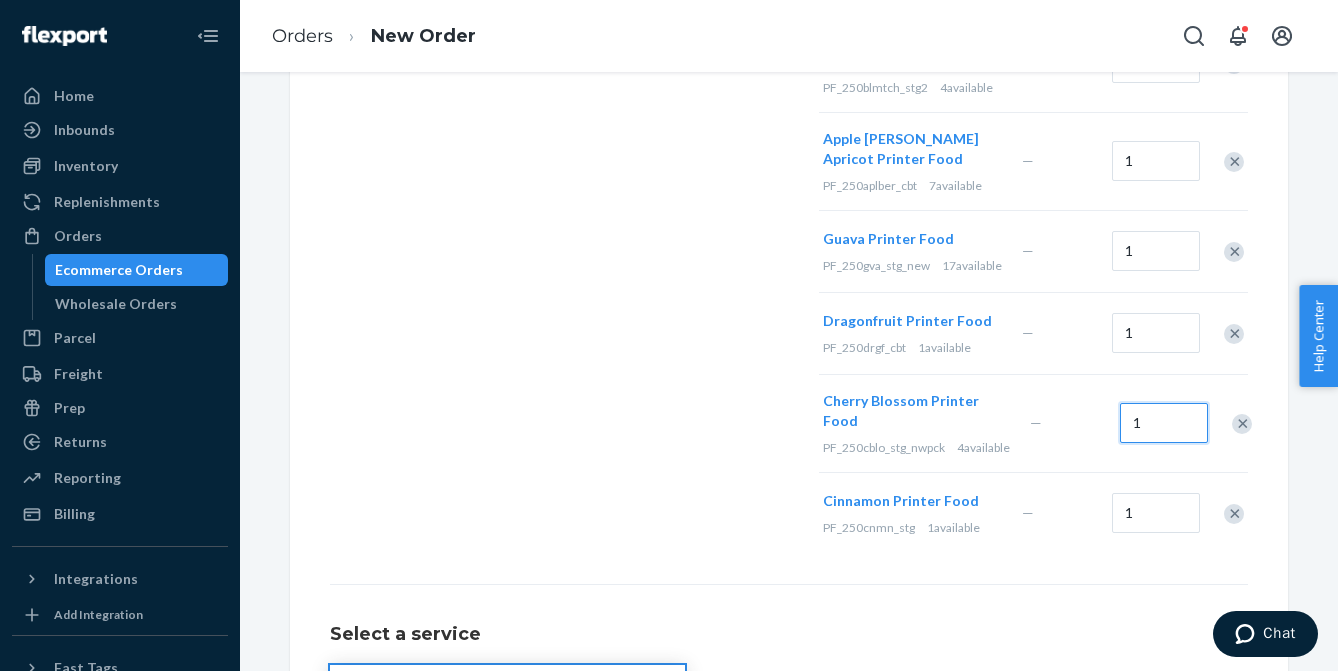 click on "1" at bounding box center (1164, 423) 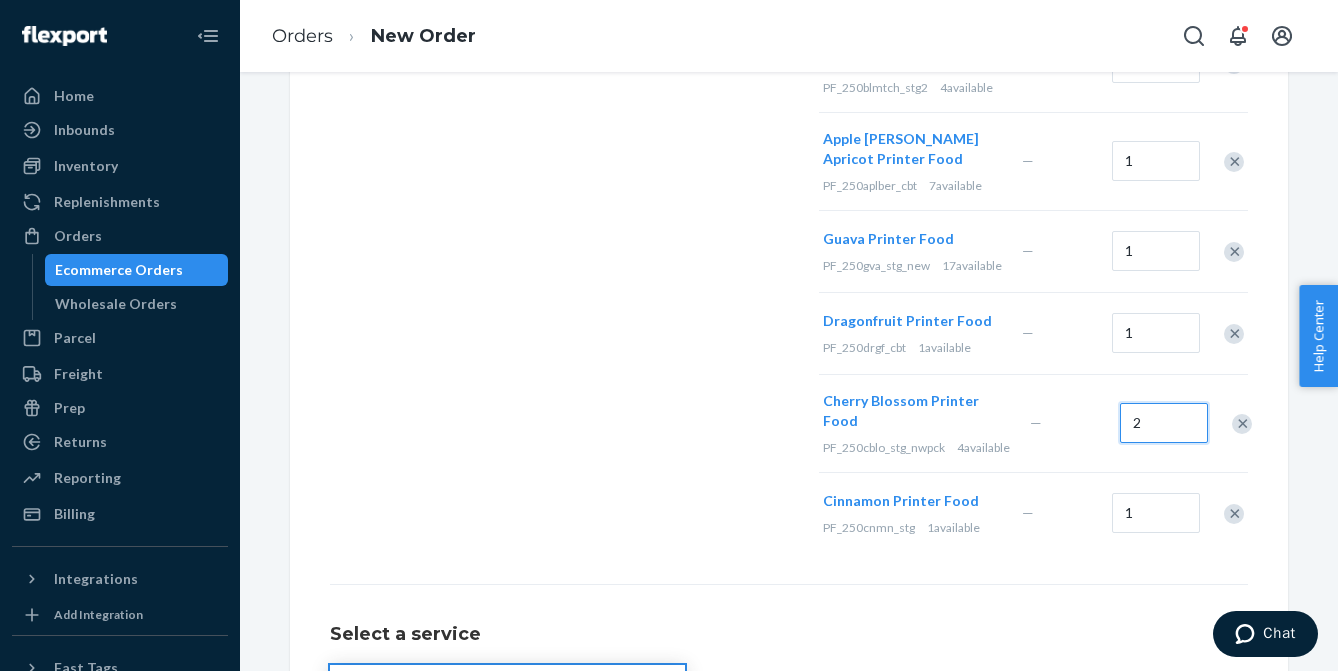 type on "2" 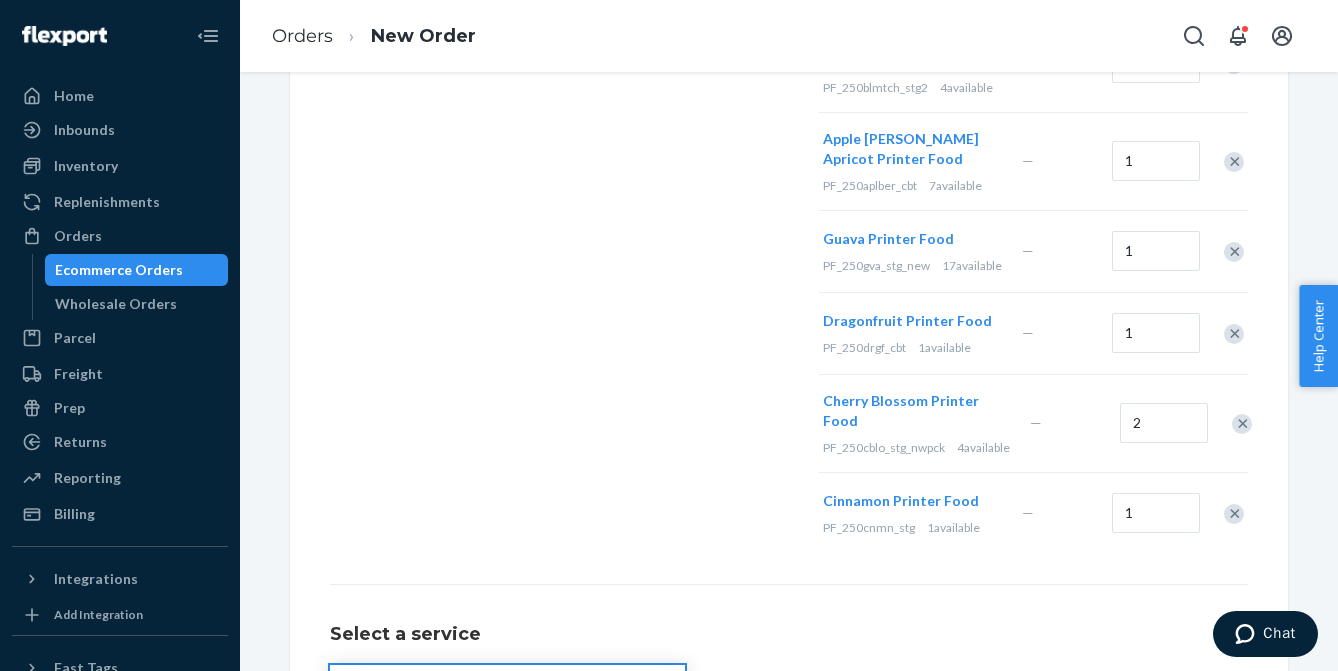 click on "Where to? Please input a valid shipping address here. [PERSON_NAME] [STREET_ADDRESS] Phone number [EMAIL_ADDRESS][DOMAIN_NAME] Products Search and select the content of your order here. Search and add products Inbound each SKU in 5 or more boxes to maximize your Fast Tag coverage Learn more SKUs Units Wintermint Printer Food PF_250wmnt_cbt 1  available — 1 Watermelon Ice Printer Food PF_250wtmic_cbt 2  available — 1 Pineapple Printer Food (Glow) PF_250pap 5  available — 1 Pomegranate Printer Food PF_250pmgr_cbt 6  available — 1 Mango Ice Printer Food PF_250mngic 2  available — 1 Lemon Tangelo Printer Food PF_250lemtan 7  available — 1 Blue Matcha Smoothie Printer Food PF_250blmtch_stg2 4  available — 1 Apple [PERSON_NAME] Apricot Printer Food PF_250aplber_cbt 7  available — 1 Guava Printer Food PF_250gva_stg_new 17  available — 1 Dragonfruit Printer Food PF_250drgf_cbt 1  available — 1 Cherry Blossom Printer Food PF_250cblo_stg_nwpck 4  available — 2 PF_250cnmn_stg" at bounding box center (789, 36) 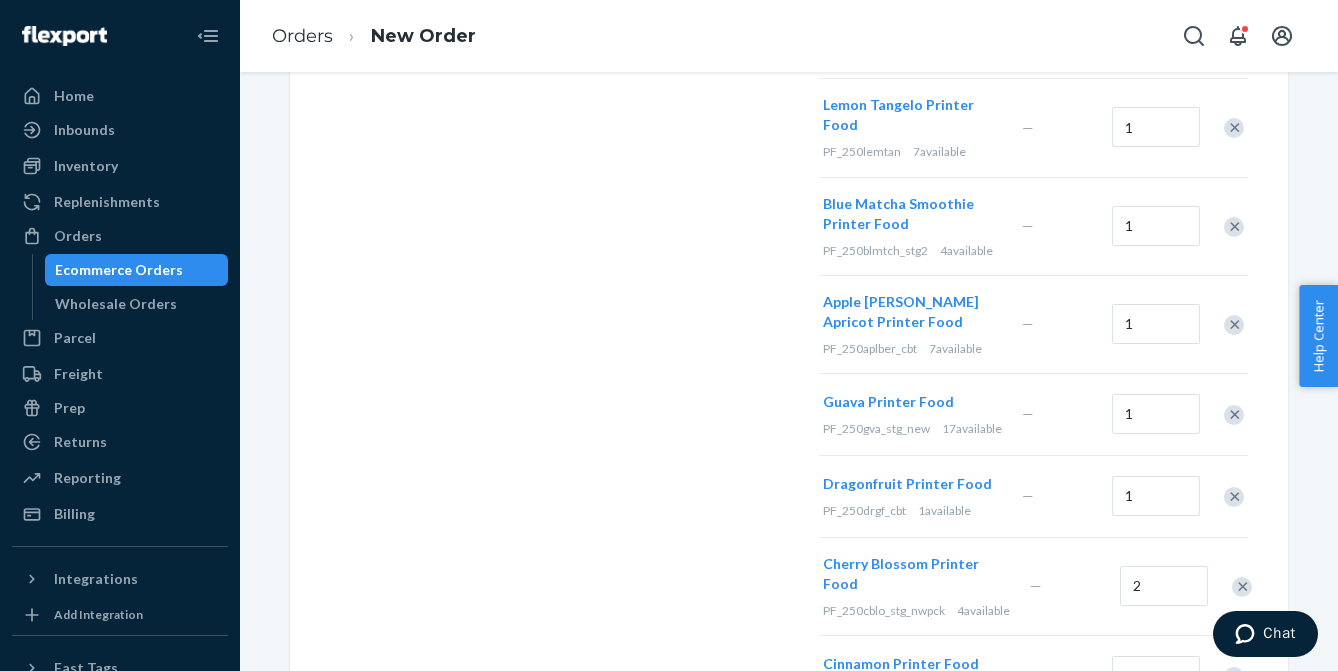 scroll, scrollTop: 759, scrollLeft: 0, axis: vertical 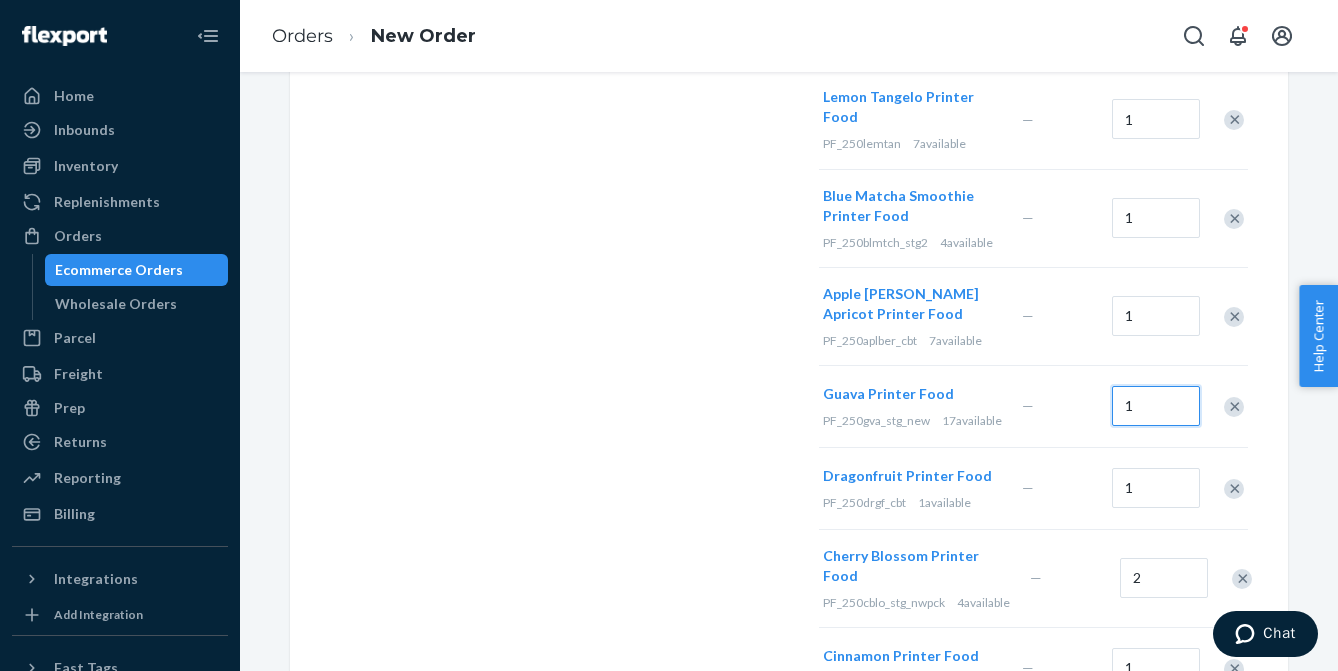 click on "1" at bounding box center [1156, 406] 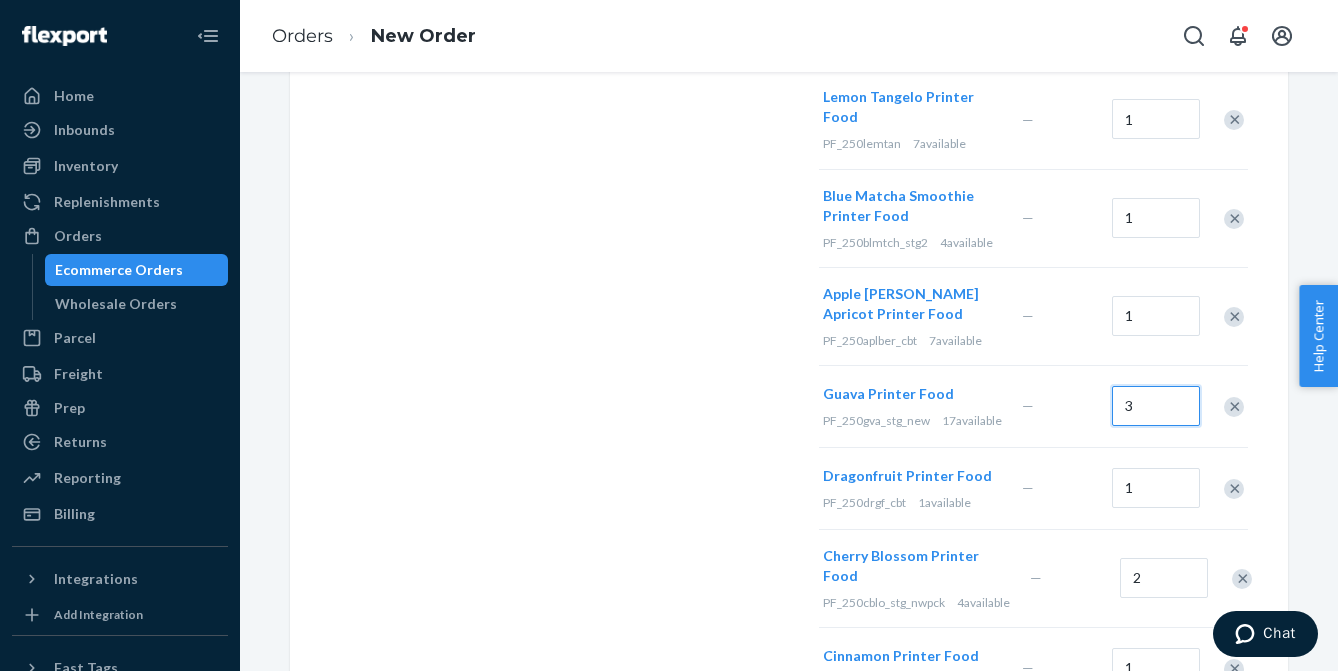 type on "3" 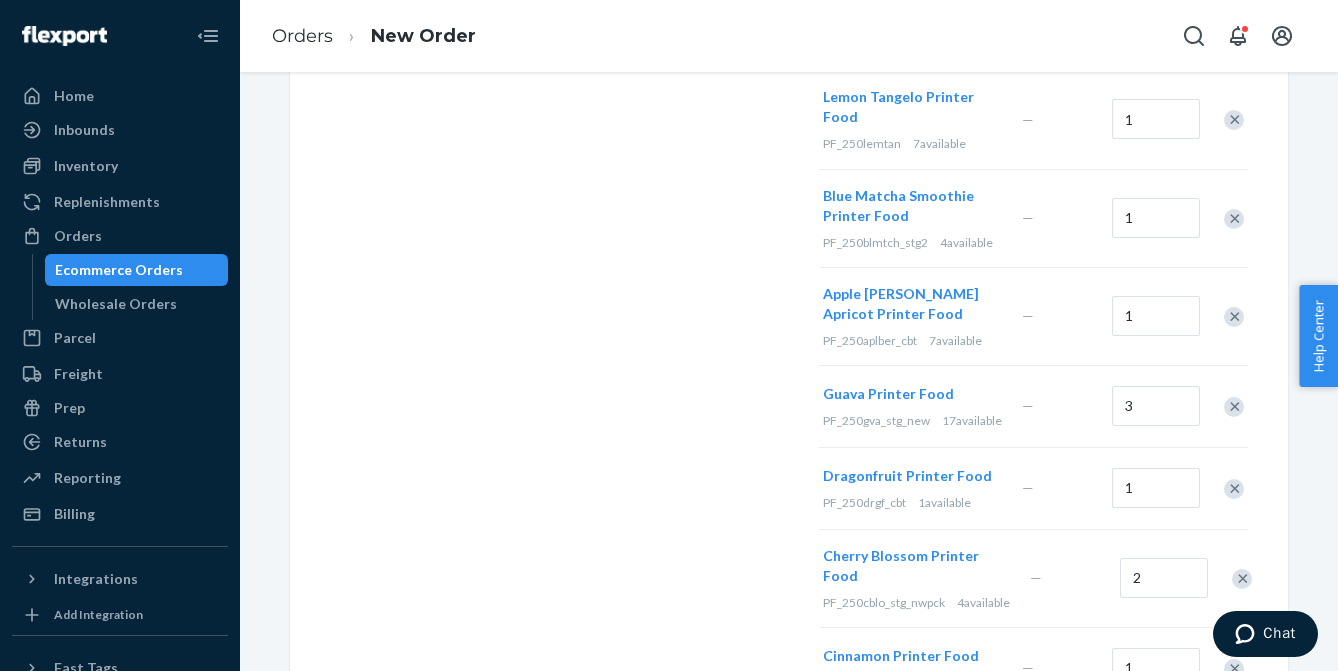 click on "Where to? Please input a valid shipping address here. [PERSON_NAME] [STREET_ADDRESS] Phone number [EMAIL_ADDRESS][DOMAIN_NAME]" at bounding box center (574, 46) 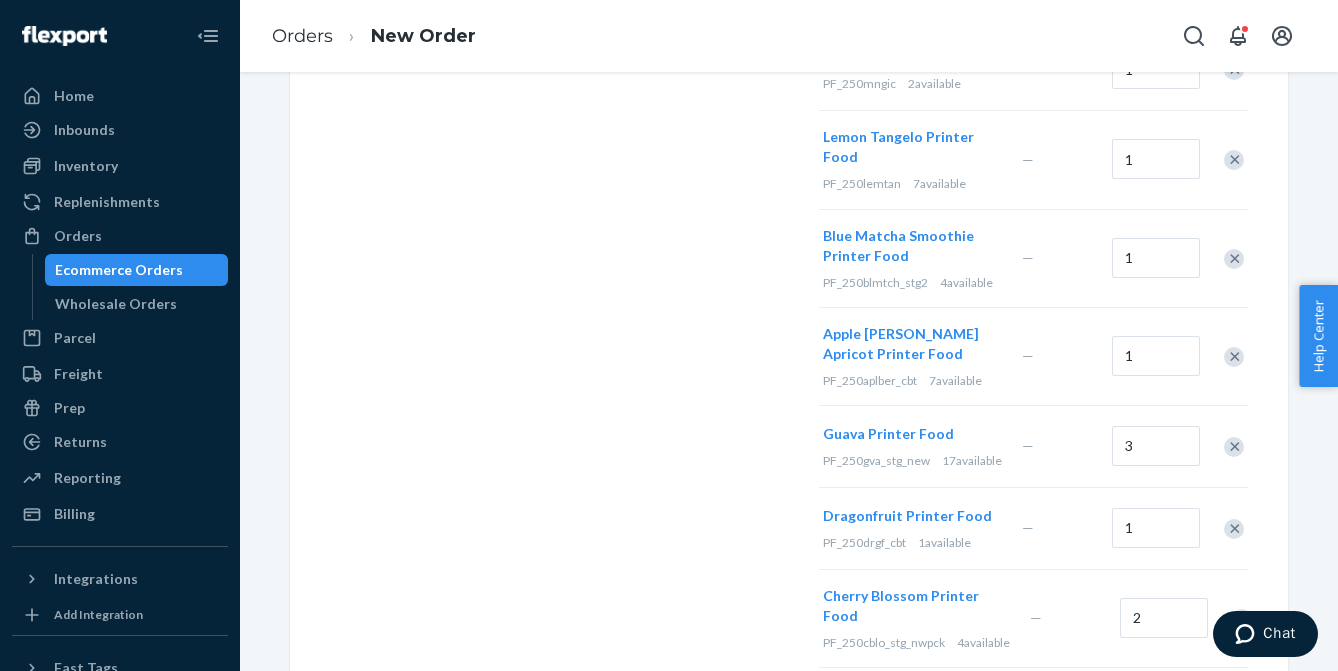 scroll, scrollTop: 702, scrollLeft: 0, axis: vertical 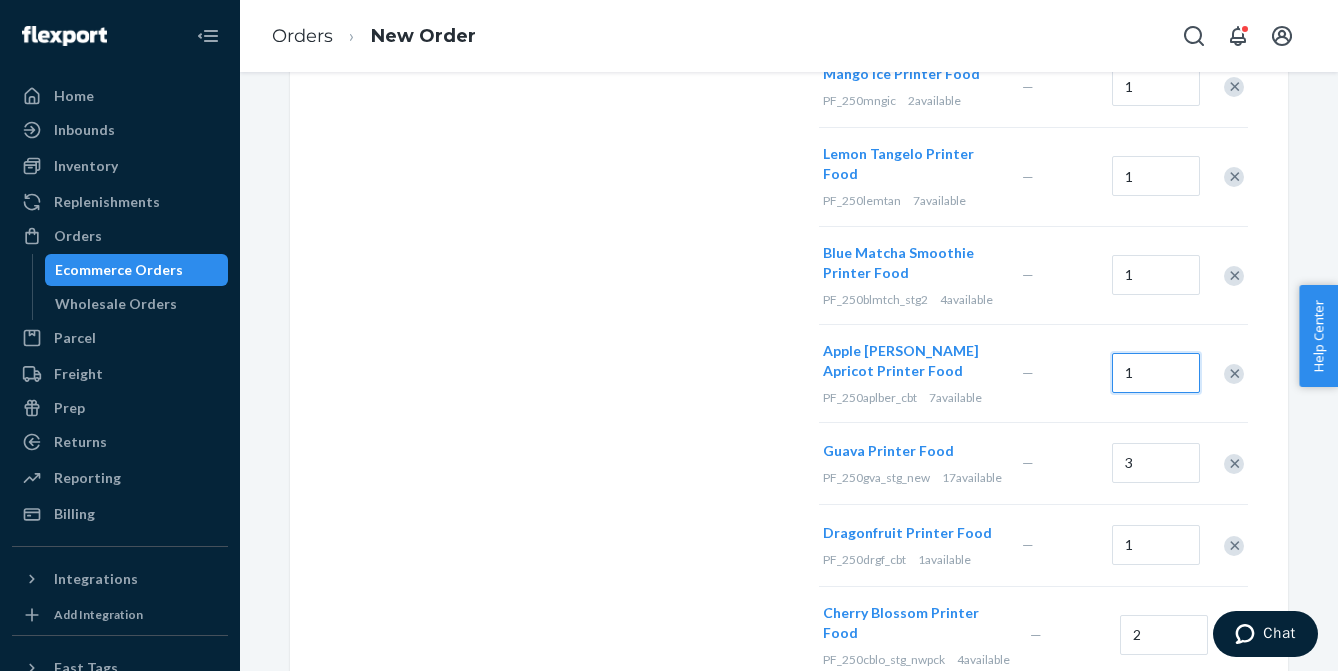 click on "1" at bounding box center [1156, 373] 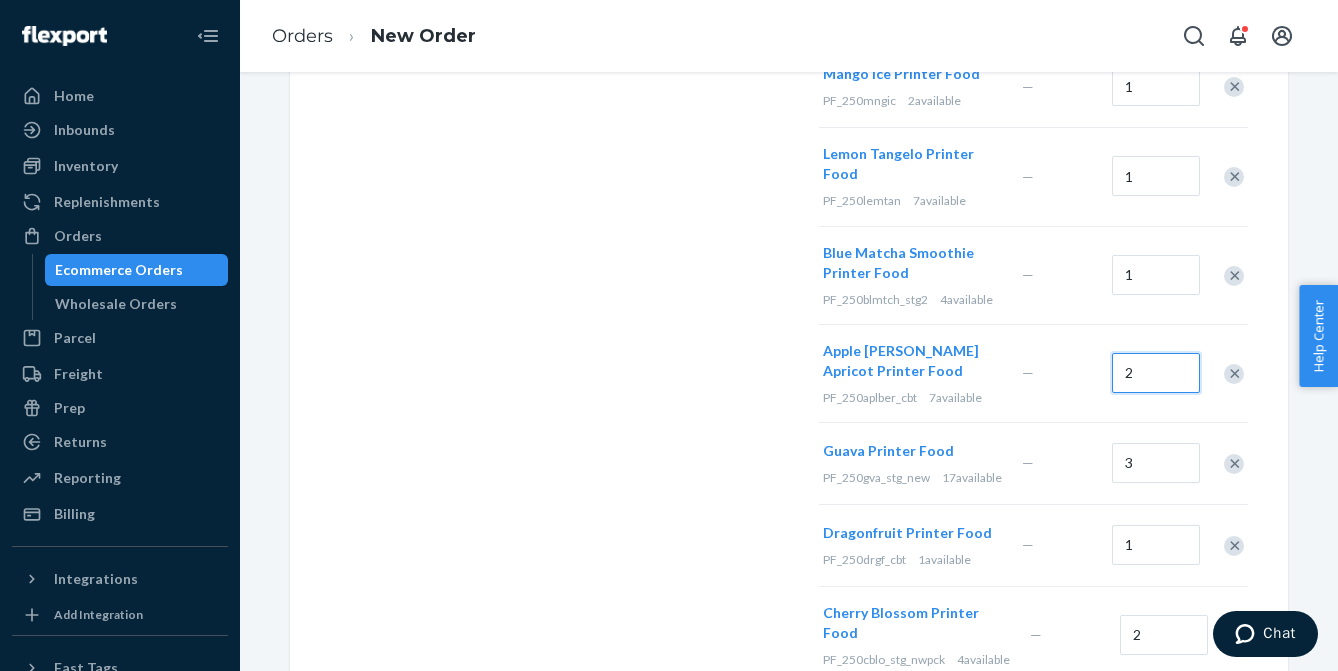 type on "2" 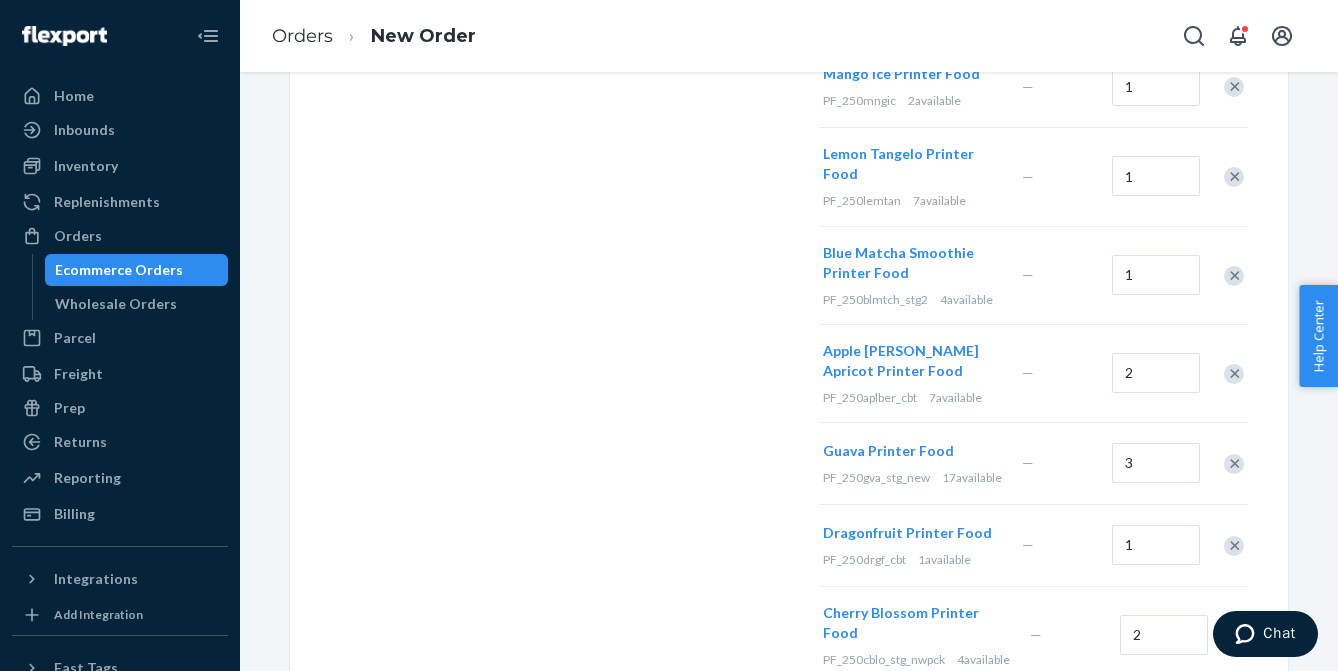 click on "Where to? Please input a valid shipping address here. [PERSON_NAME] [STREET_ADDRESS] Phone number [EMAIL_ADDRESS][DOMAIN_NAME]" at bounding box center [574, 103] 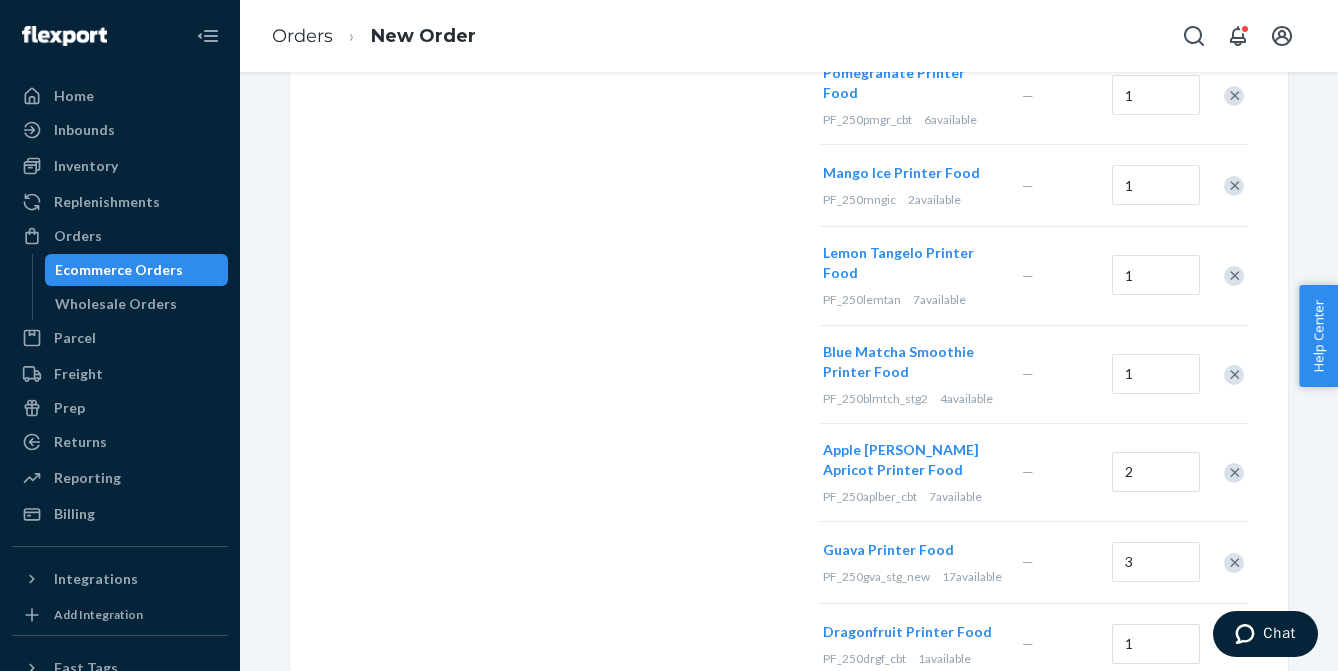 scroll, scrollTop: 584, scrollLeft: 0, axis: vertical 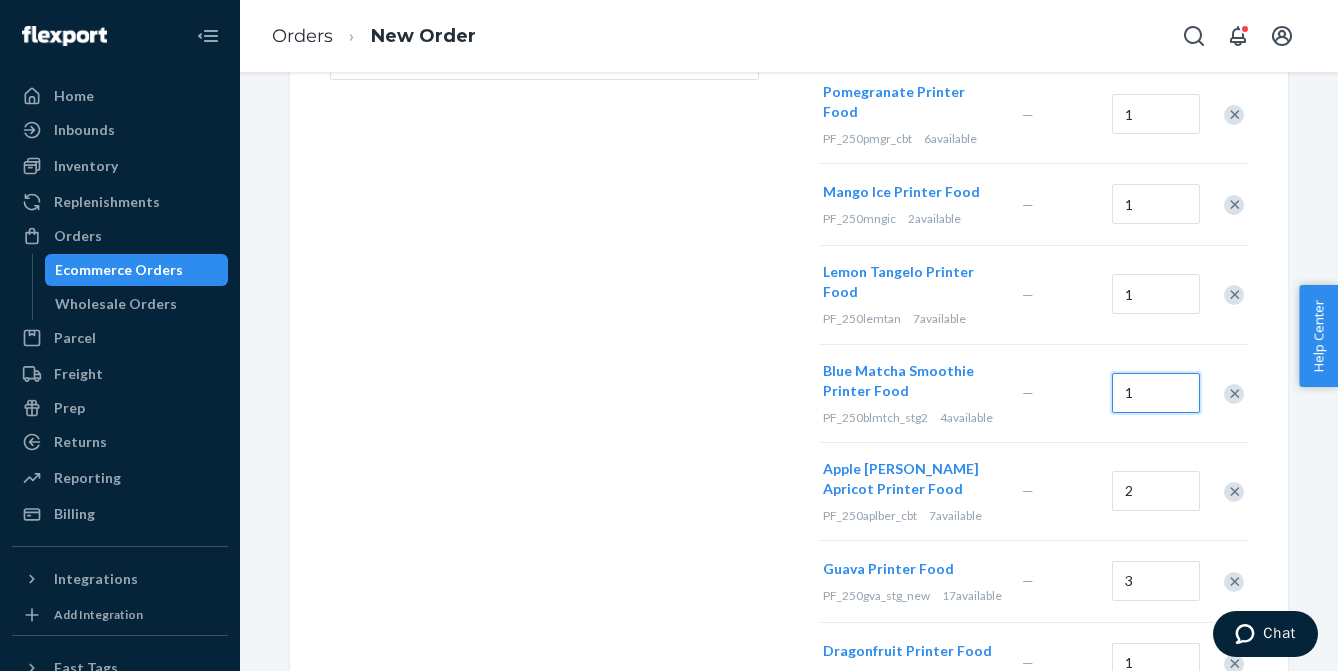 click on "1" at bounding box center (1156, 393) 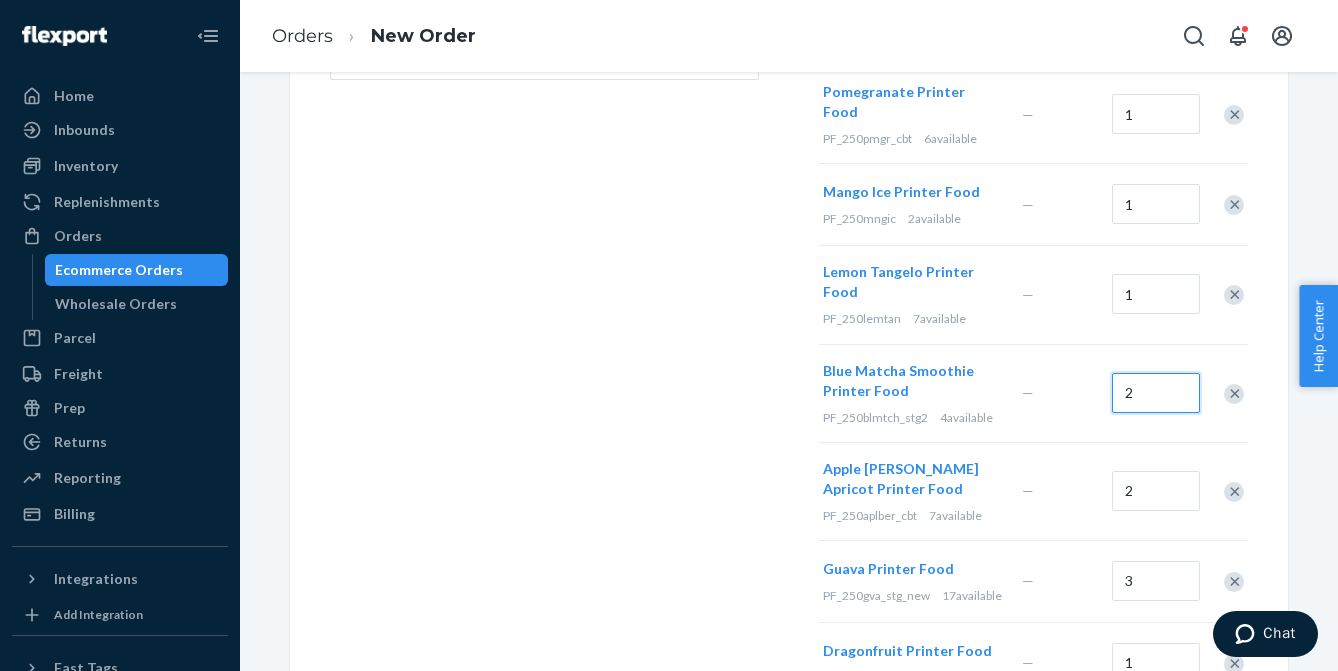 type on "2" 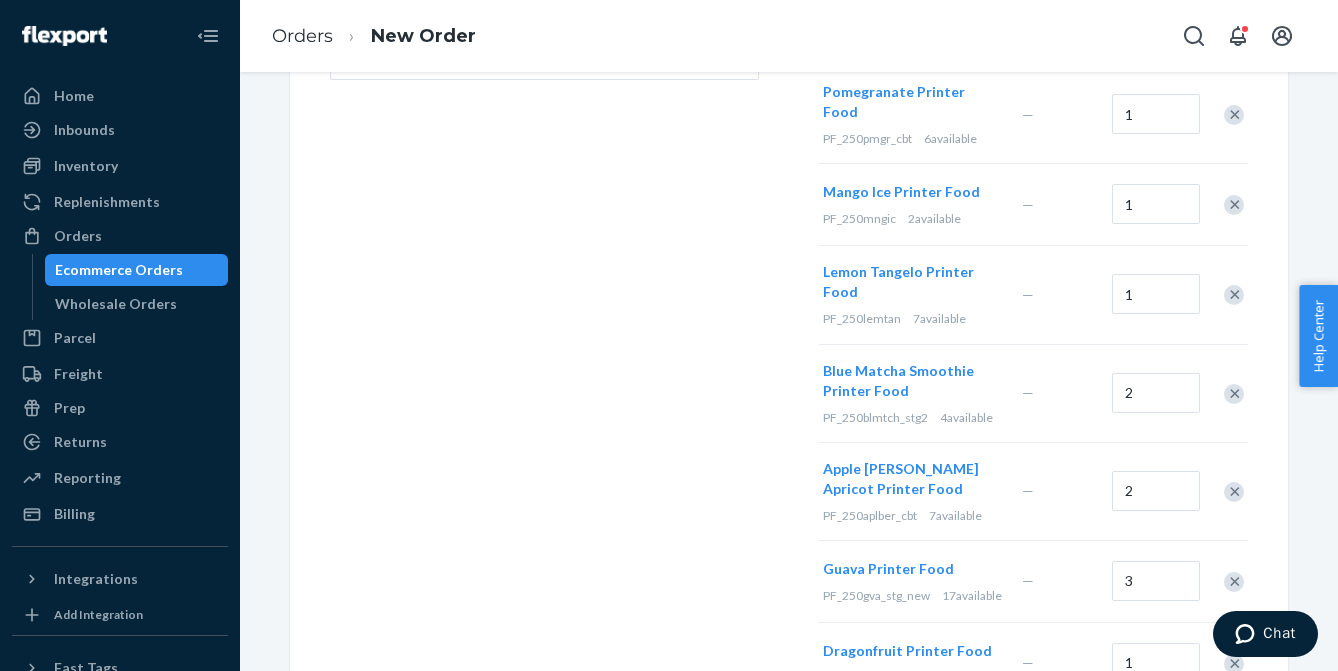 click on "Where to? Please input a valid shipping address here. [PERSON_NAME] [STREET_ADDRESS] Phone number [EMAIL_ADDRESS][DOMAIN_NAME]" at bounding box center (574, 221) 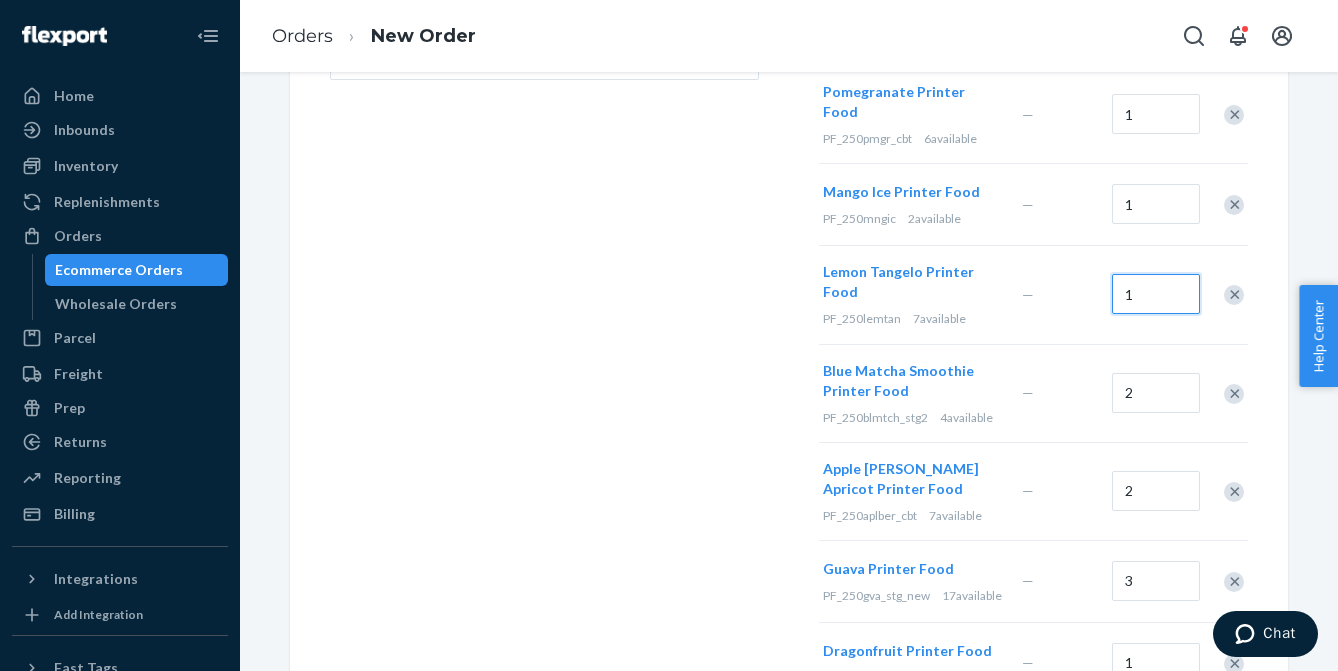 click on "1" at bounding box center [1156, 294] 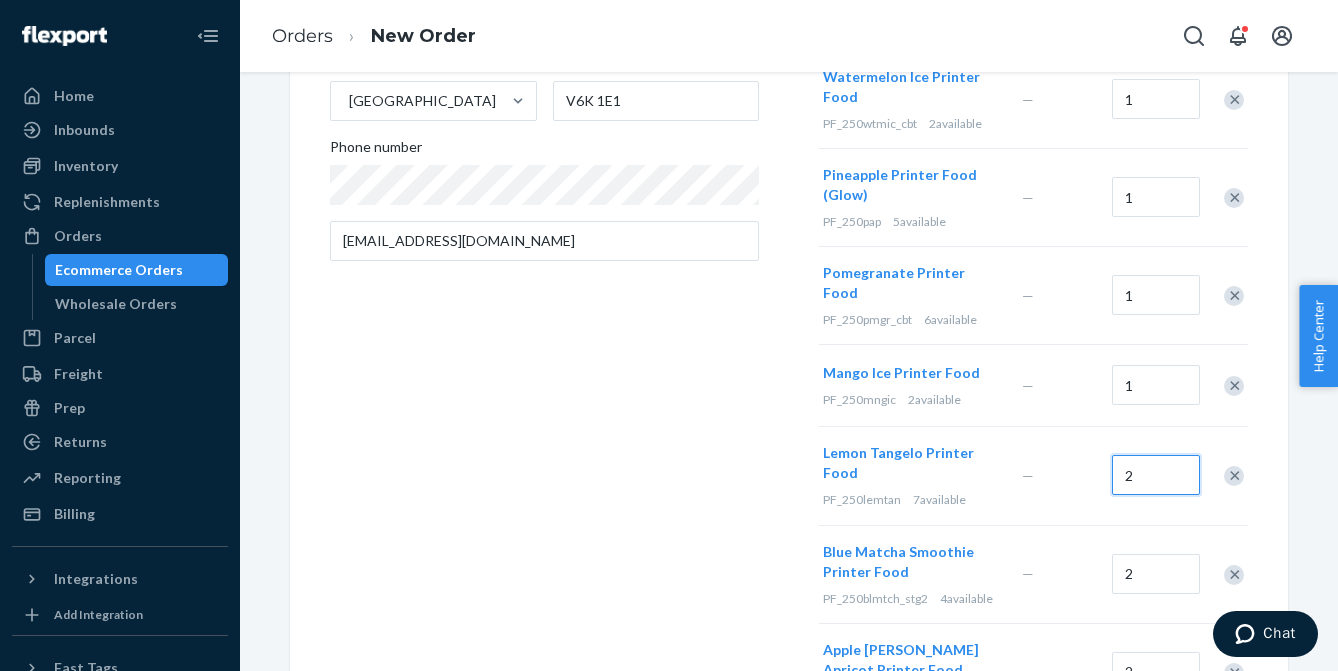 scroll, scrollTop: 361, scrollLeft: 0, axis: vertical 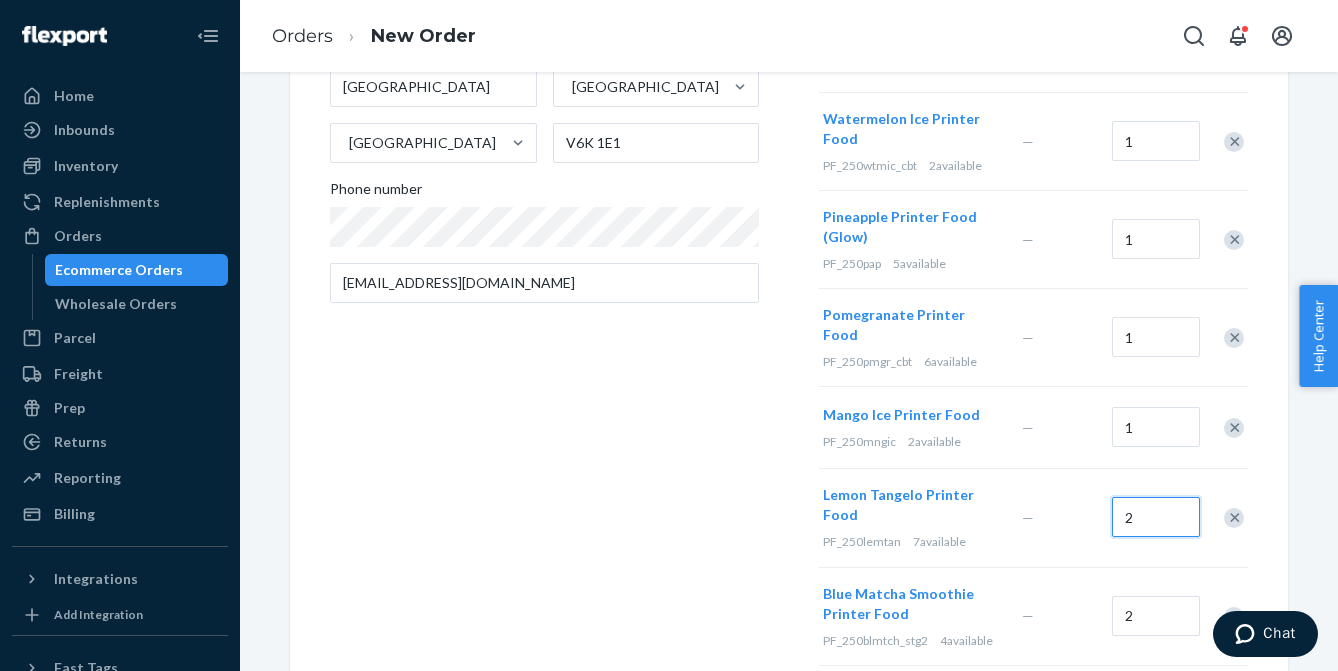 type on "2" 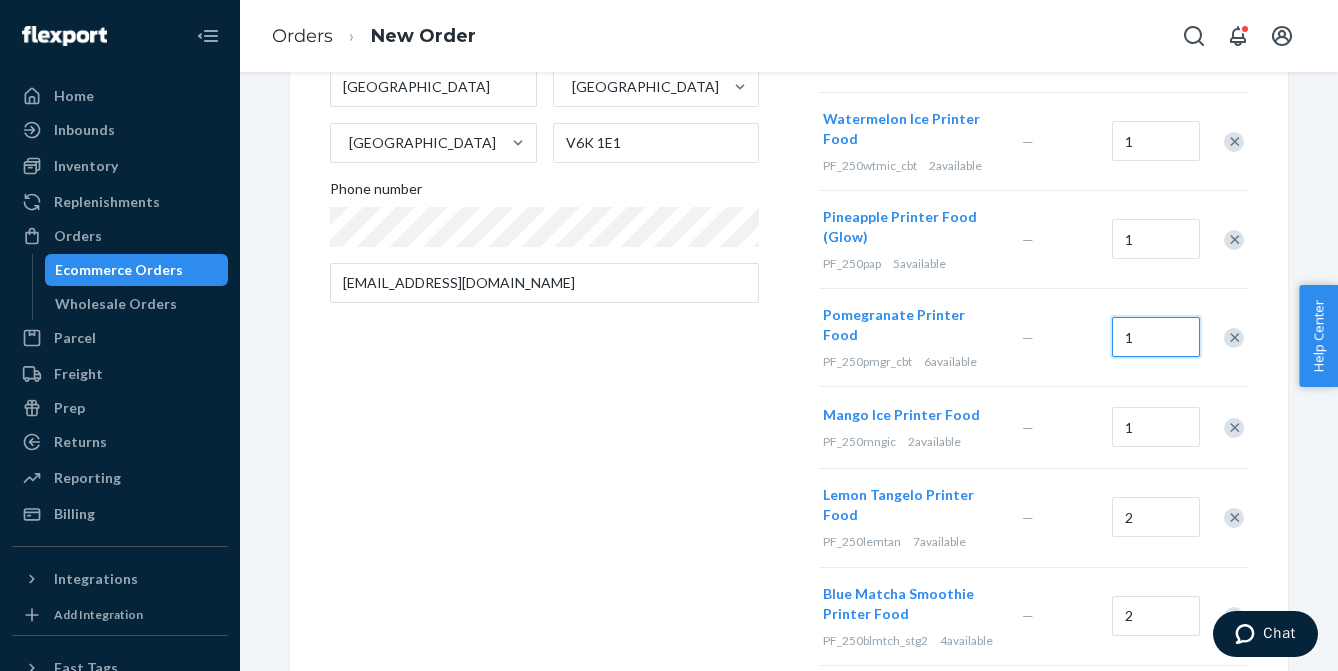 click on "1" at bounding box center [1156, 337] 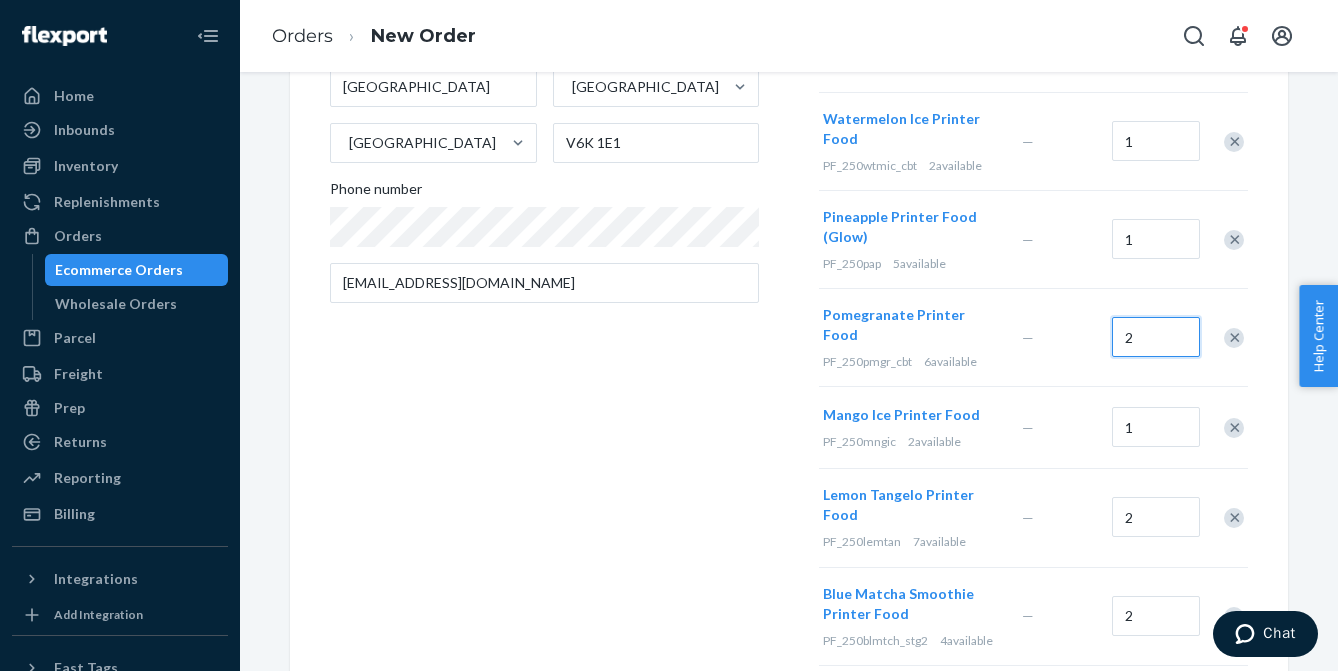 type on "2" 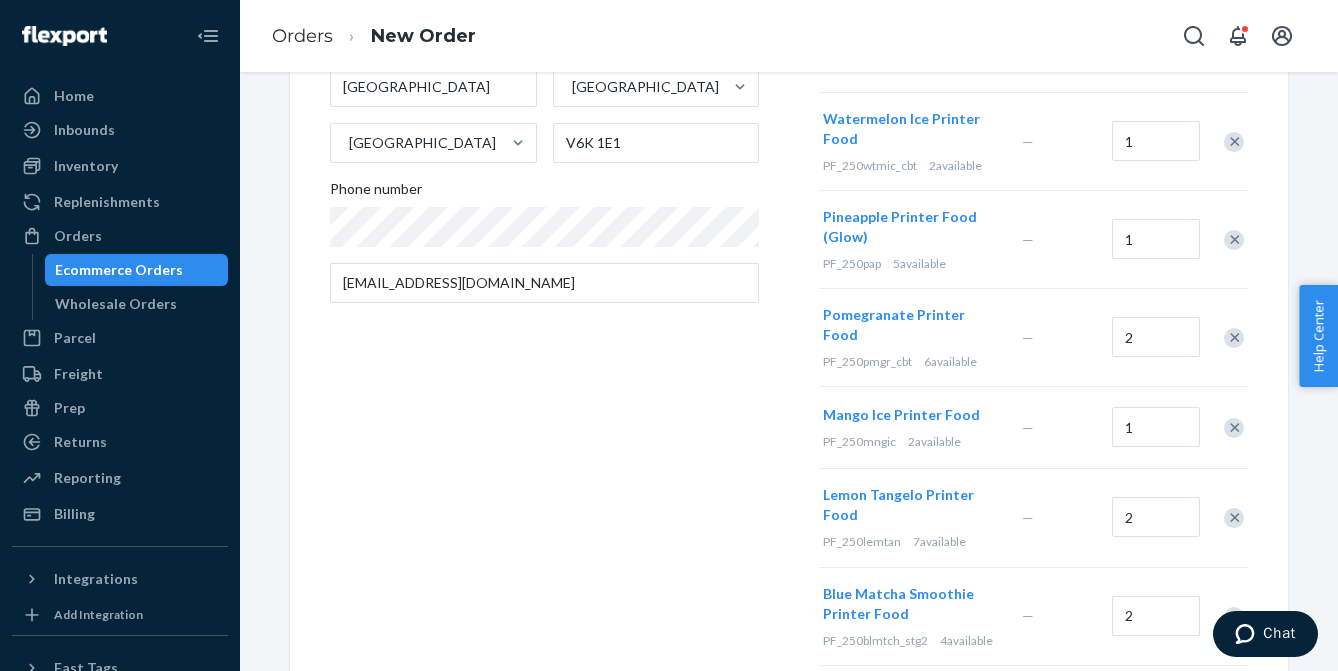 click on "Where to? Please input a valid shipping address here. [PERSON_NAME] [STREET_ADDRESS] Phone number [EMAIL_ADDRESS][DOMAIN_NAME]" at bounding box center [574, 444] 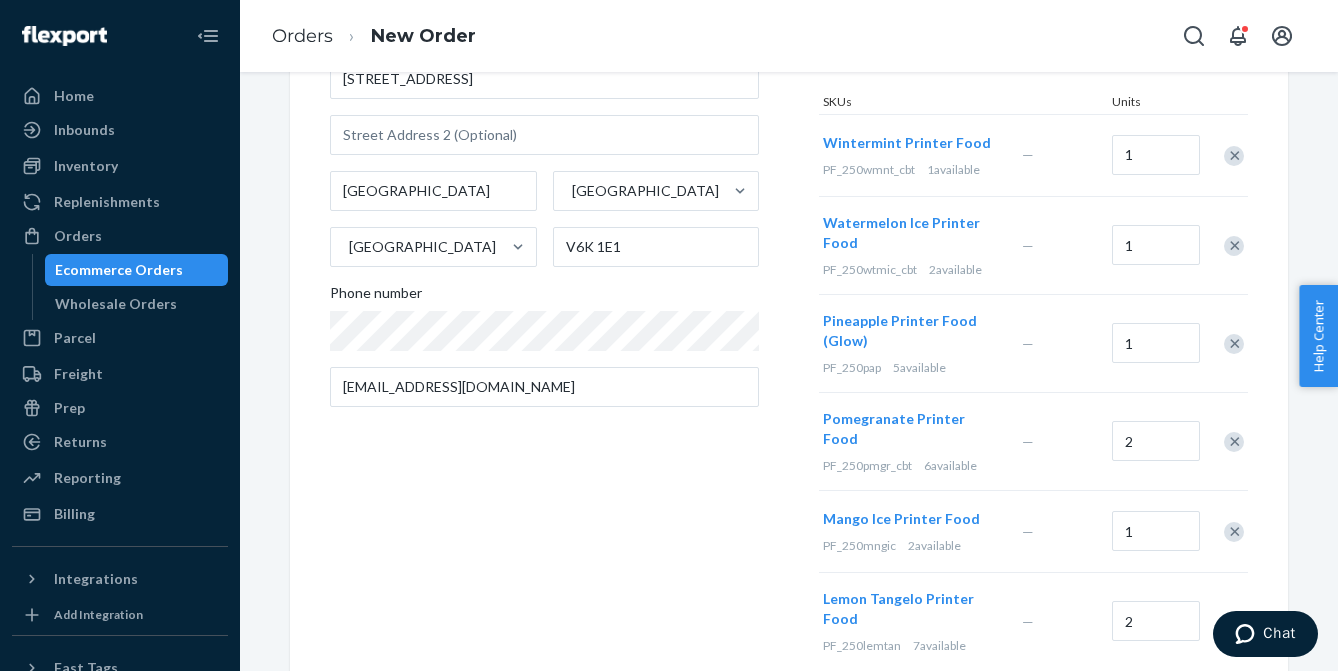scroll, scrollTop: 271, scrollLeft: 0, axis: vertical 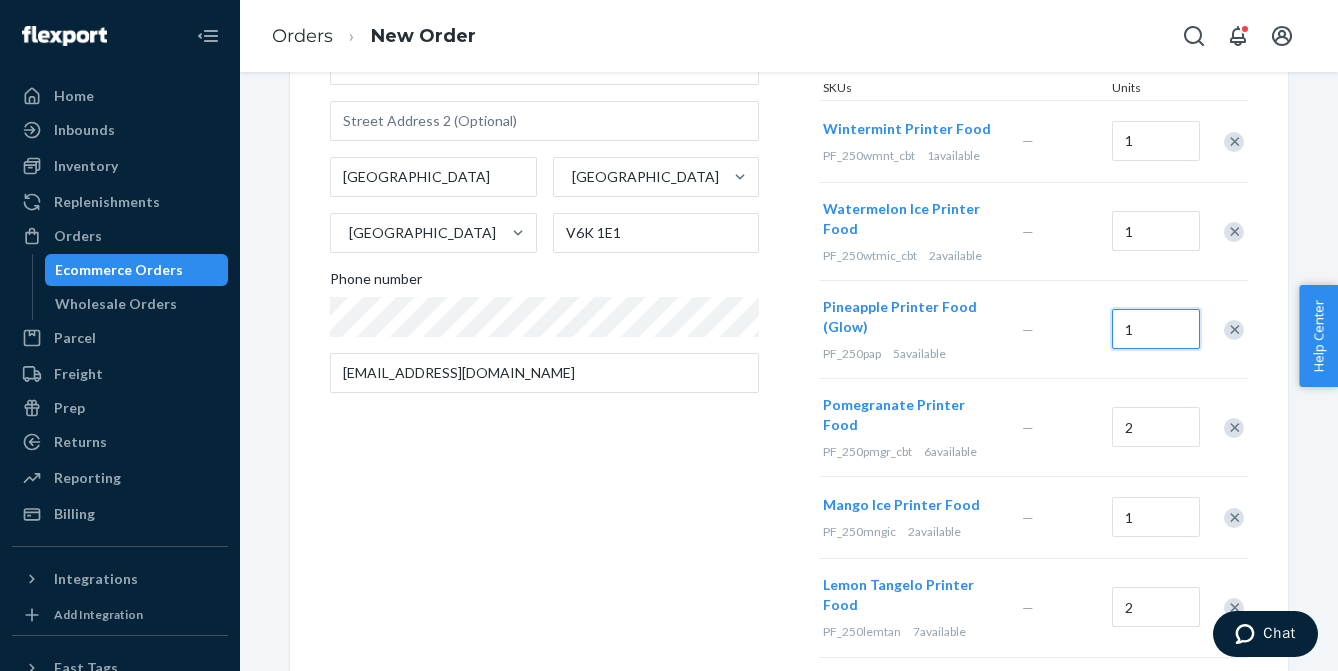 click on "1" at bounding box center [1156, 329] 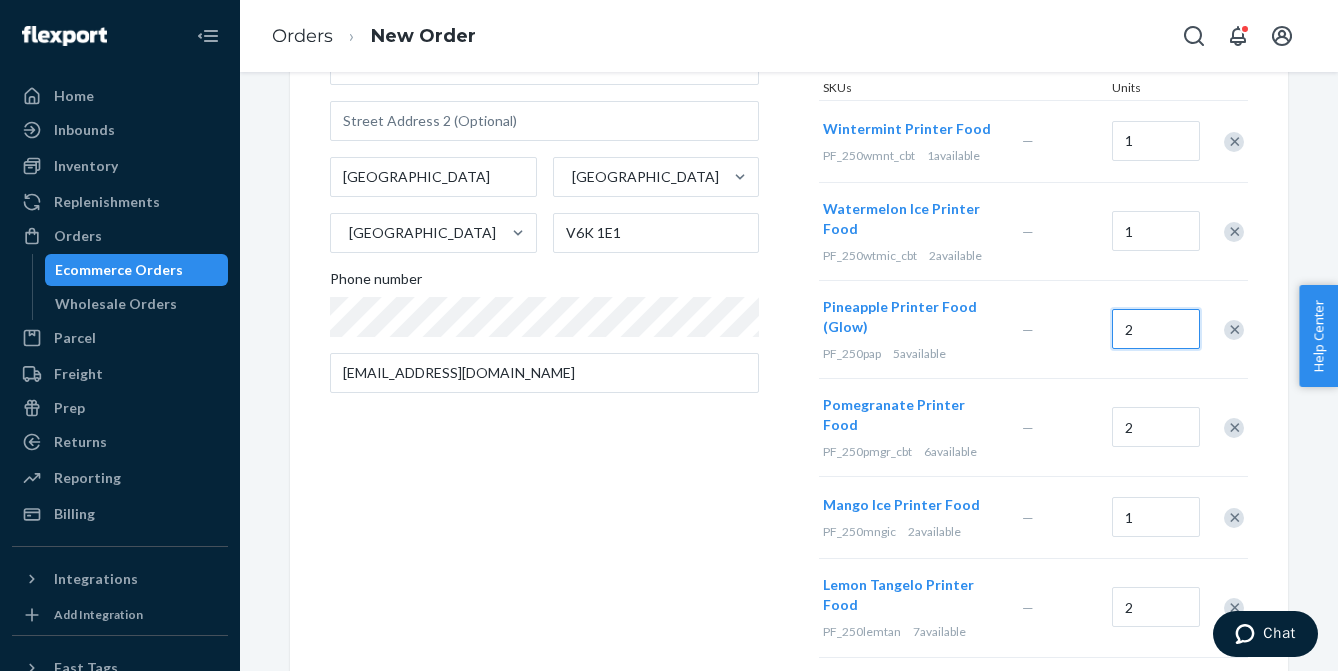 type on "2" 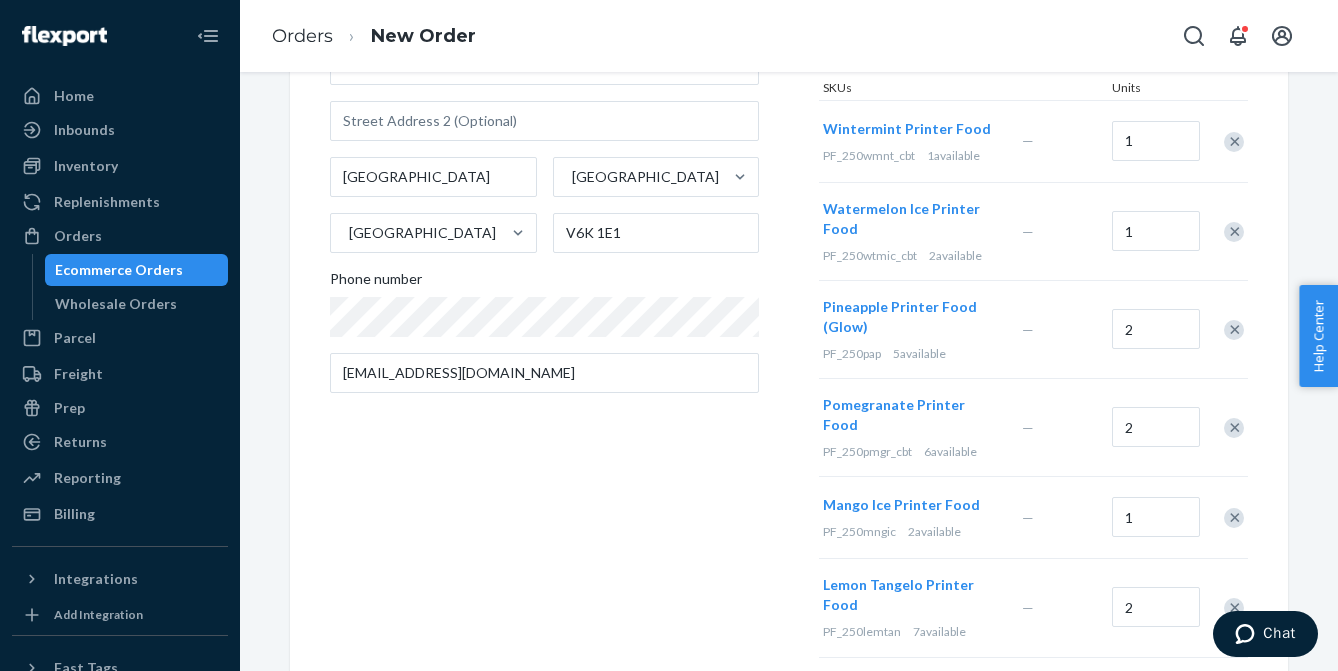 click on "Where to? Please input a valid shipping address here. [PERSON_NAME] [STREET_ADDRESS] Phone number [EMAIL_ADDRESS][DOMAIN_NAME]" at bounding box center [574, 534] 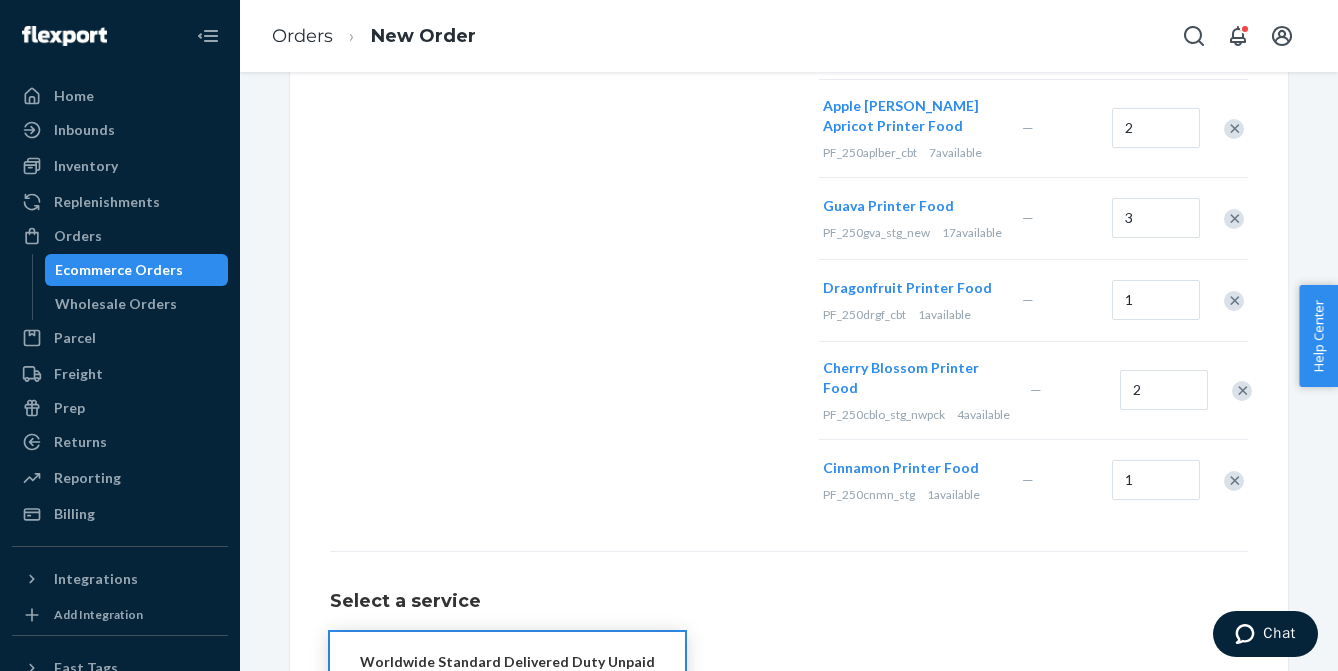 scroll, scrollTop: 1126, scrollLeft: 0, axis: vertical 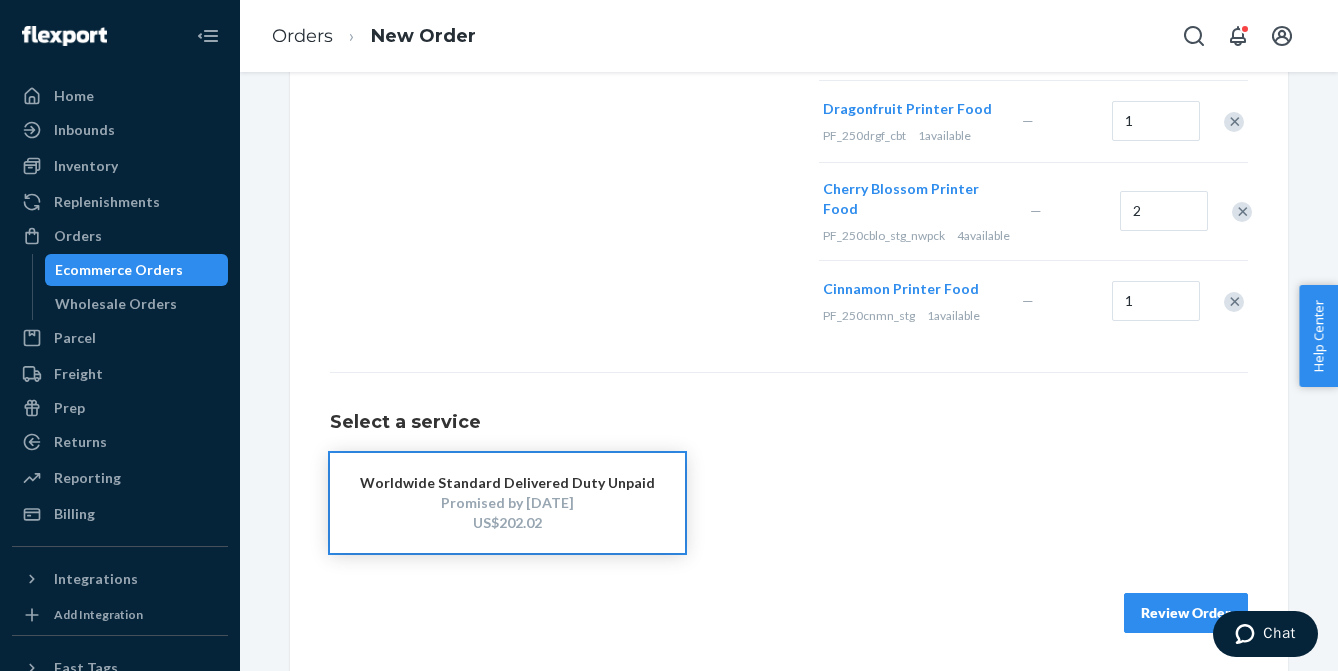 click on "Review Order" at bounding box center [1186, 613] 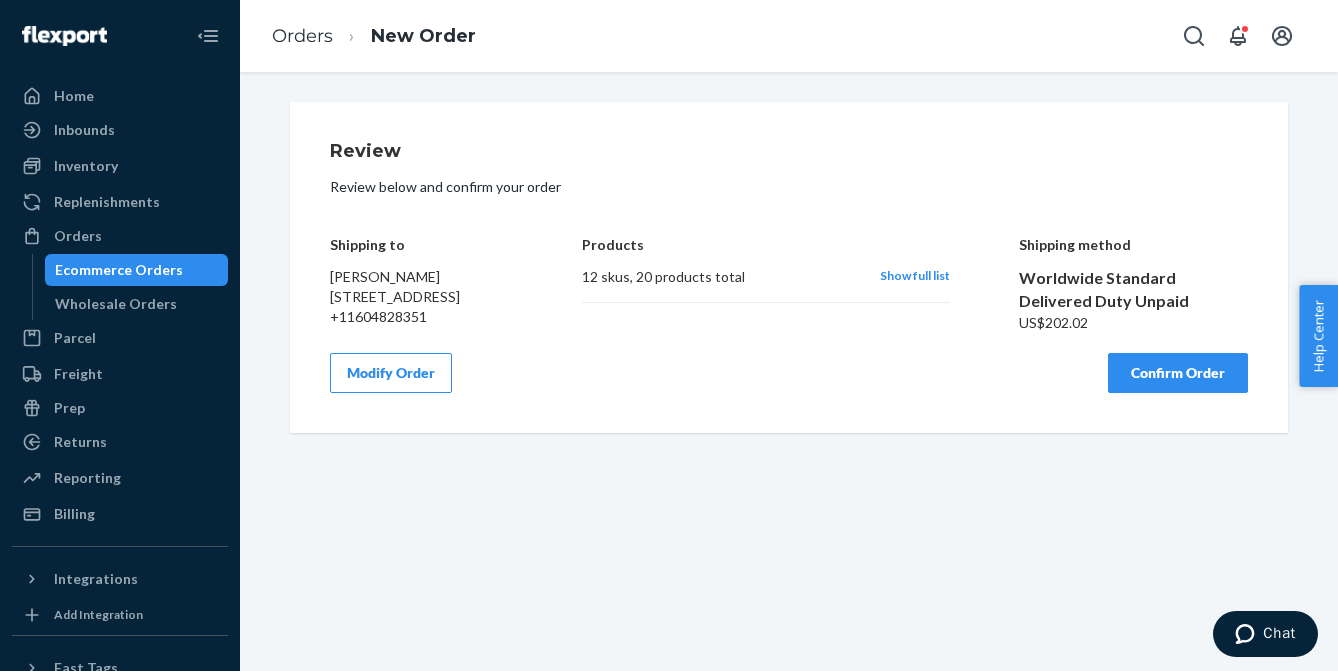 click on "Confirm Order" at bounding box center (1178, 373) 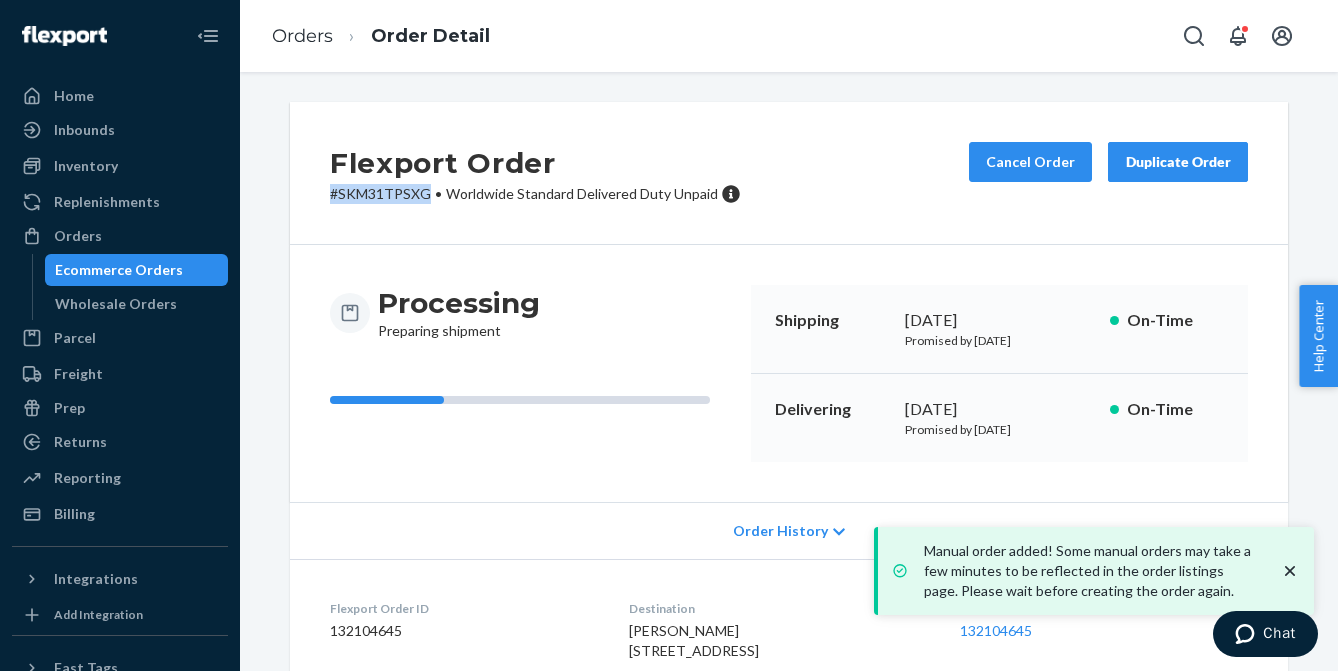 drag, startPoint x: 426, startPoint y: 199, endPoint x: 332, endPoint y: 201, distance: 94.02127 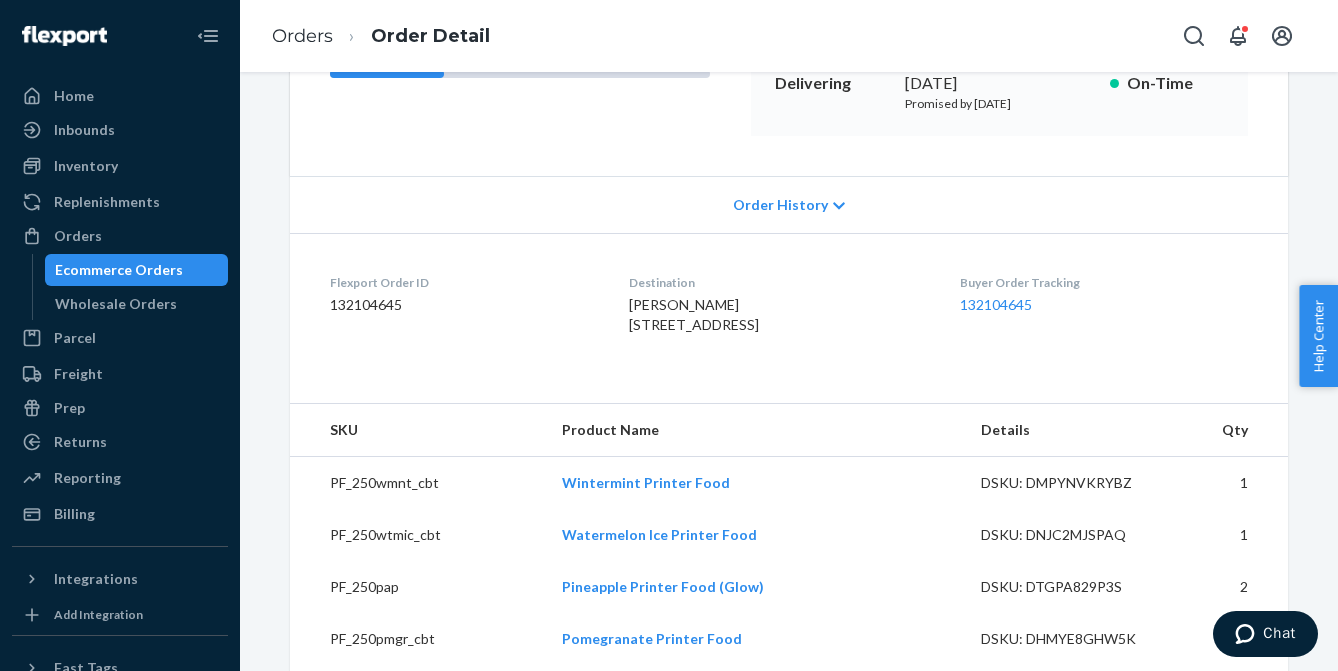 scroll, scrollTop: 800, scrollLeft: 0, axis: vertical 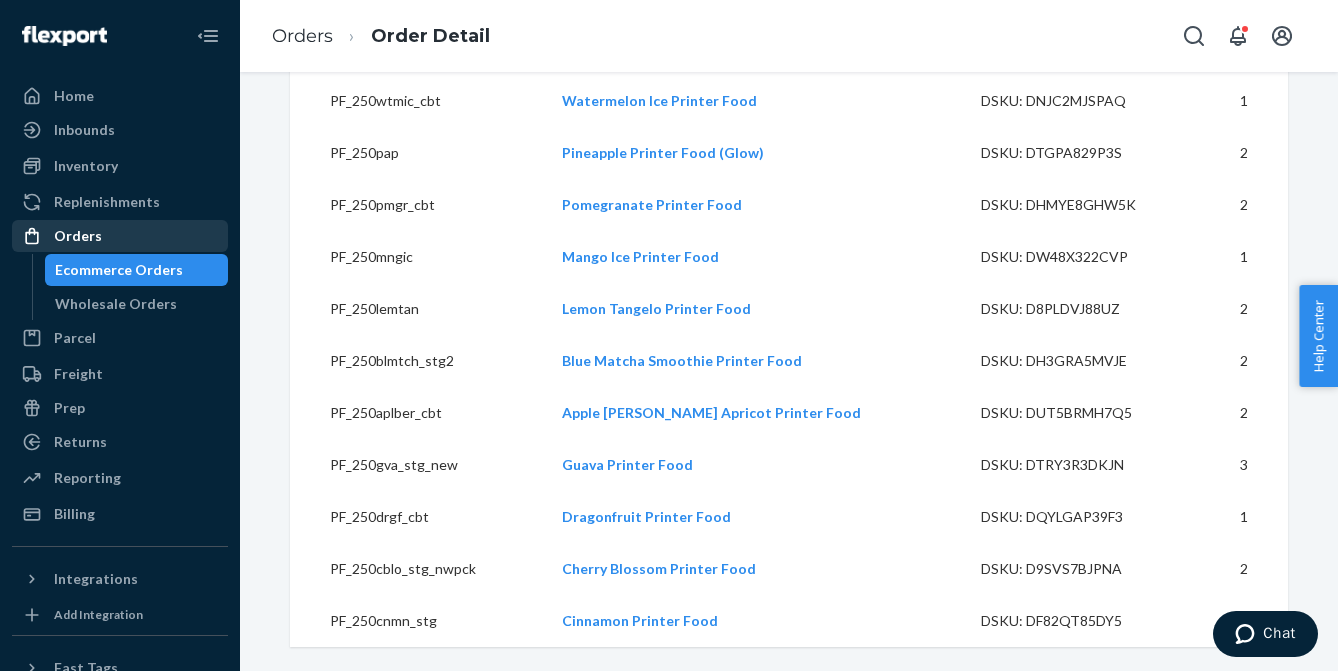 click on "Orders" at bounding box center (78, 236) 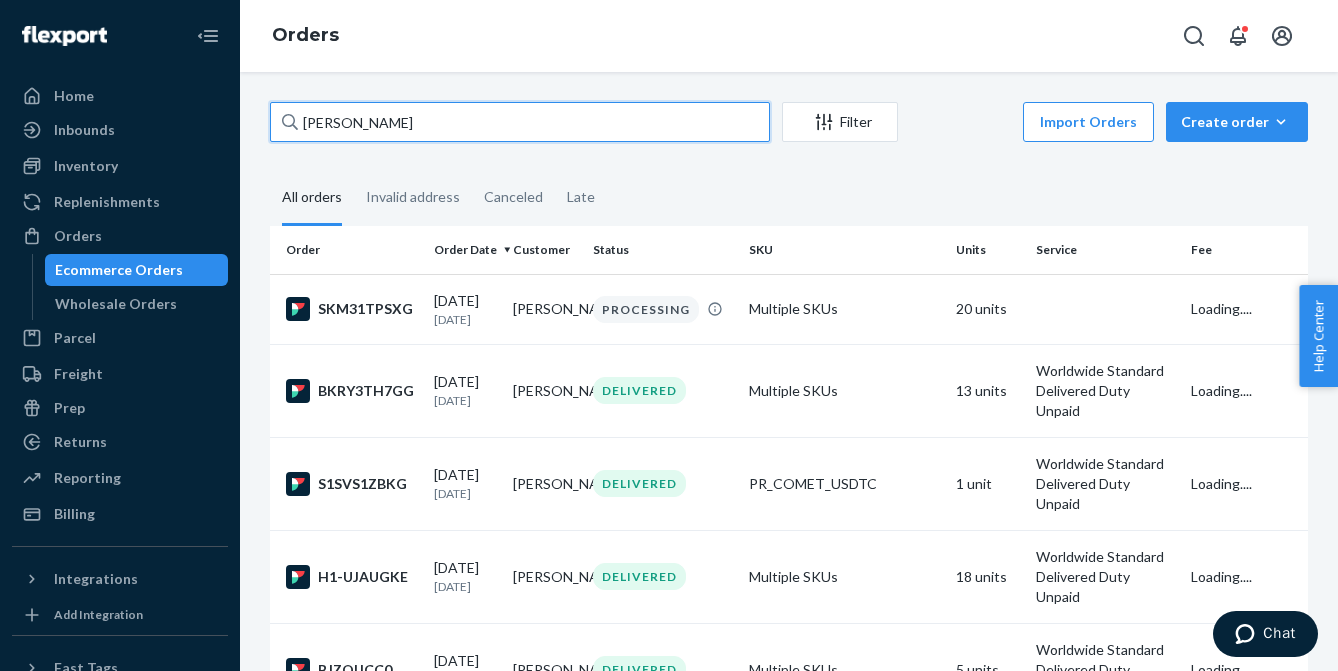 click on "[PERSON_NAME]" at bounding box center [520, 122] 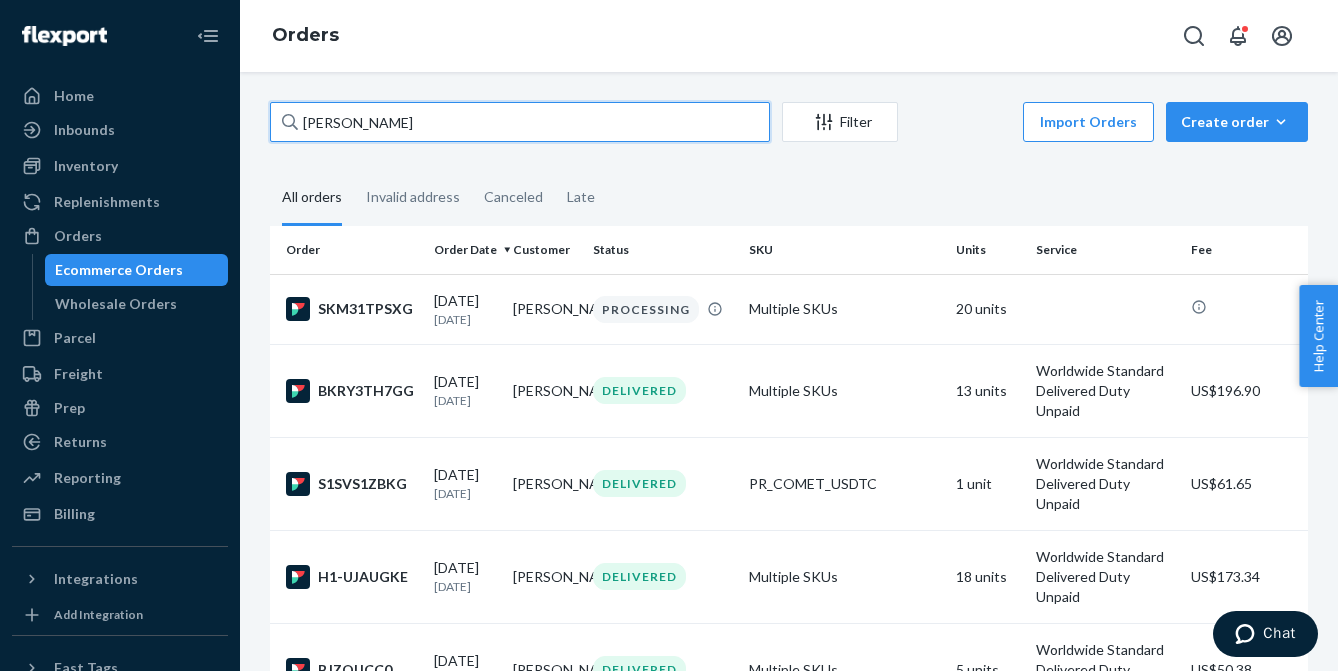 click on "[PERSON_NAME]" at bounding box center (520, 122) 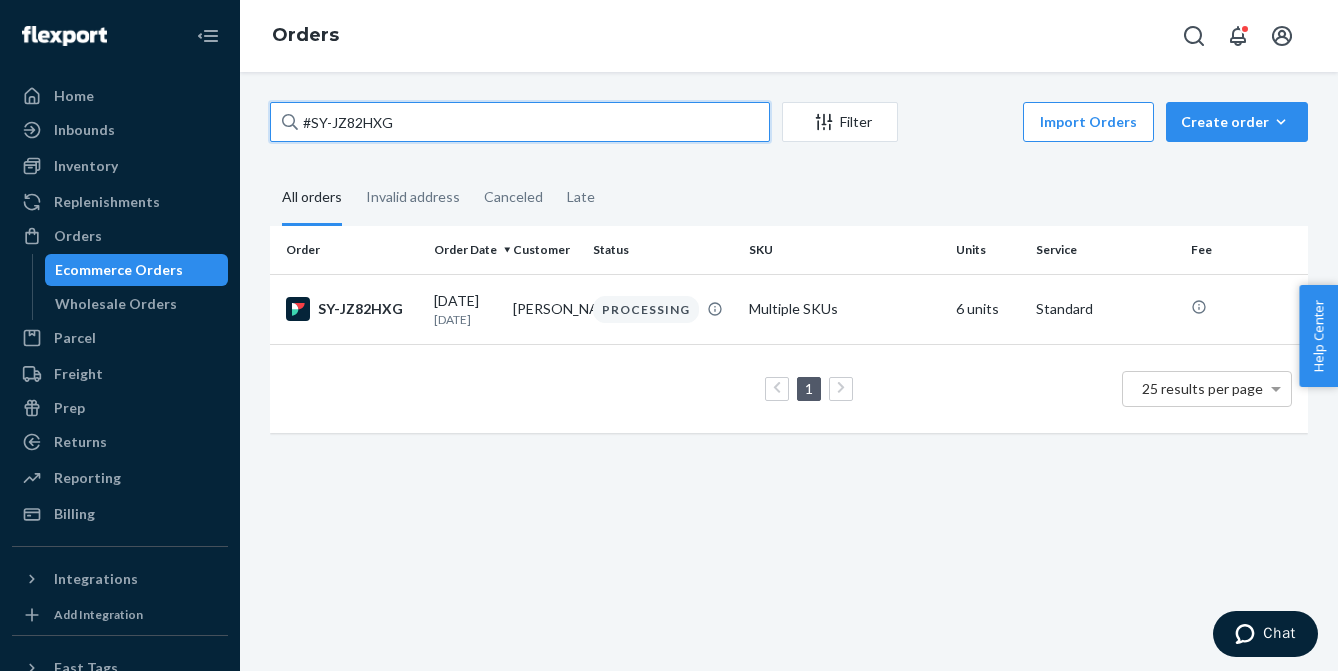click on "#SY-JZ82HXG" at bounding box center [520, 122] 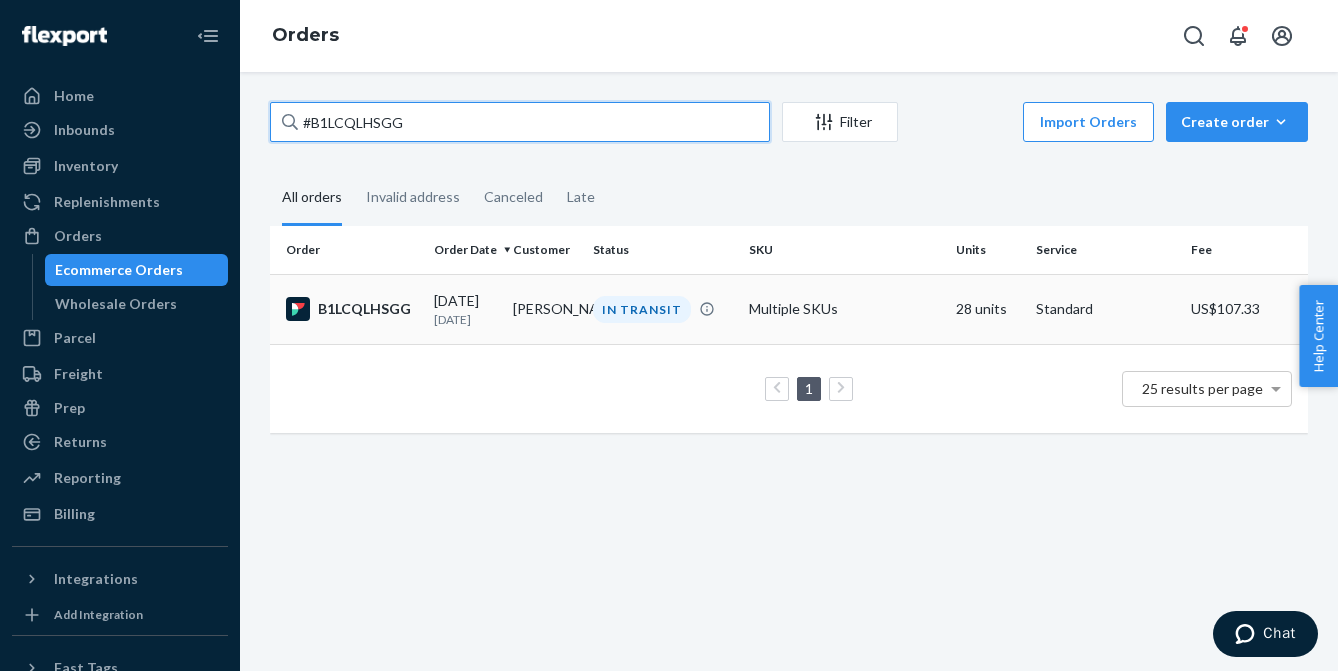 type on "#B1LCQLHSGG" 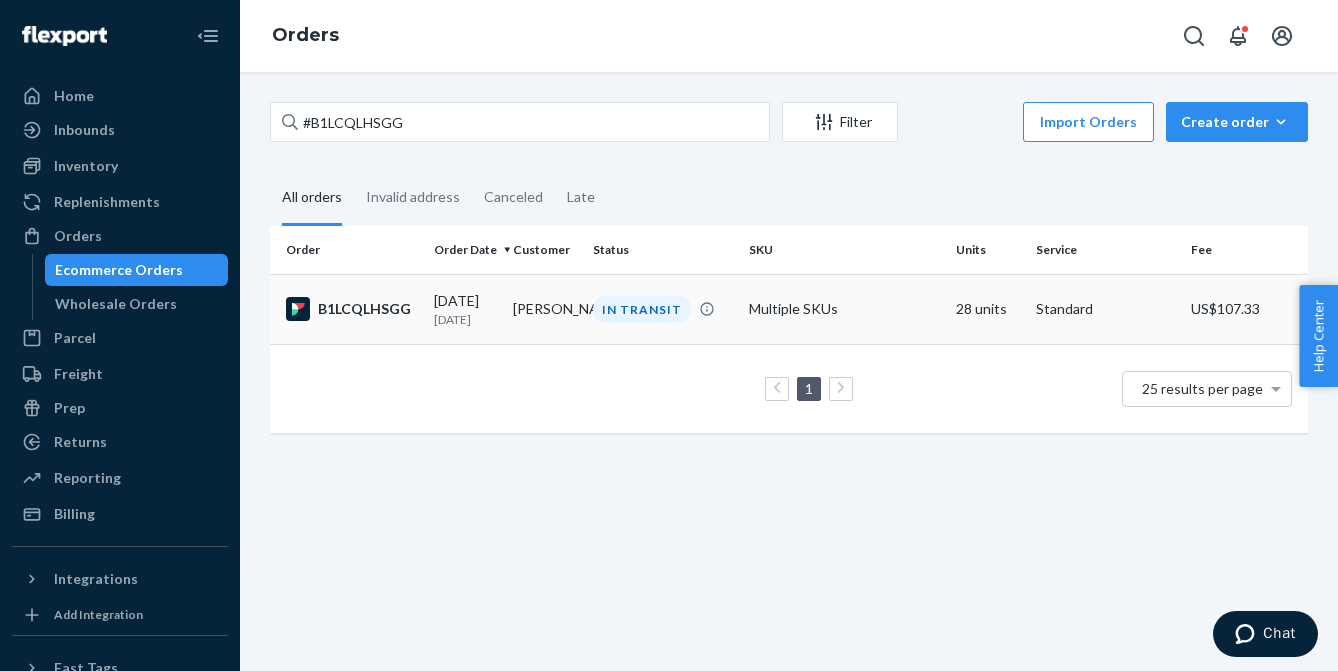 click on "[PERSON_NAME]" at bounding box center (545, 309) 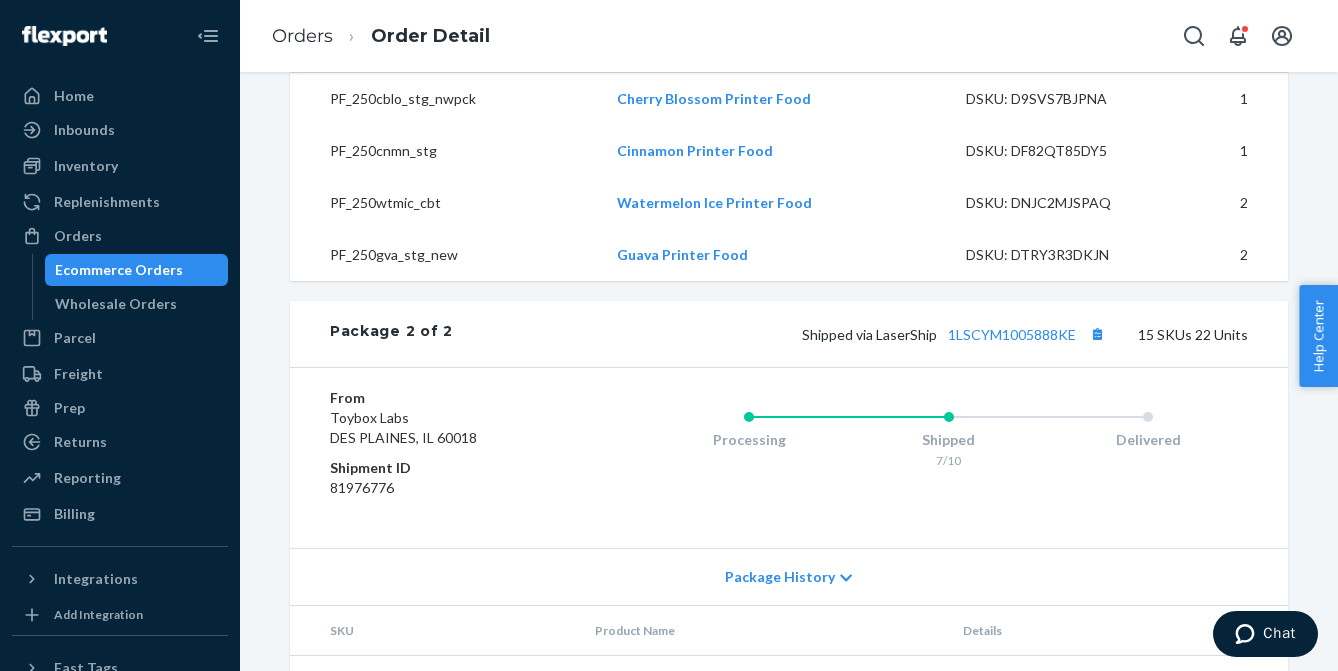 scroll, scrollTop: 1875, scrollLeft: 0, axis: vertical 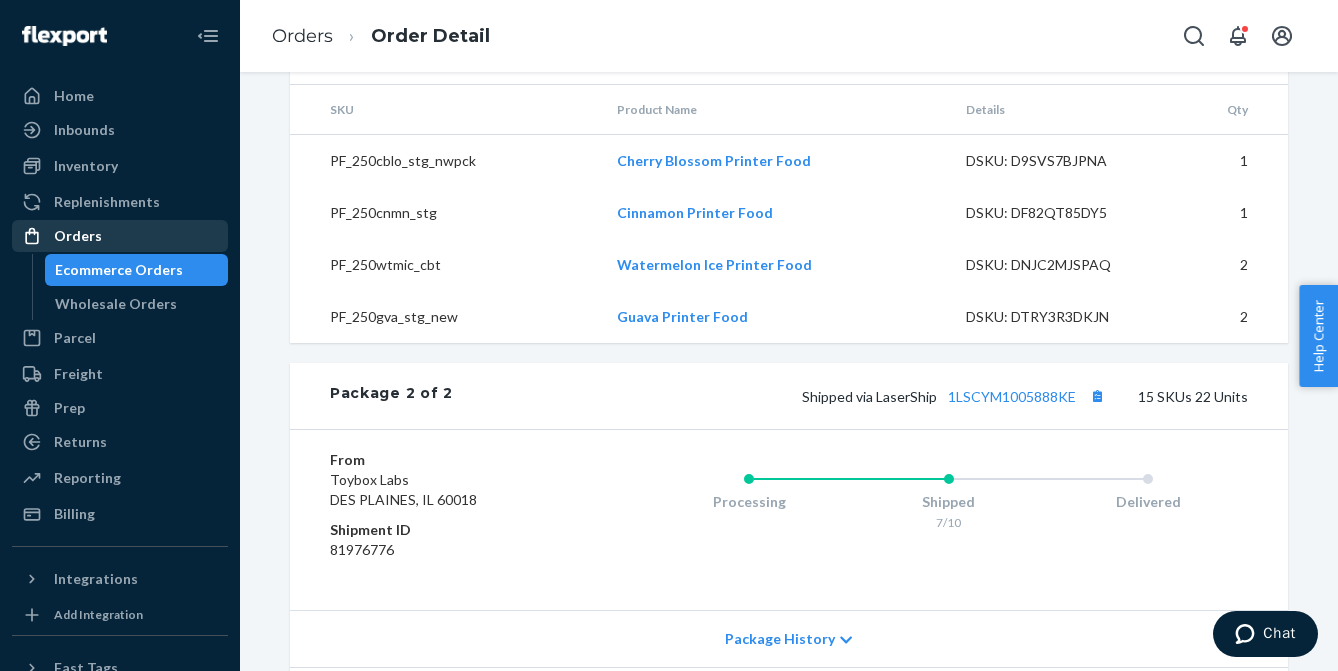 click on "Orders" at bounding box center (78, 236) 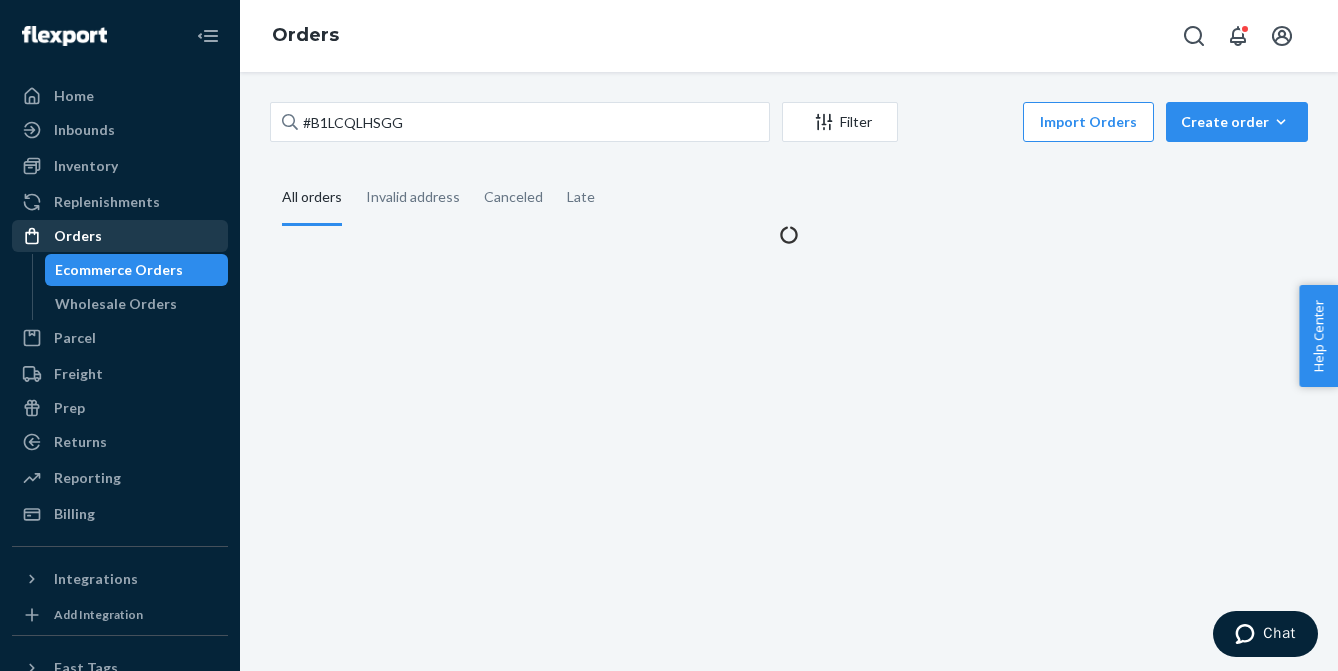 scroll, scrollTop: 0, scrollLeft: 0, axis: both 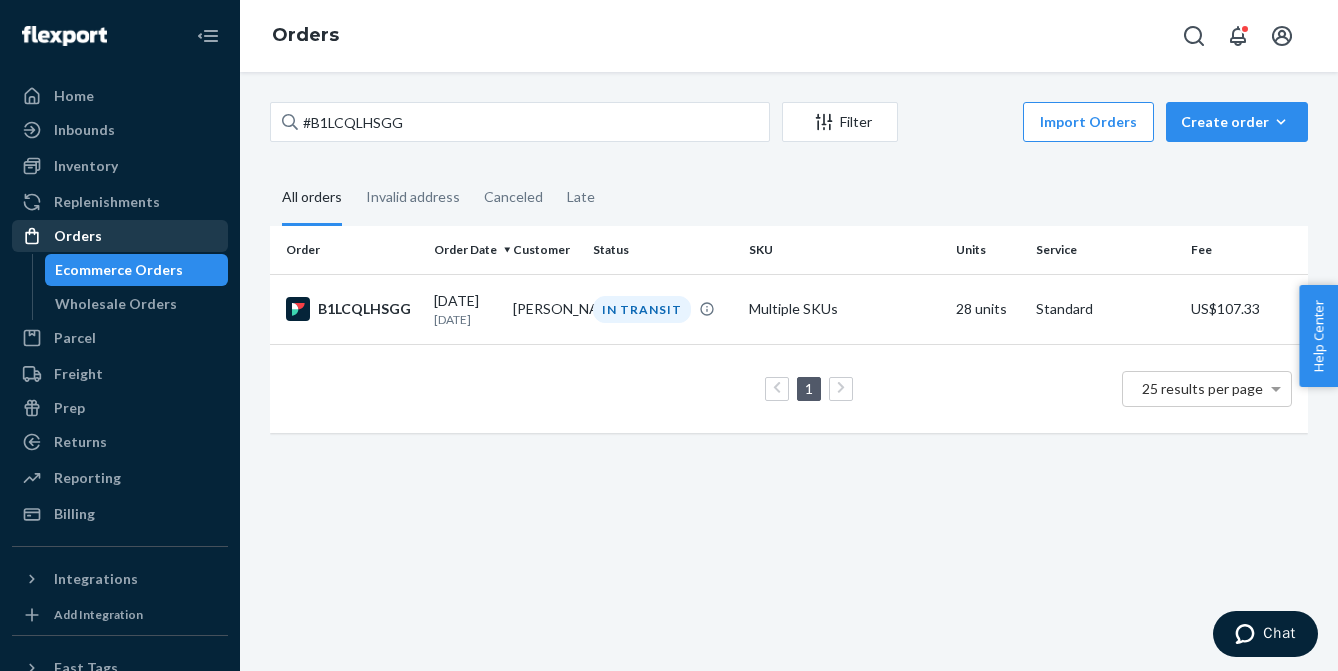 click on "Orders" at bounding box center (120, 236) 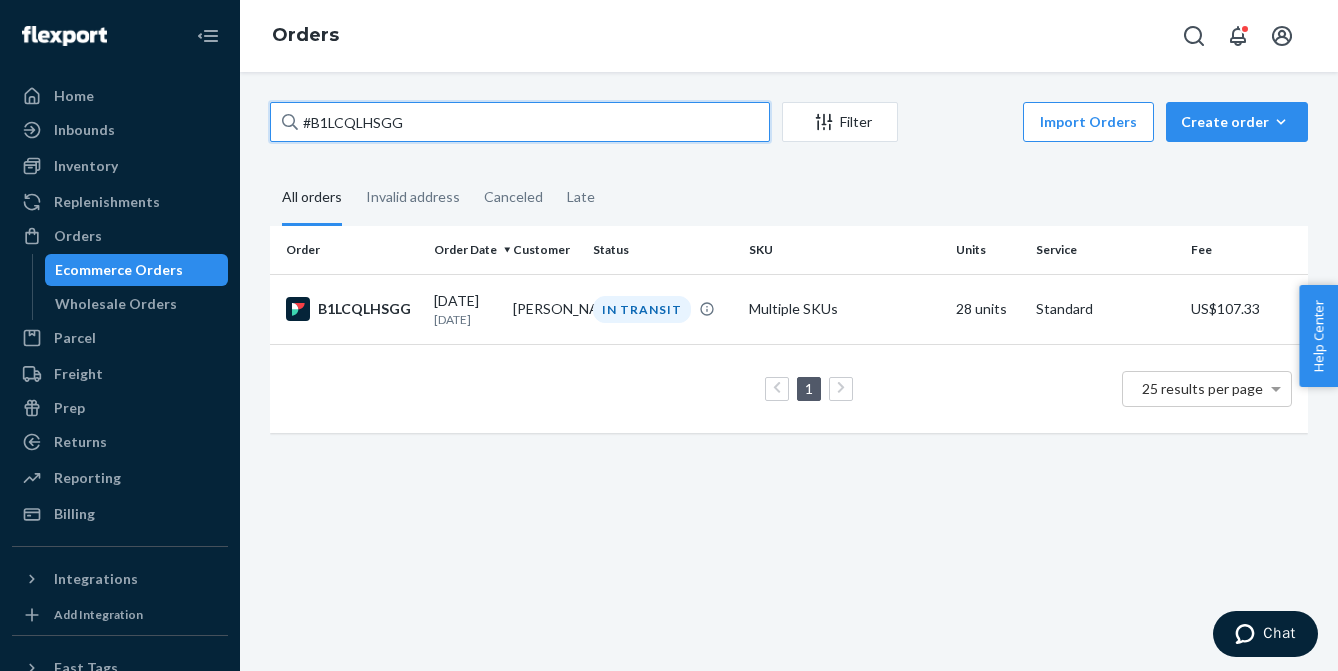 click on "#B1LCQLHSGG" at bounding box center [520, 122] 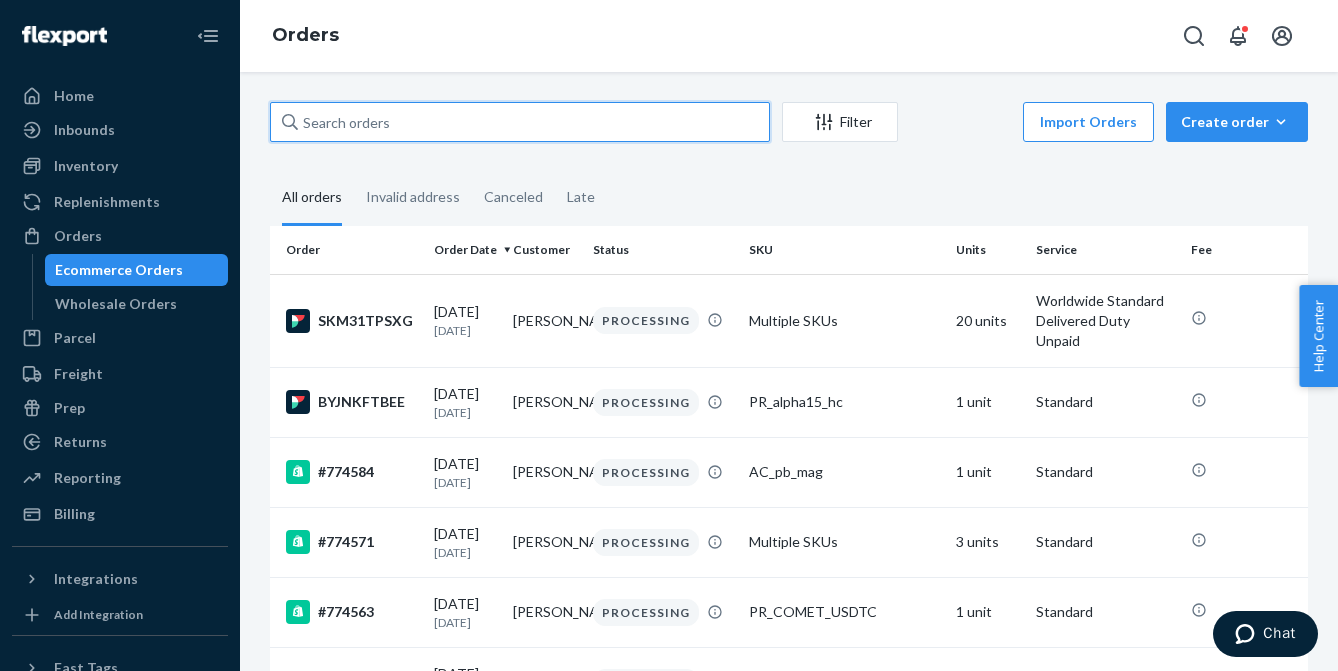 type 